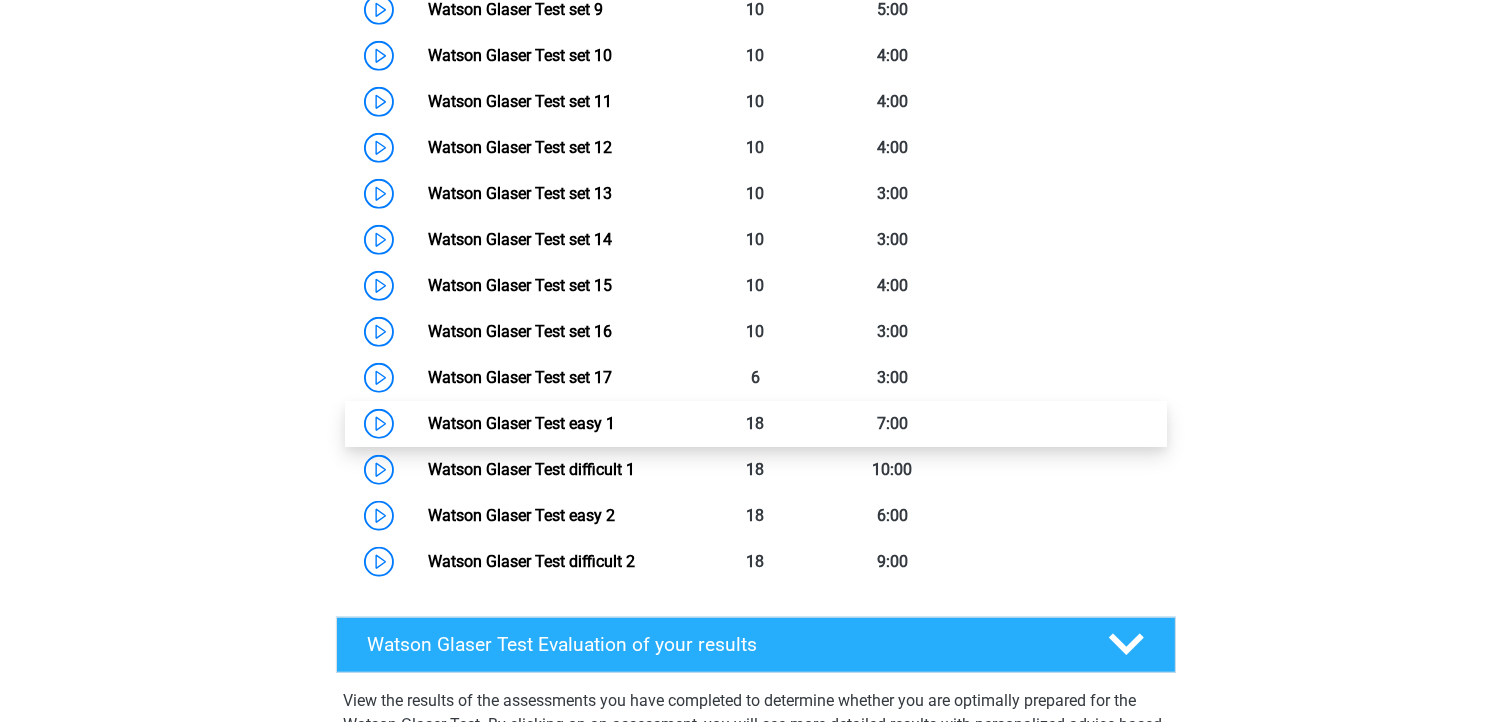 scroll, scrollTop: 1323, scrollLeft: 0, axis: vertical 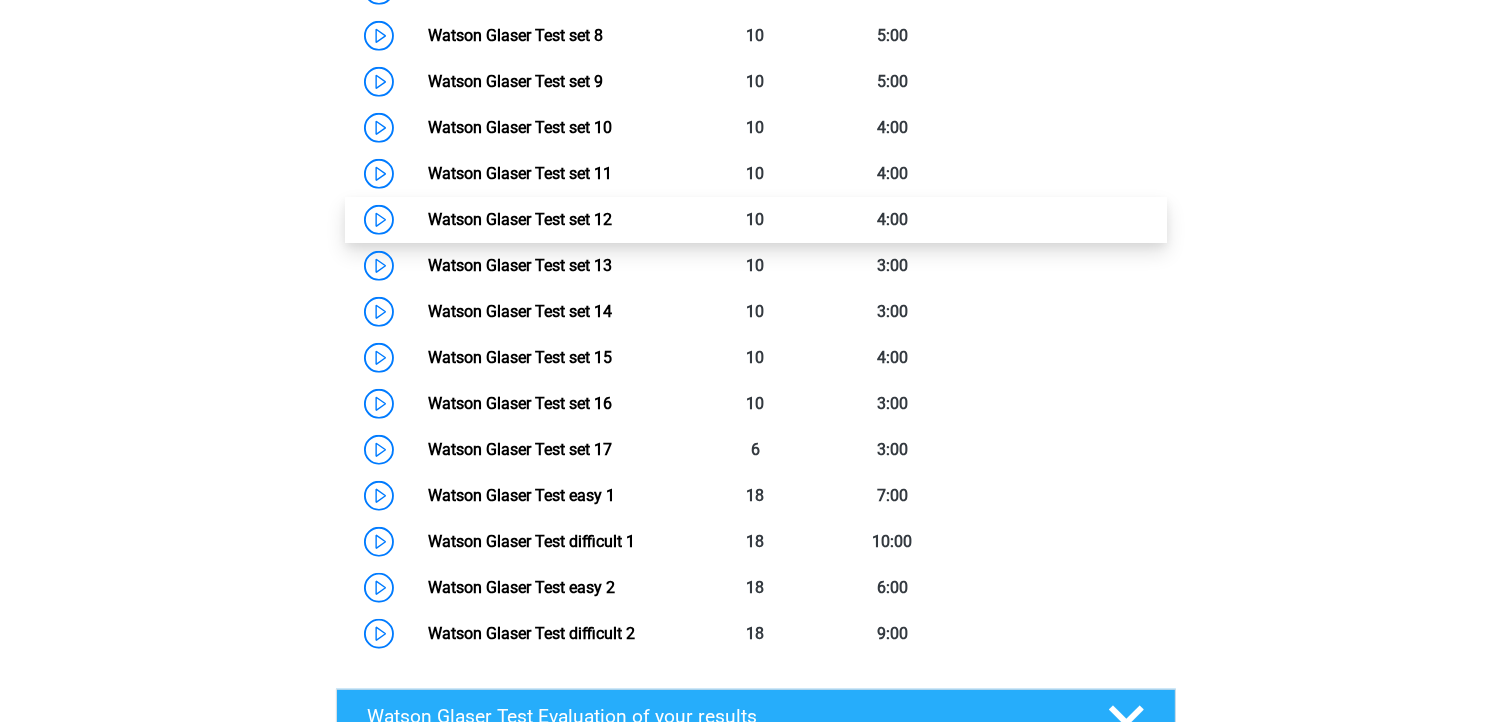 click on "Watson Glaser Test
set 12" at bounding box center (520, 219) 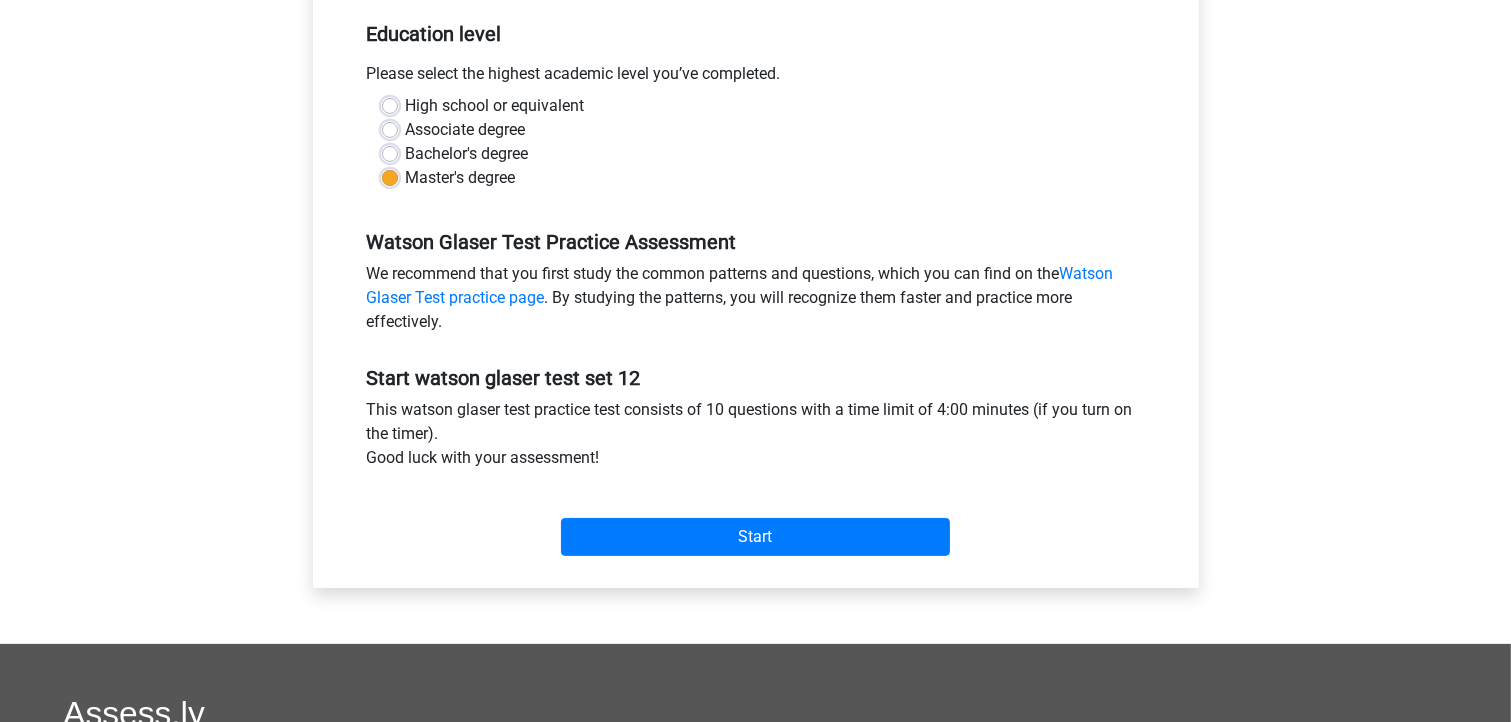 scroll, scrollTop: 560, scrollLeft: 0, axis: vertical 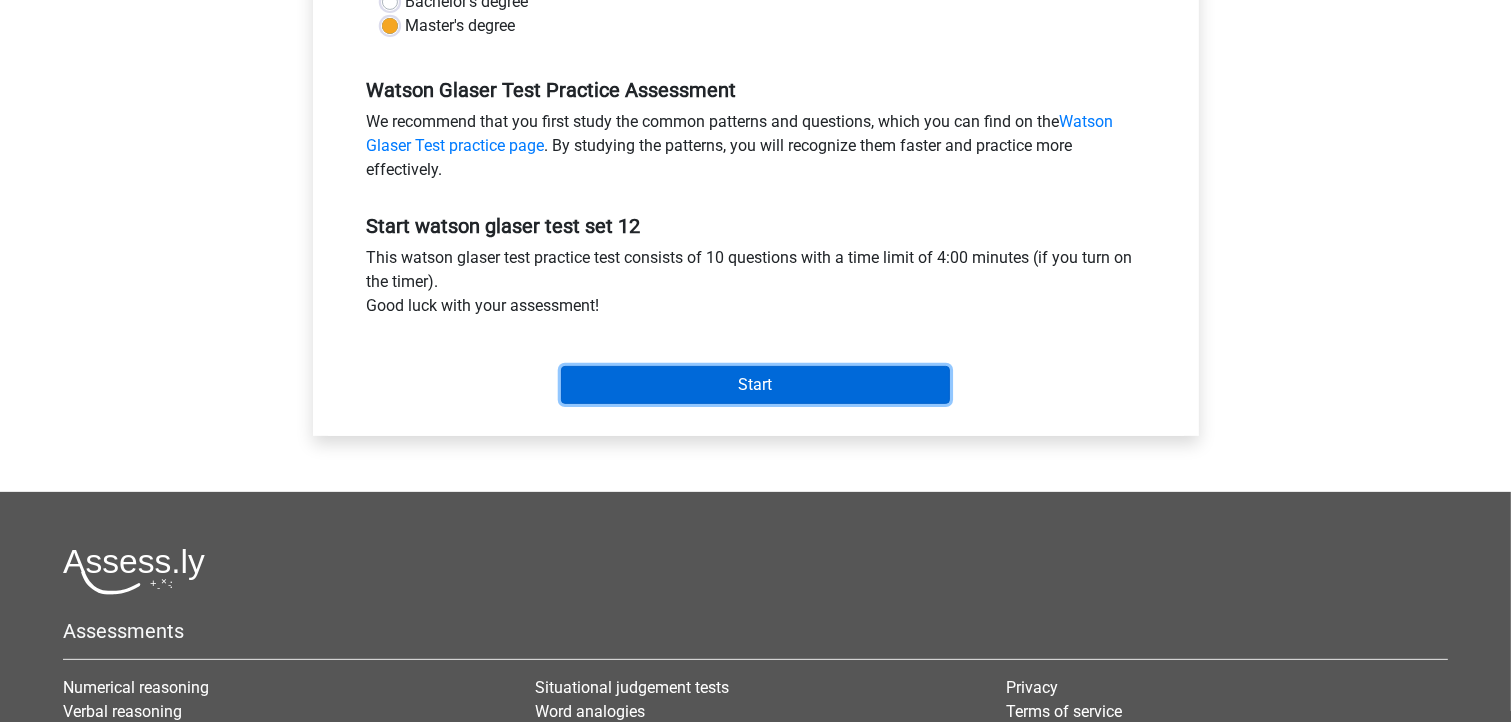 click on "Start" at bounding box center [755, 385] 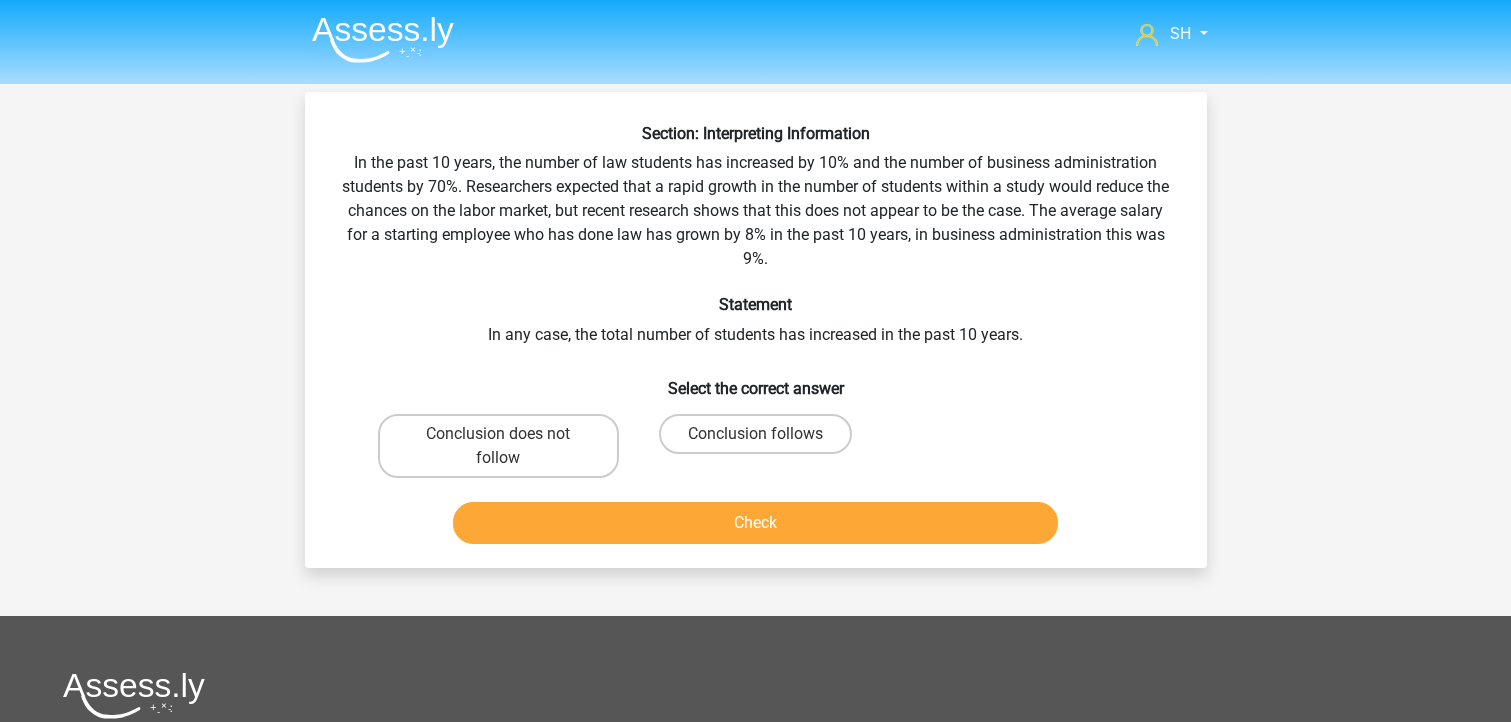 scroll, scrollTop: 0, scrollLeft: 0, axis: both 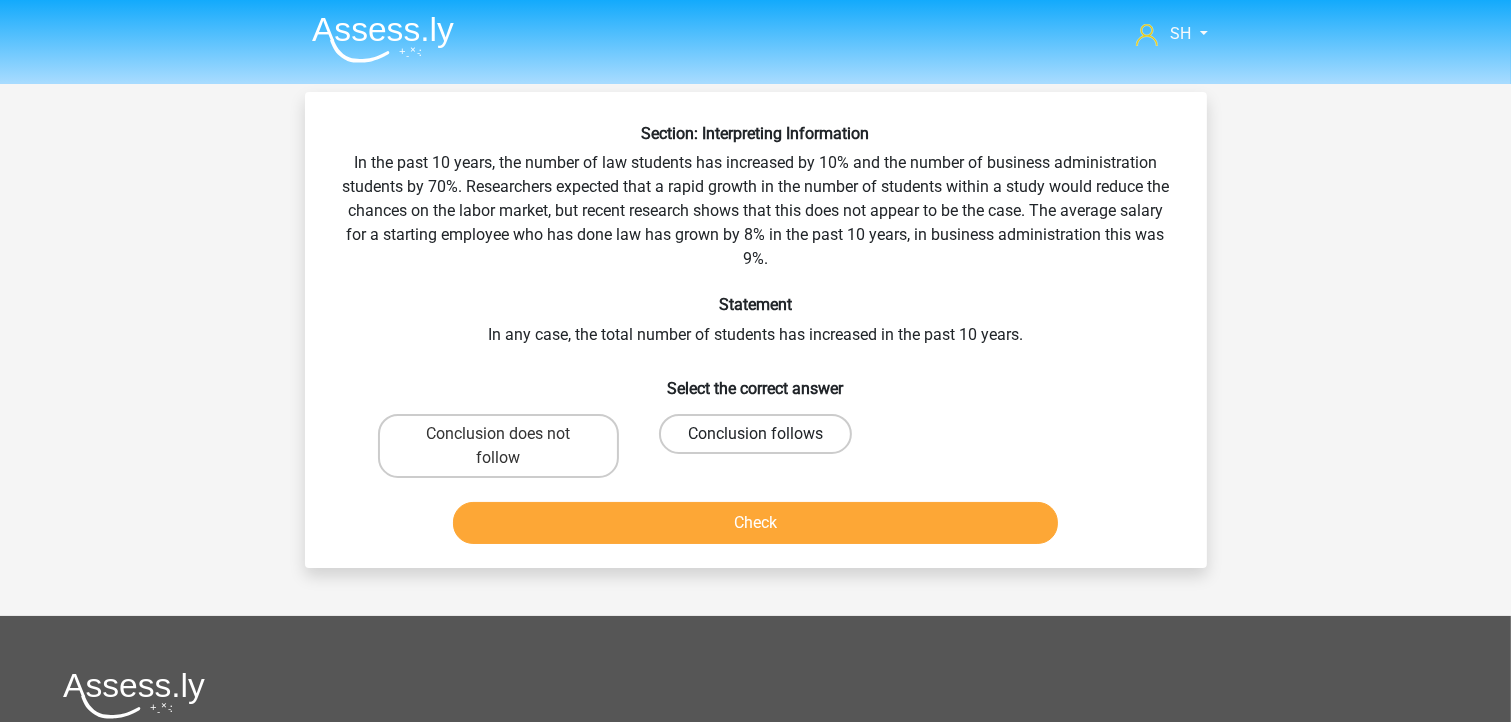 click on "Conclusion follows" at bounding box center (755, 434) 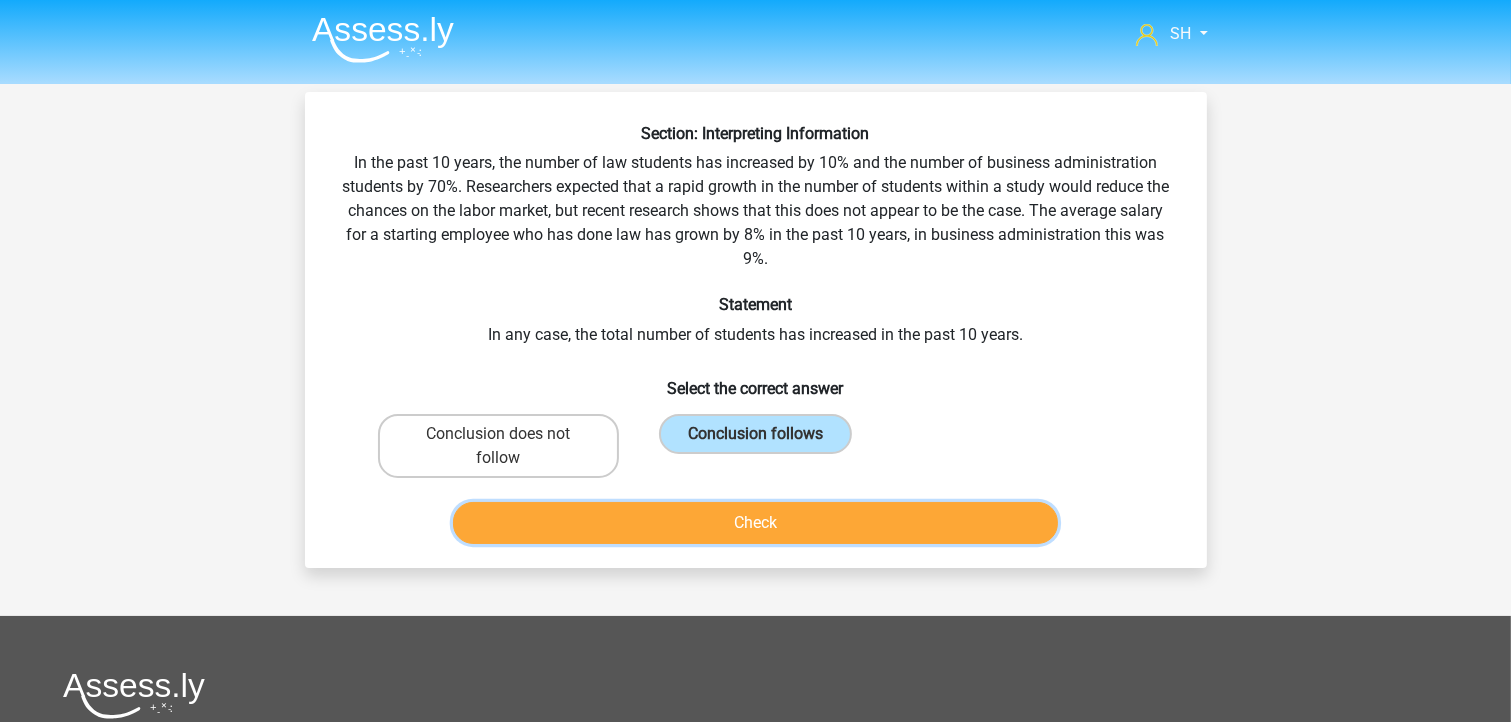 click on "Check" at bounding box center (755, 523) 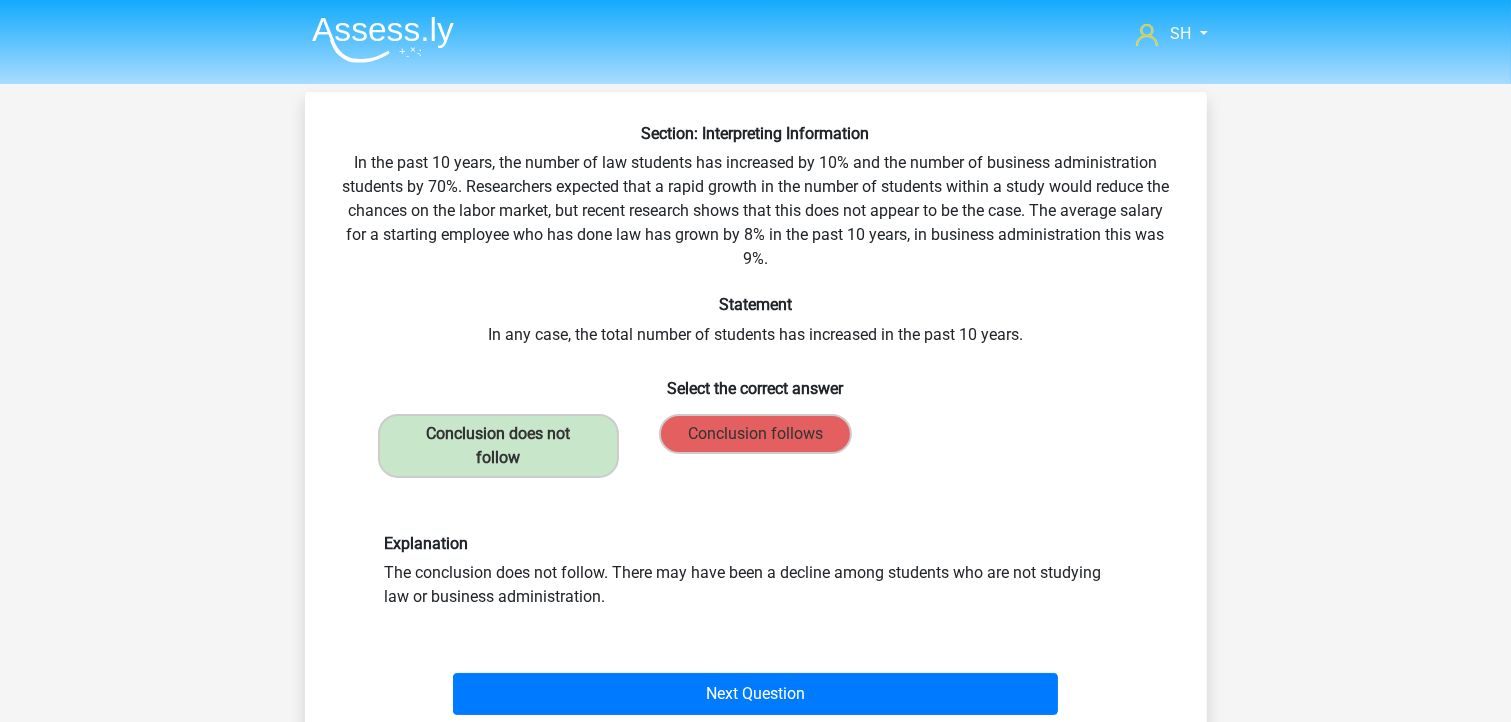 drag, startPoint x: 638, startPoint y: 616, endPoint x: 549, endPoint y: 567, distance: 101.597244 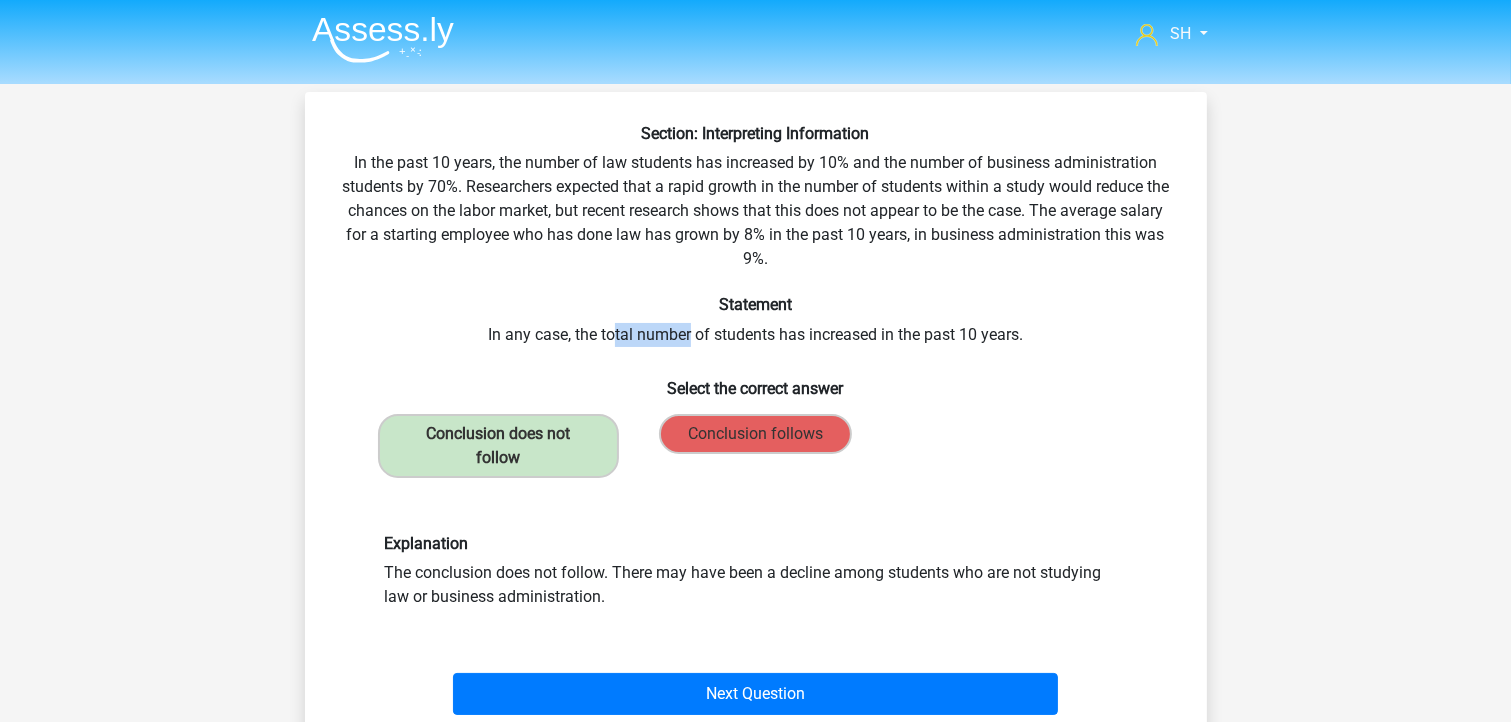 drag, startPoint x: 615, startPoint y: 331, endPoint x: 689, endPoint y: 335, distance: 74.10803 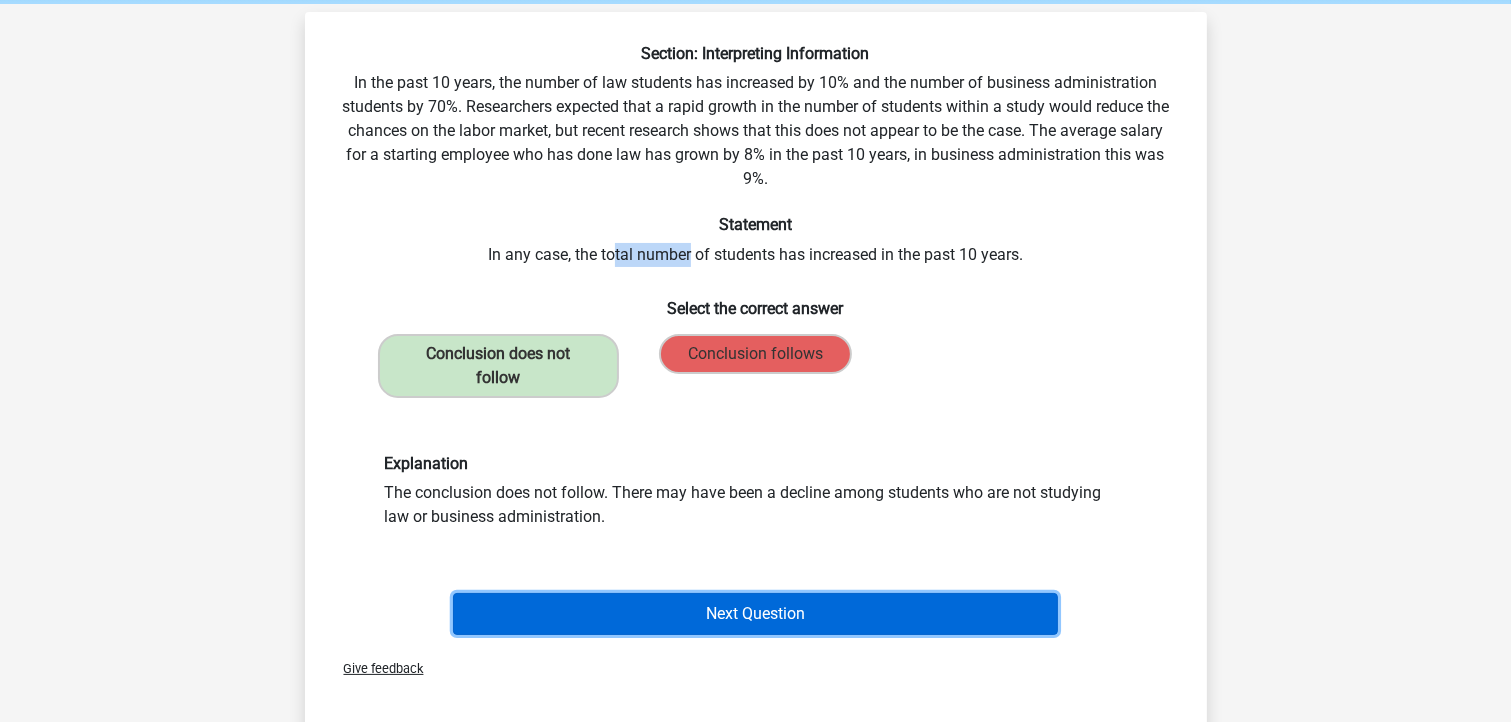 click on "Next Question" at bounding box center [755, 614] 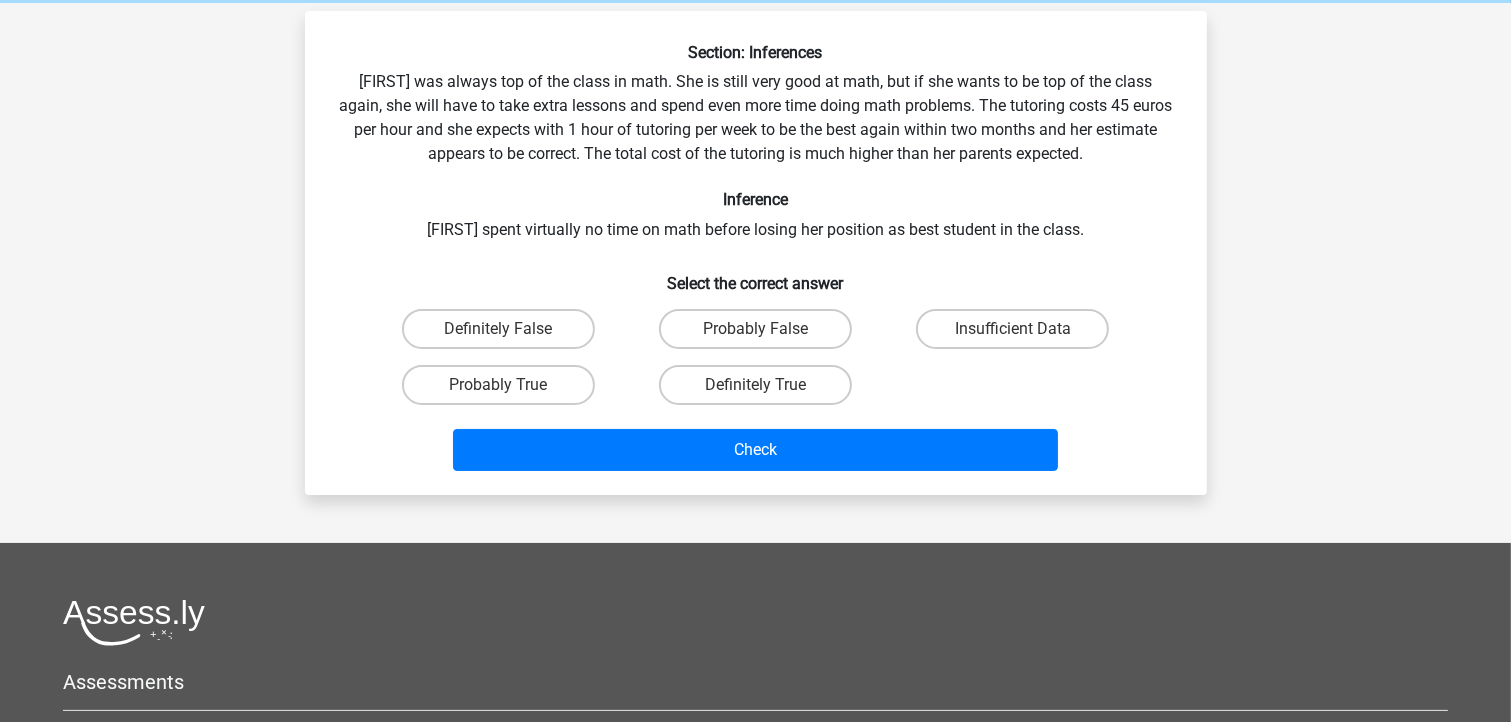 scroll, scrollTop: 92, scrollLeft: 0, axis: vertical 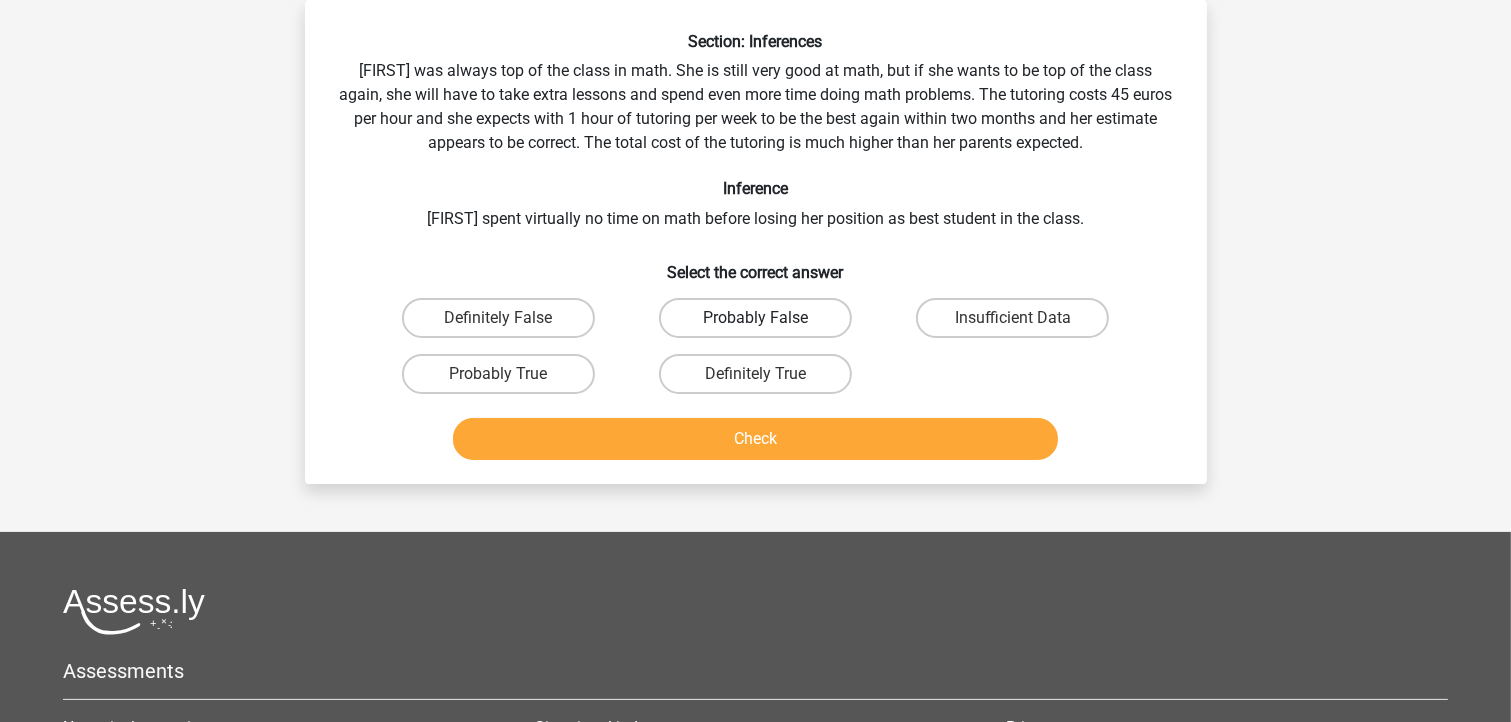 click on "Probably False" at bounding box center [755, 318] 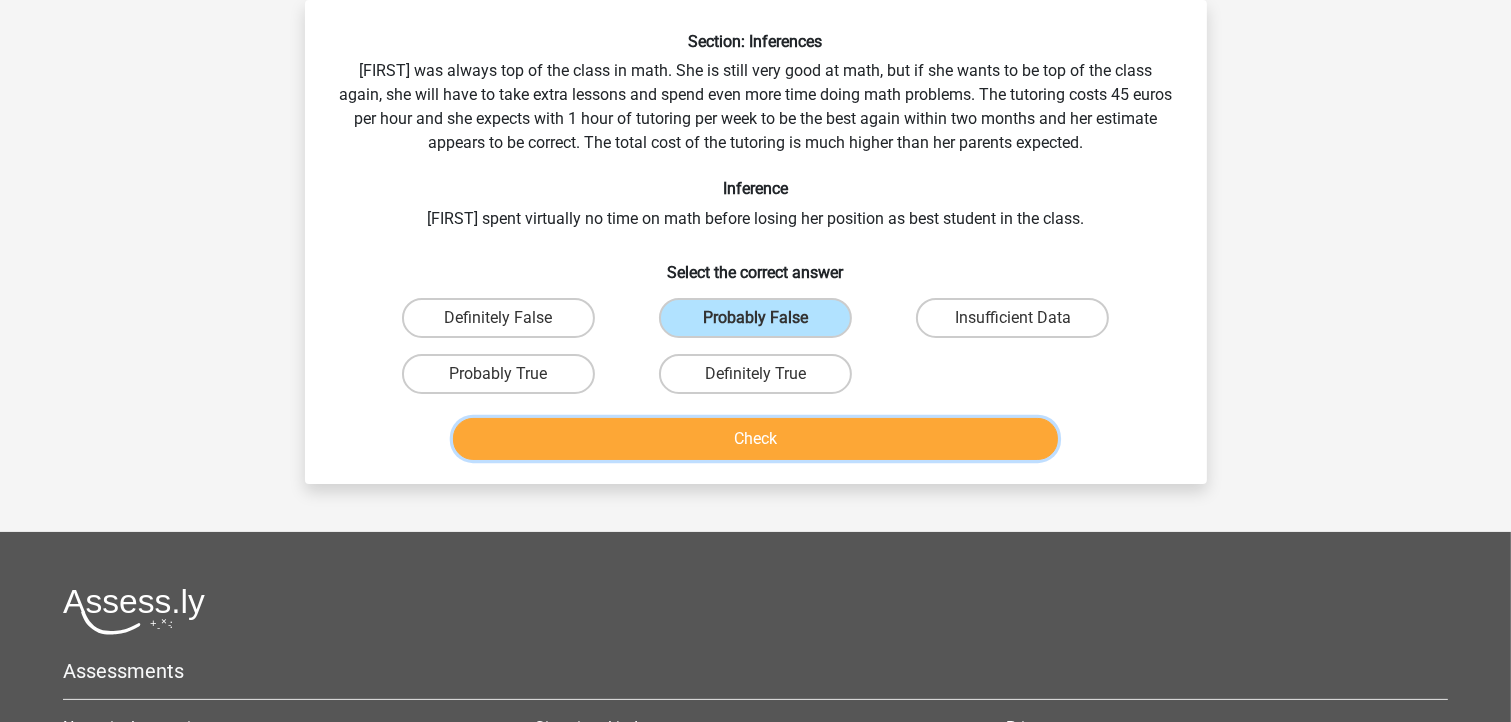 click on "Check" at bounding box center (755, 439) 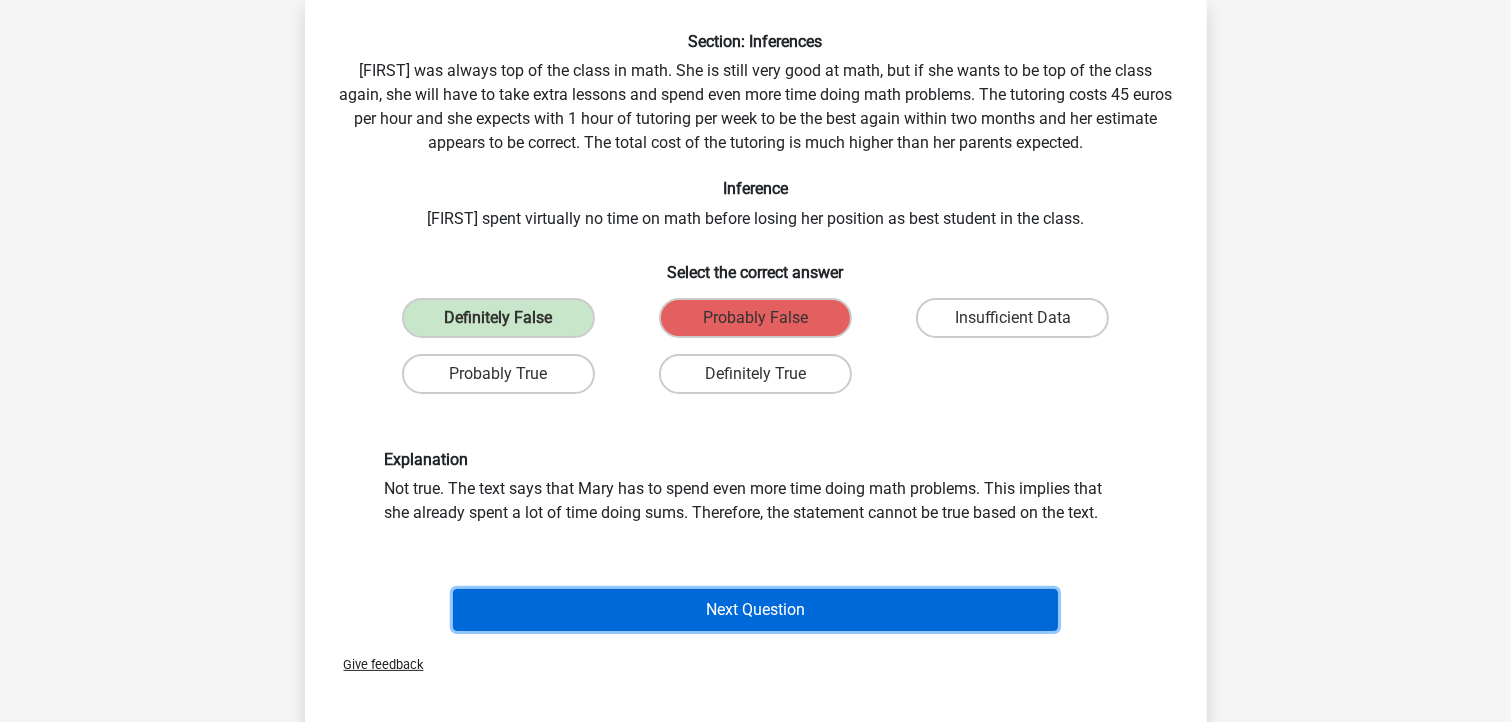 click on "Next Question" at bounding box center [755, 610] 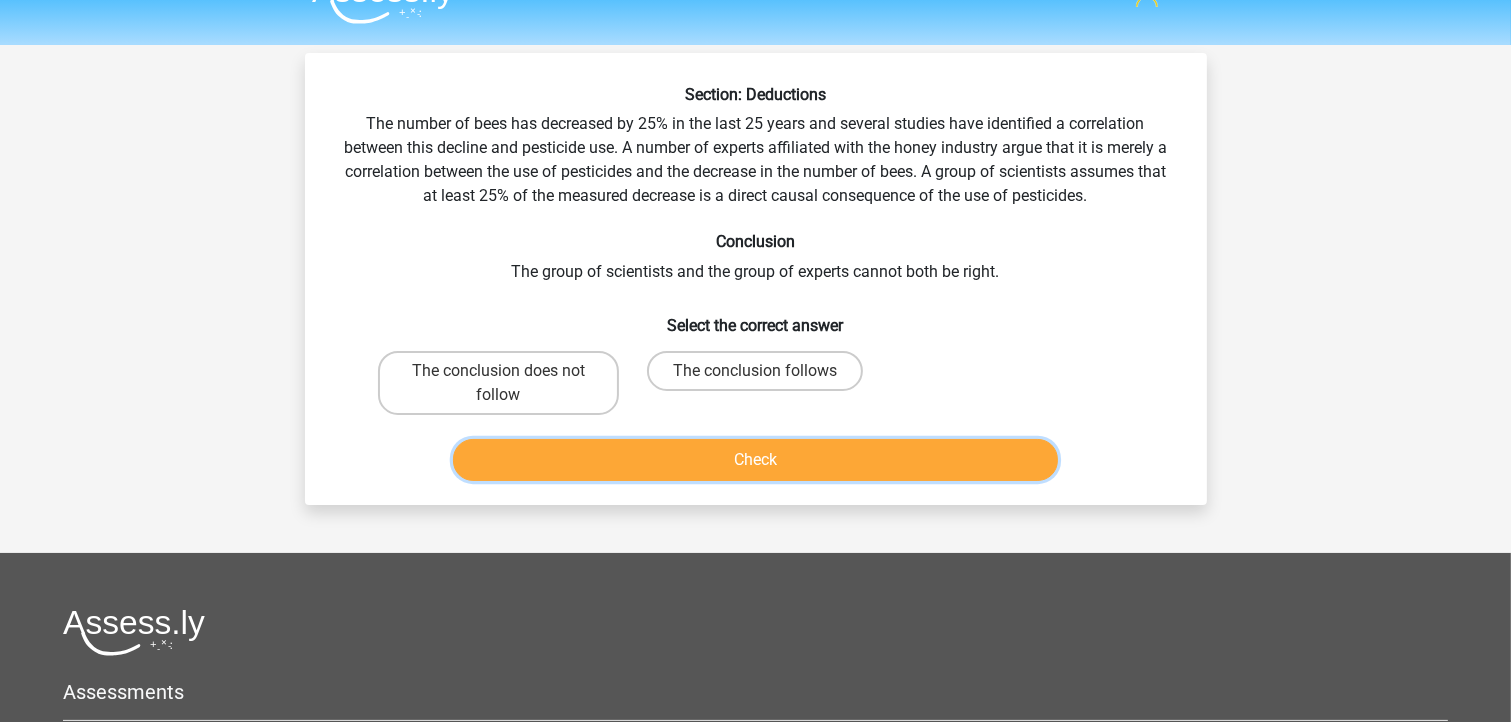 scroll, scrollTop: 12, scrollLeft: 0, axis: vertical 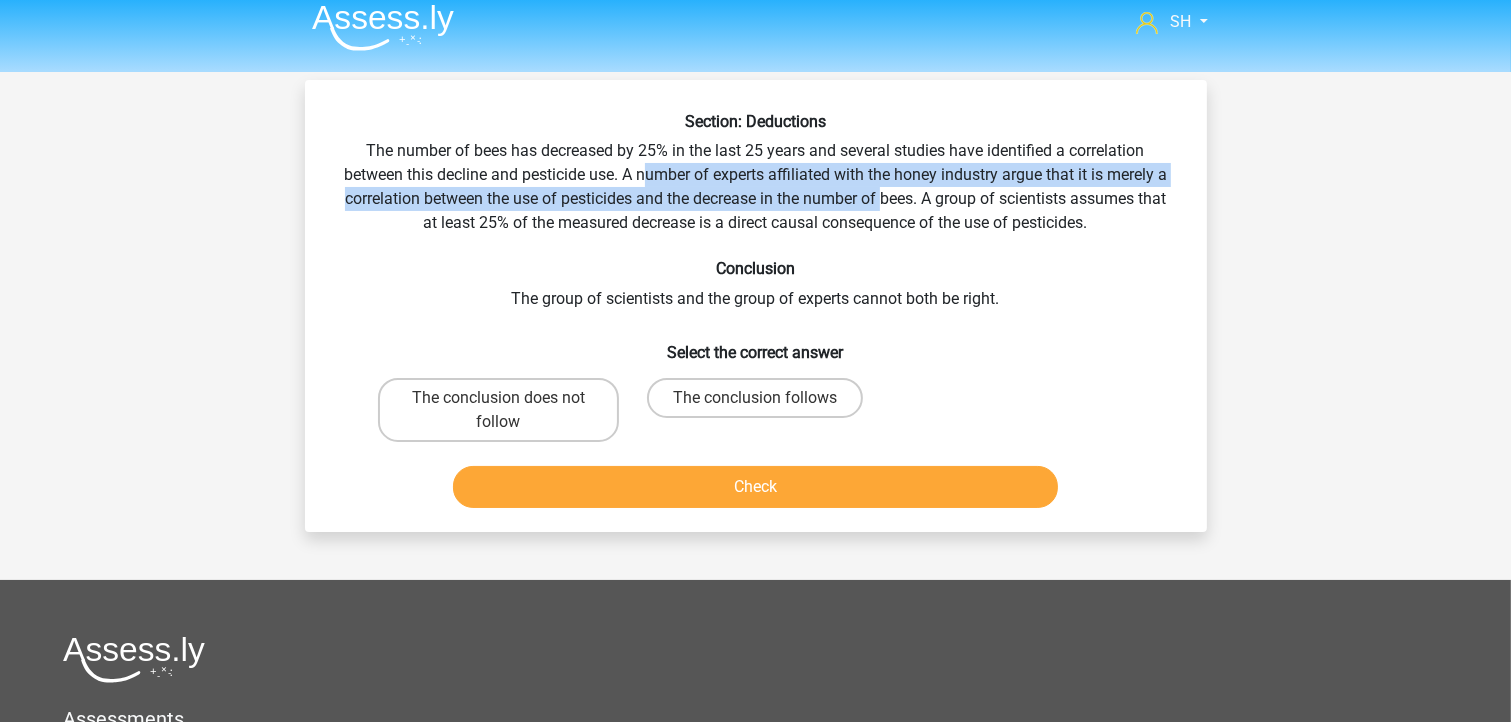 drag, startPoint x: 656, startPoint y: 176, endPoint x: 885, endPoint y: 193, distance: 229.63014 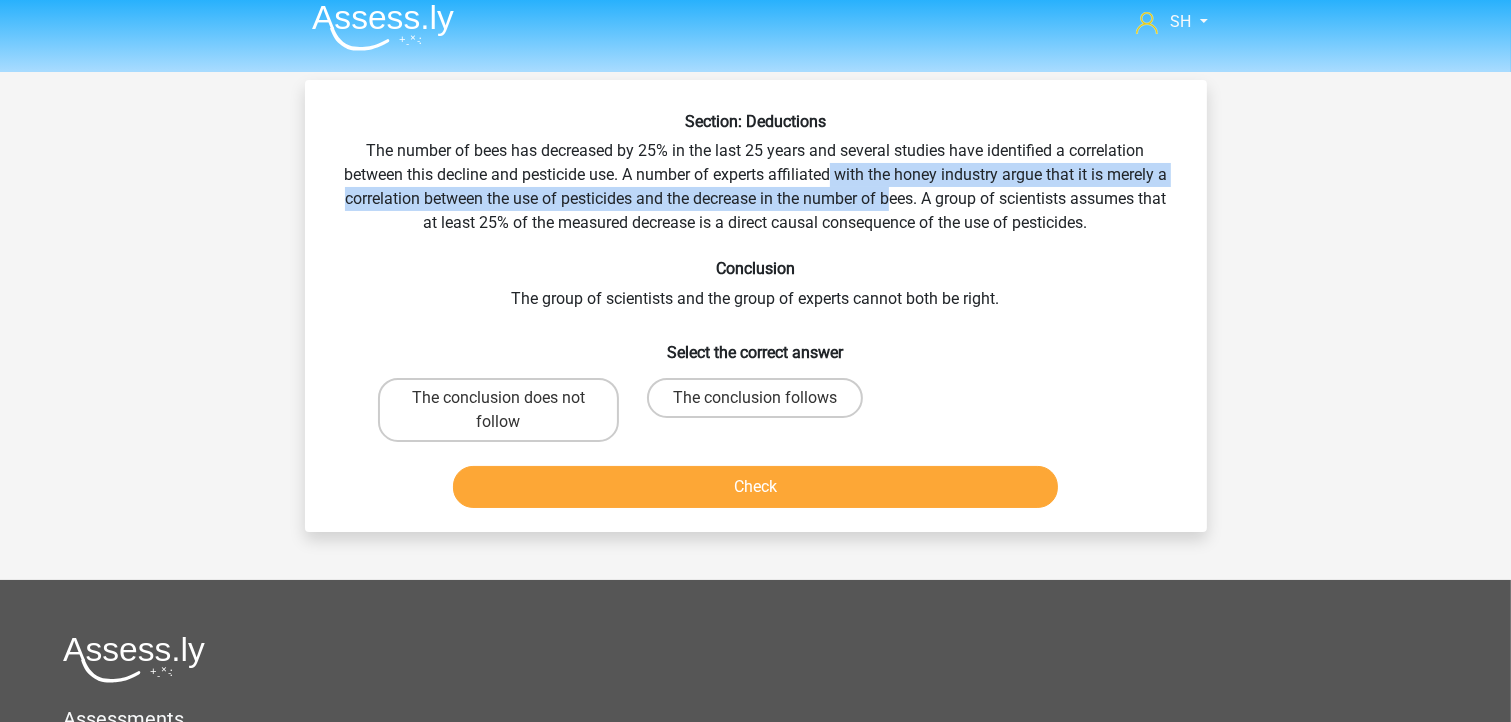 drag, startPoint x: 891, startPoint y: 192, endPoint x: 829, endPoint y: 187, distance: 62.201286 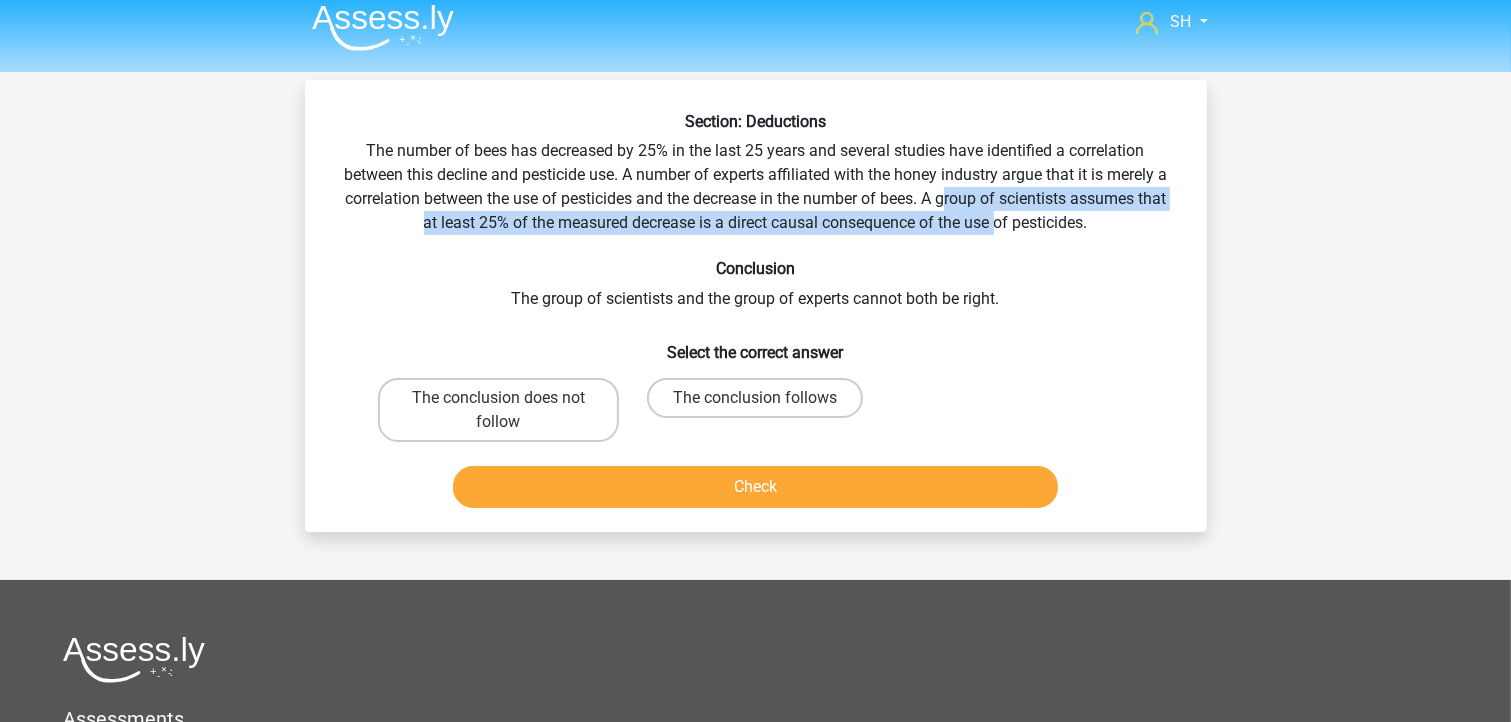 drag, startPoint x: 944, startPoint y: 200, endPoint x: 998, endPoint y: 216, distance: 56.32051 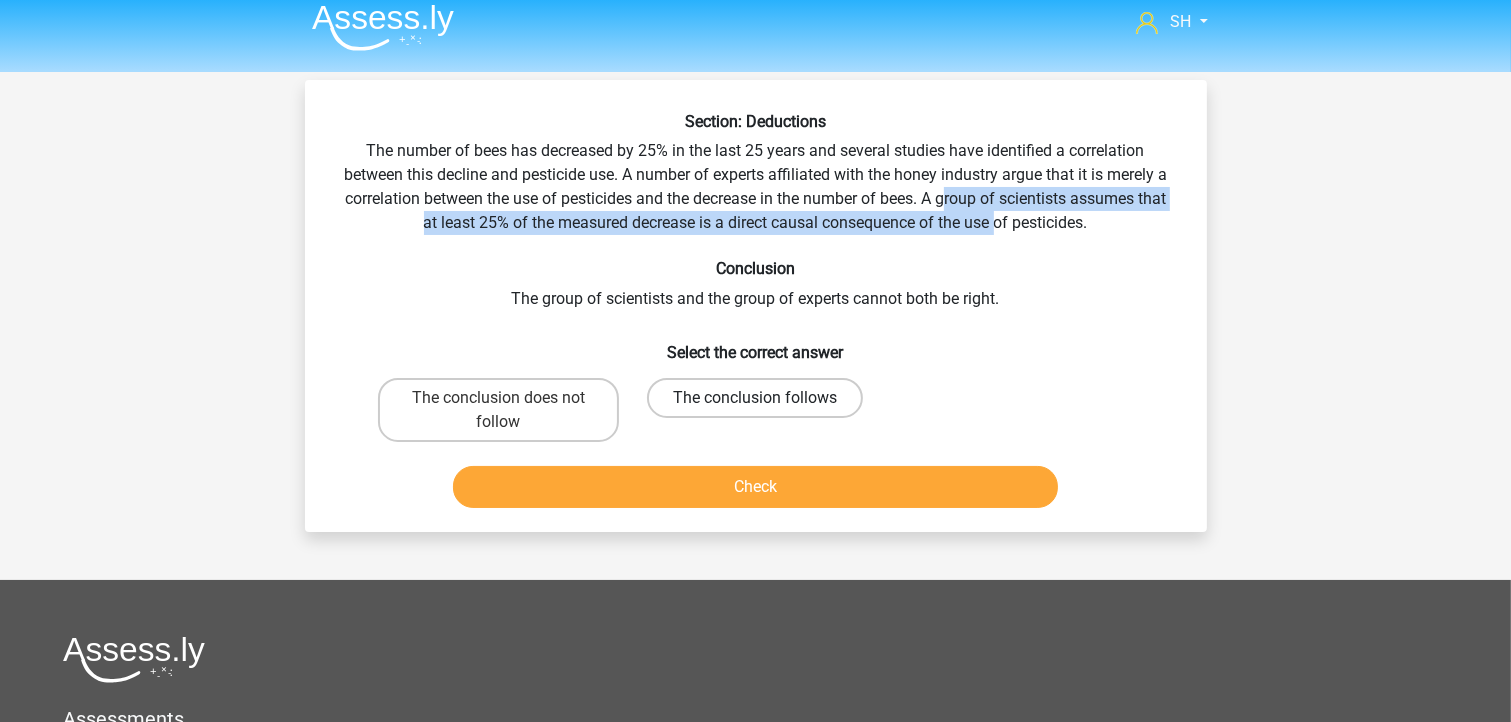 click on "The conclusion follows" at bounding box center (755, 398) 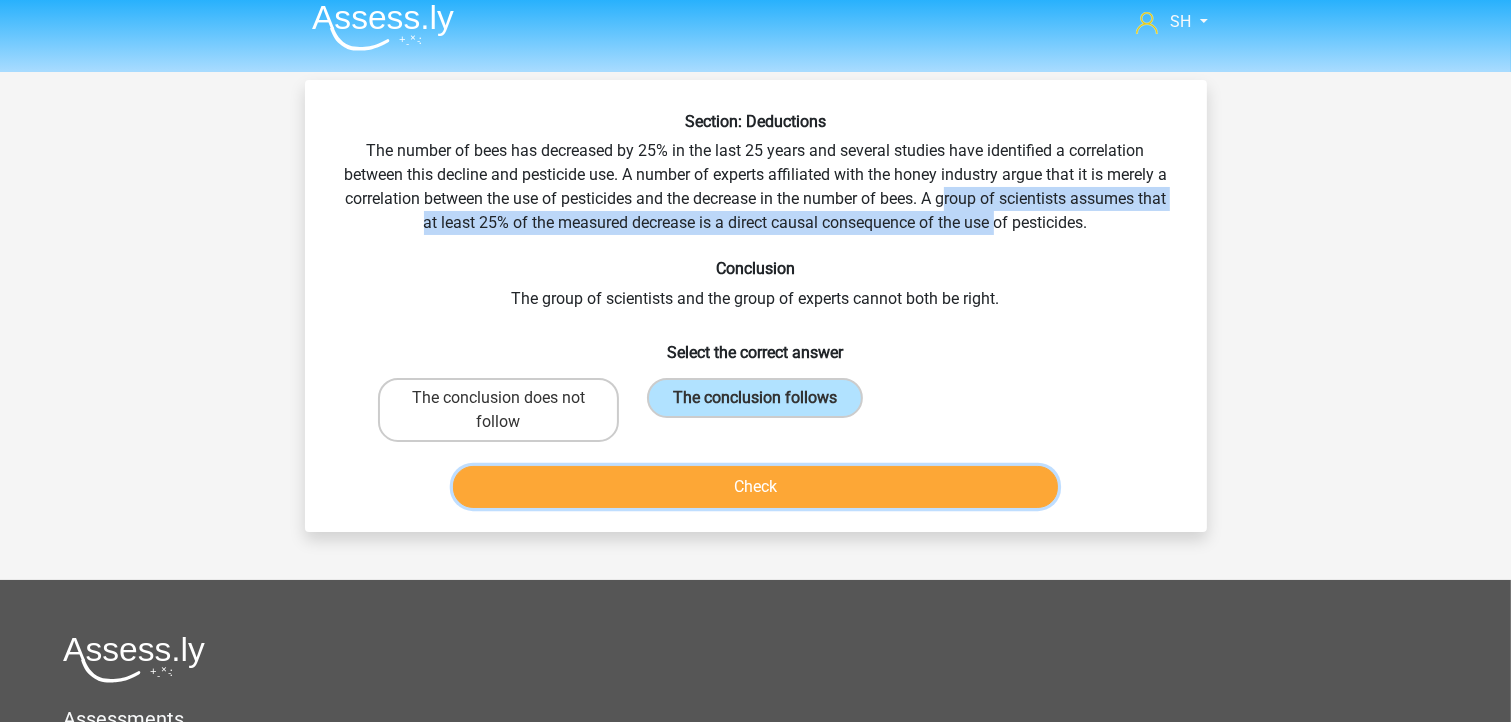 click on "Check" at bounding box center (755, 487) 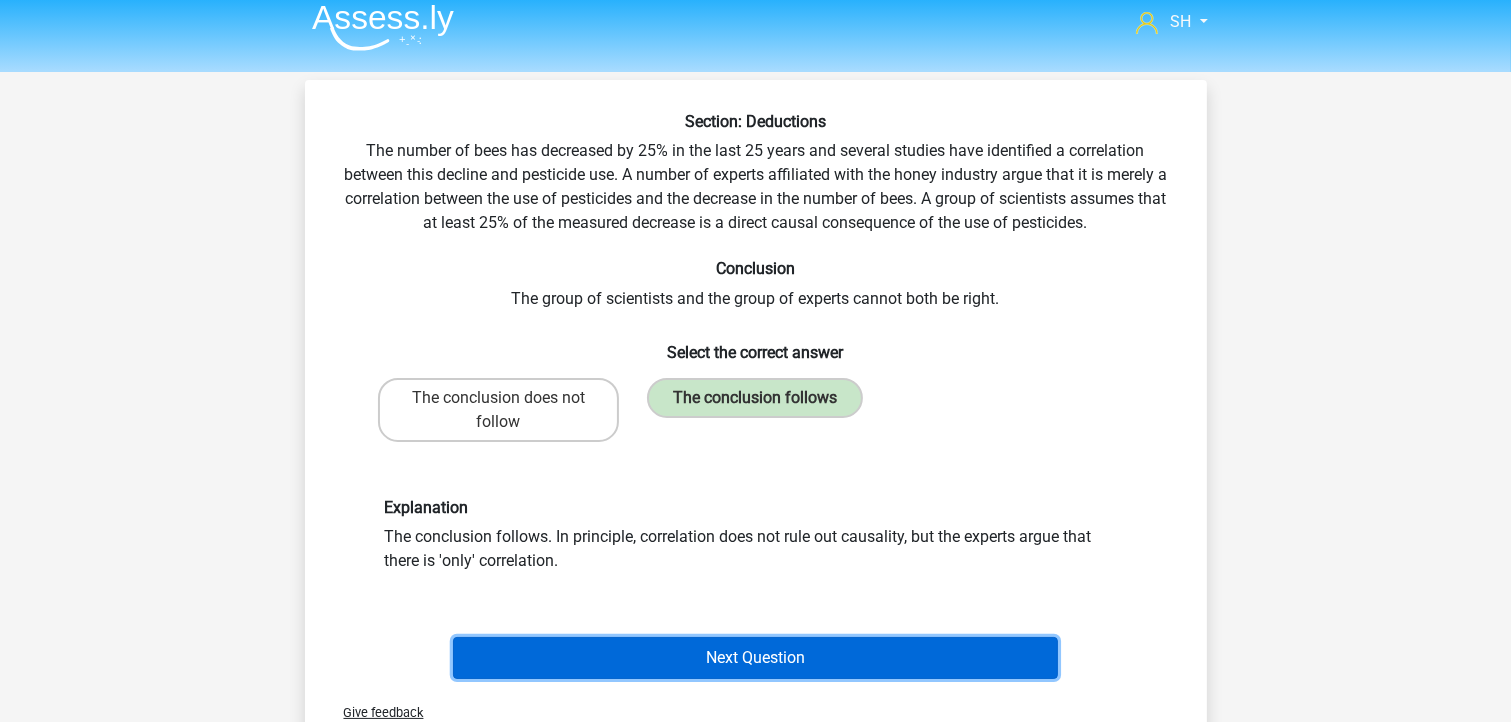 drag, startPoint x: 739, startPoint y: 647, endPoint x: 735, endPoint y: 628, distance: 19.416489 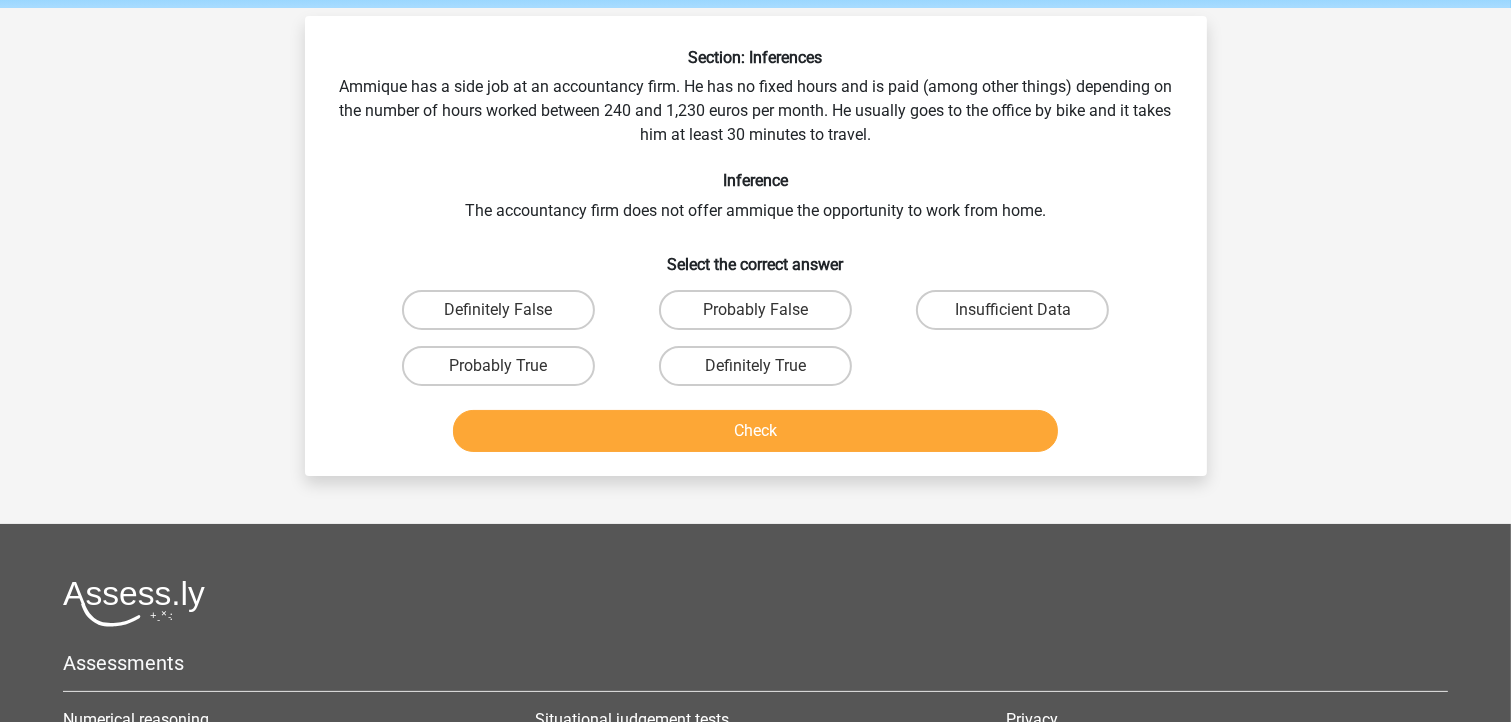 scroll, scrollTop: 92, scrollLeft: 0, axis: vertical 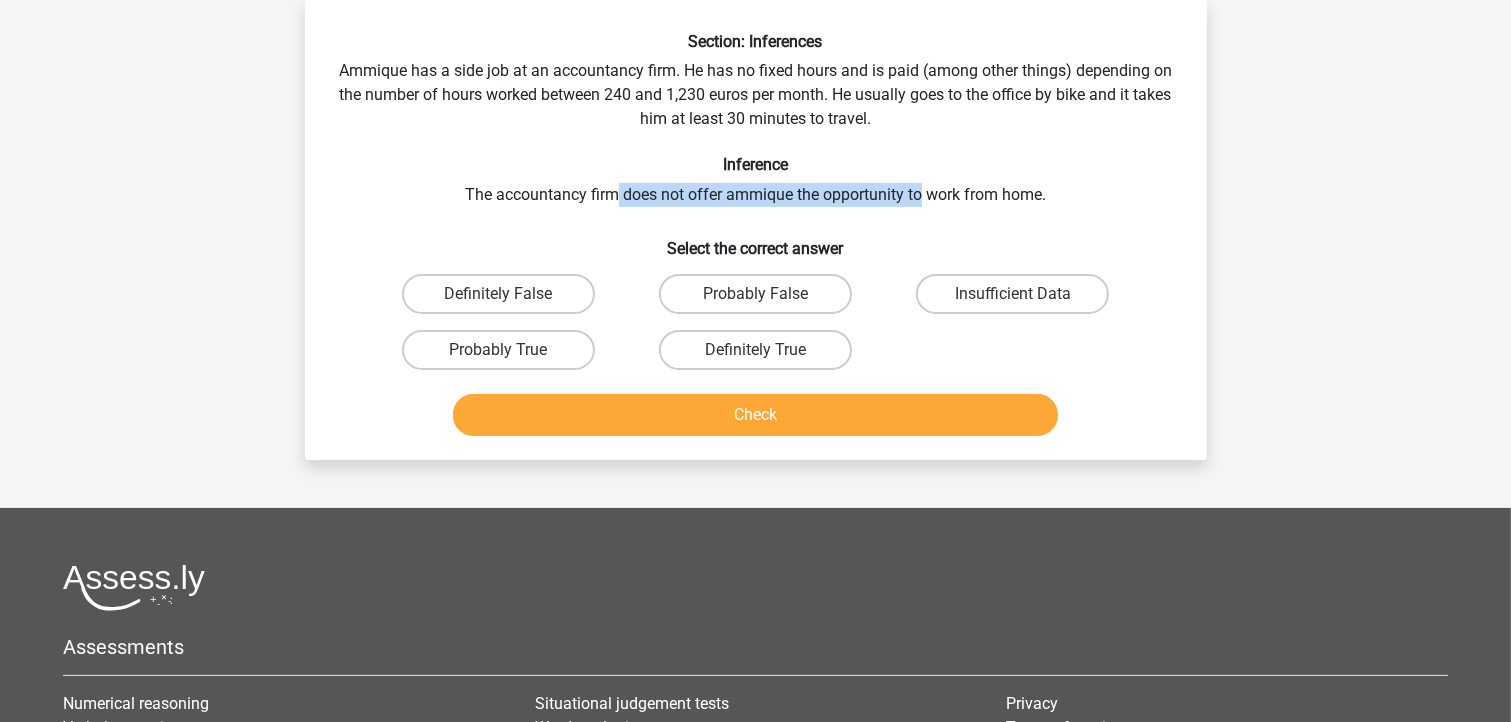 drag, startPoint x: 633, startPoint y: 196, endPoint x: 920, endPoint y: 194, distance: 287.00696 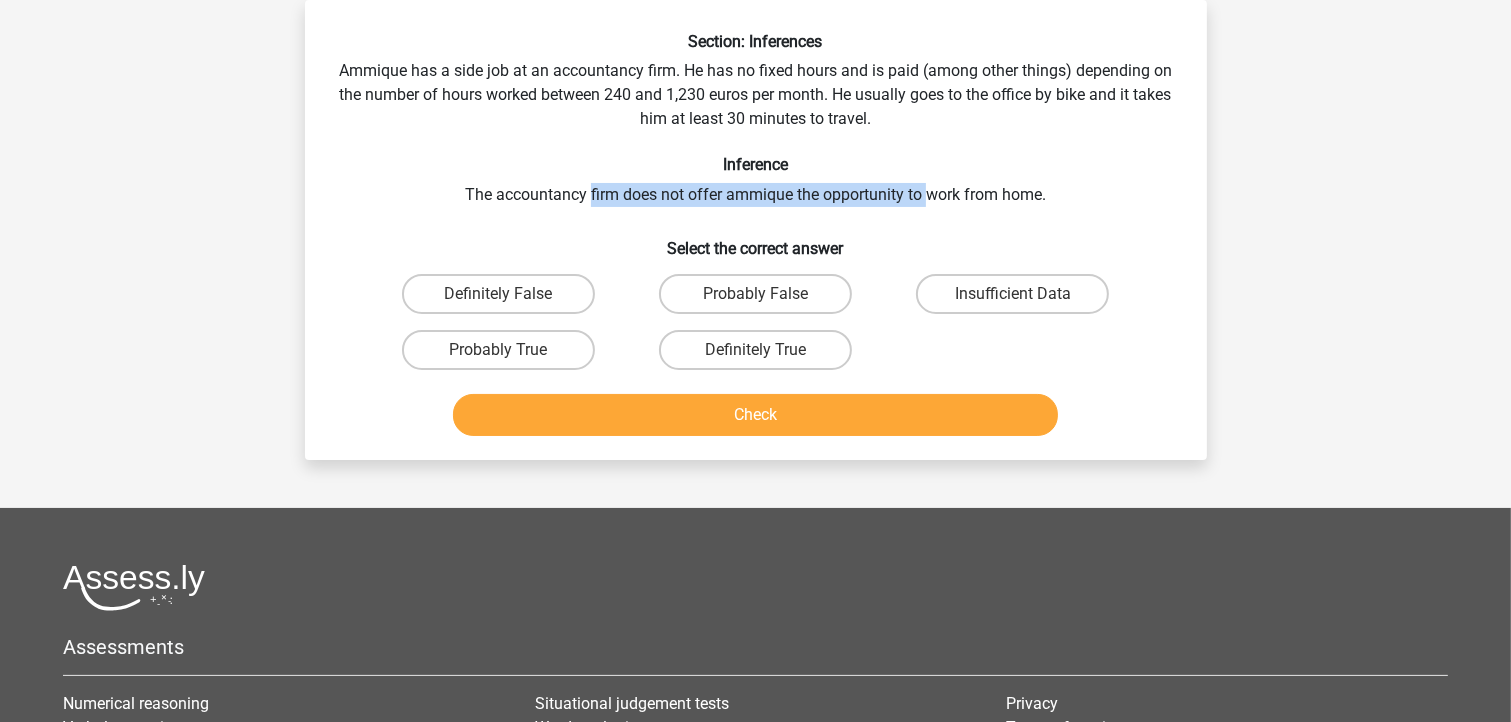 drag, startPoint x: 920, startPoint y: 194, endPoint x: 584, endPoint y: 206, distance: 336.2142 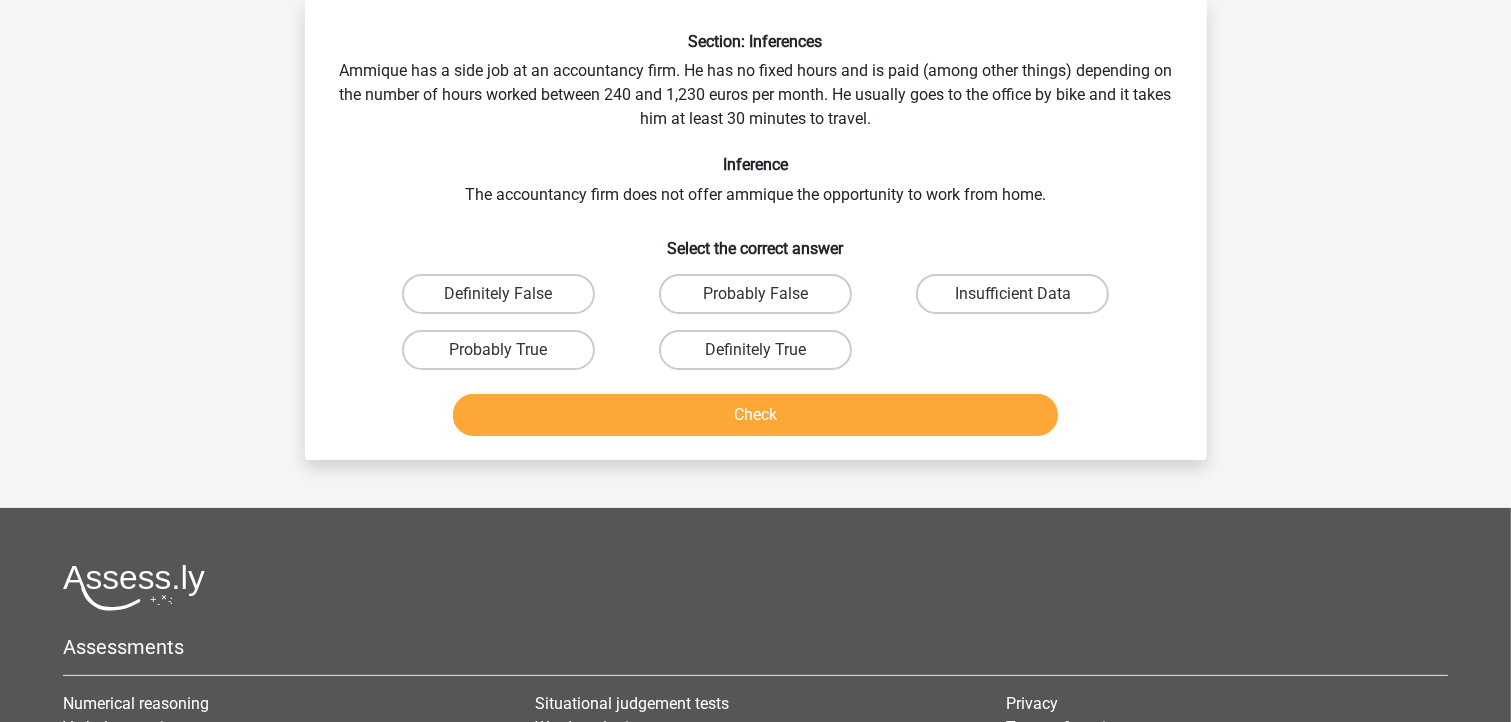 click on "Section: Inferences Ammique has a side job at an accountancy firm. He has no fixed hours and is paid (among other things) depending on the number of hours worked between 240 and 1,230 euros per month. He usually goes to the office by bike and it takes him at least 30 minutes to travel. Inference The accountancy firm does not offer ammique the opportunity to work from home.
Select the correct answer
Definitely False
Probably False" at bounding box center [756, 238] 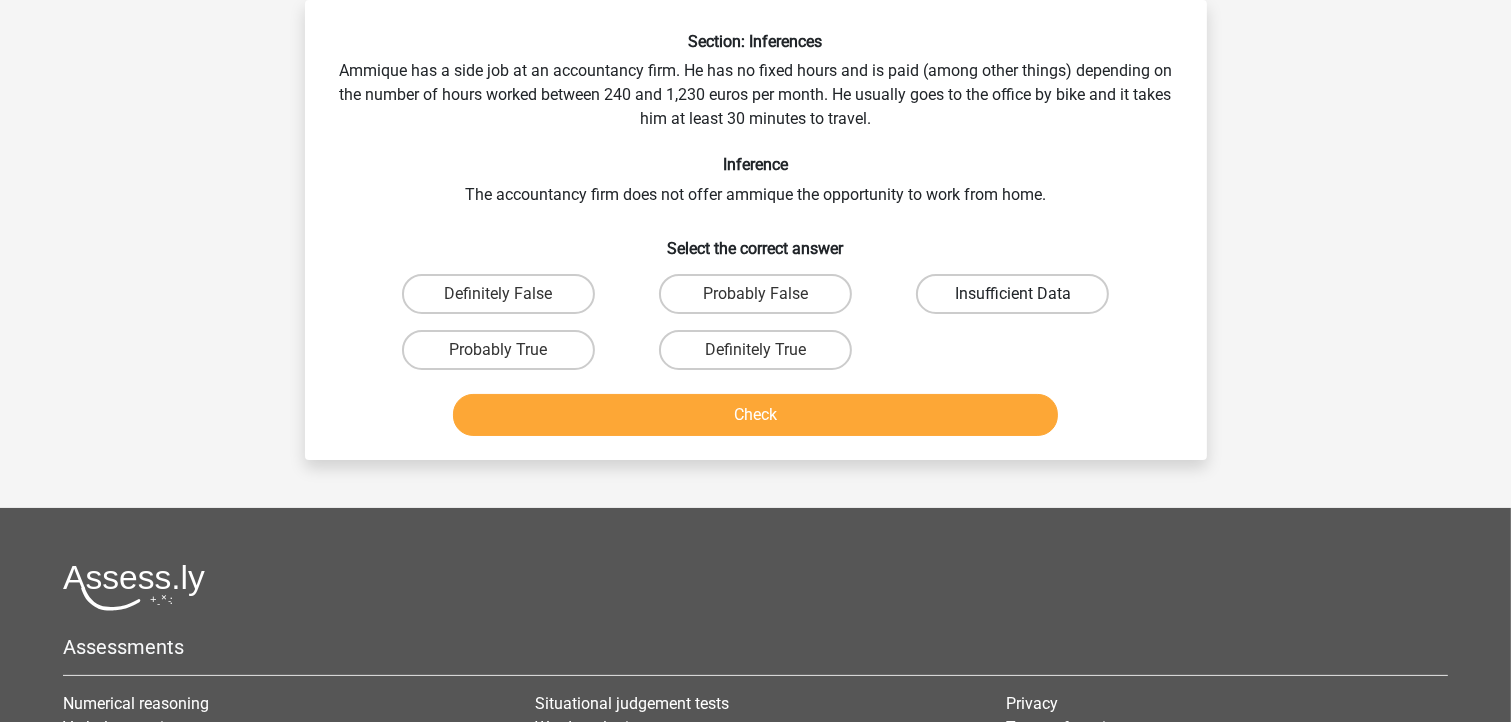 click on "Insufficient Data" at bounding box center (1012, 294) 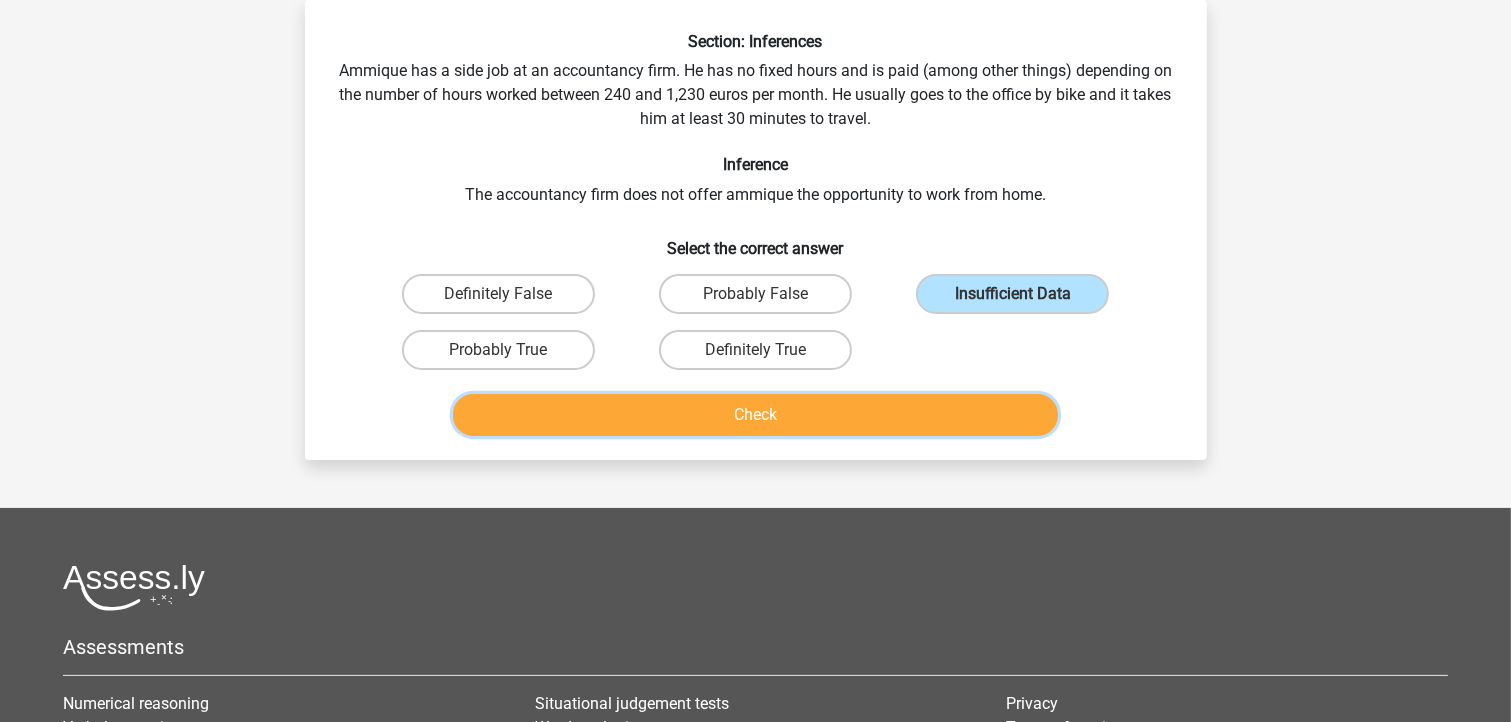 click on "Check" at bounding box center [755, 415] 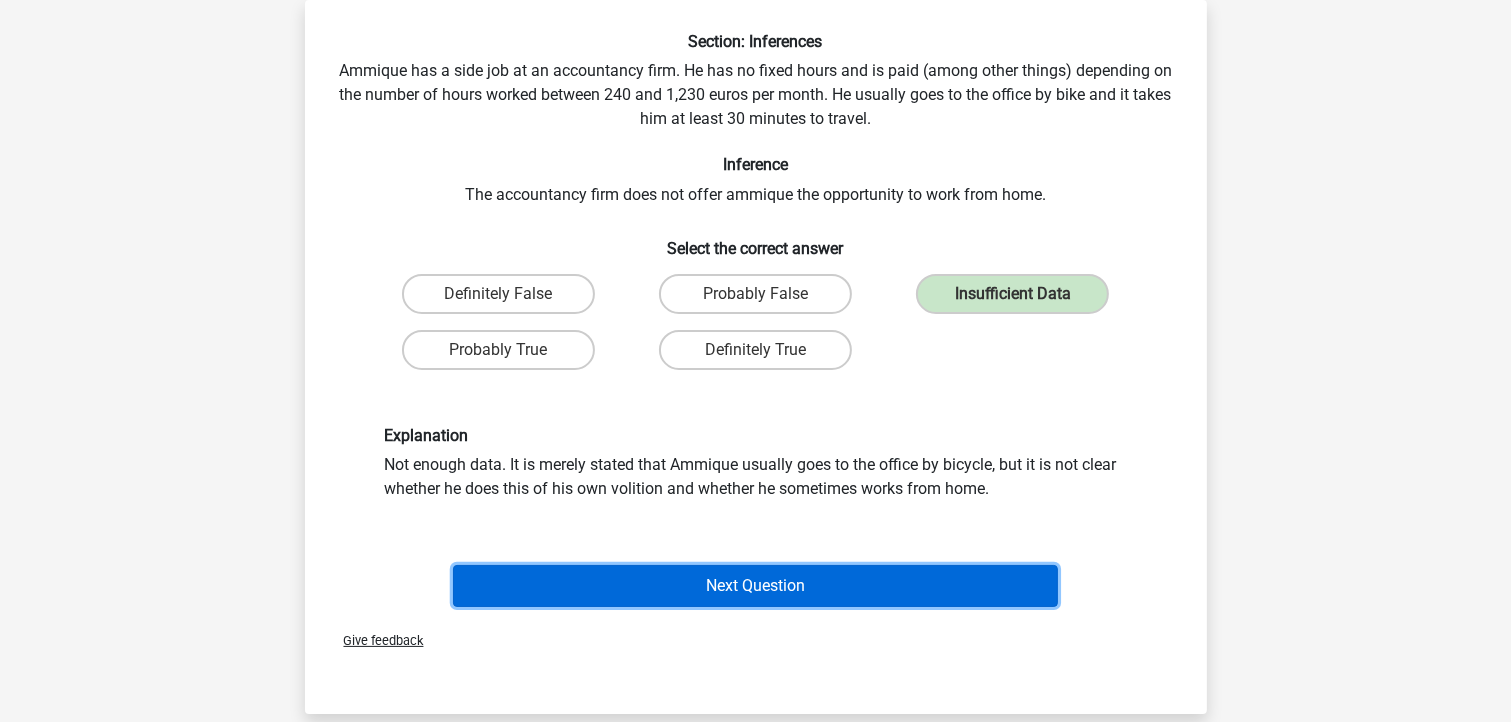click on "Next Question" at bounding box center (755, 586) 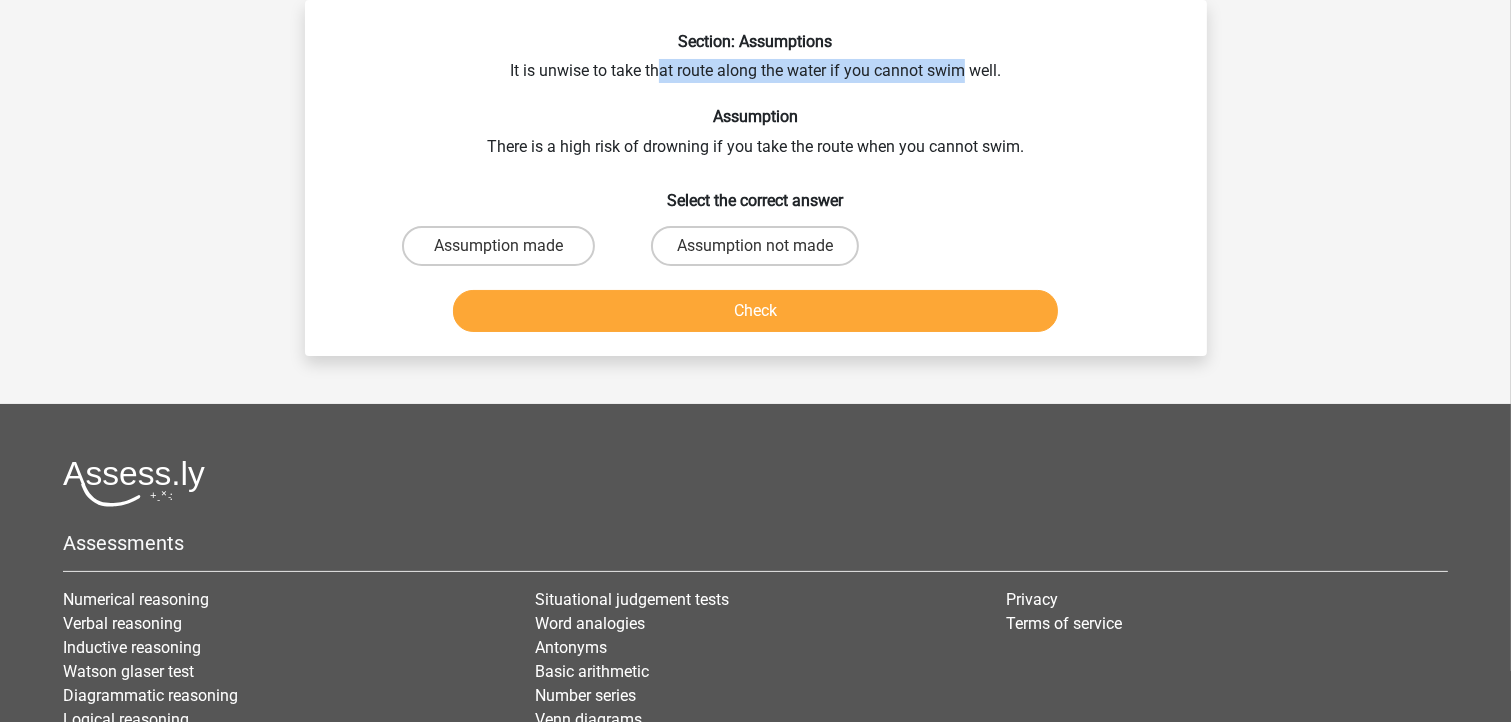 drag, startPoint x: 679, startPoint y: 76, endPoint x: 967, endPoint y: 76, distance: 288 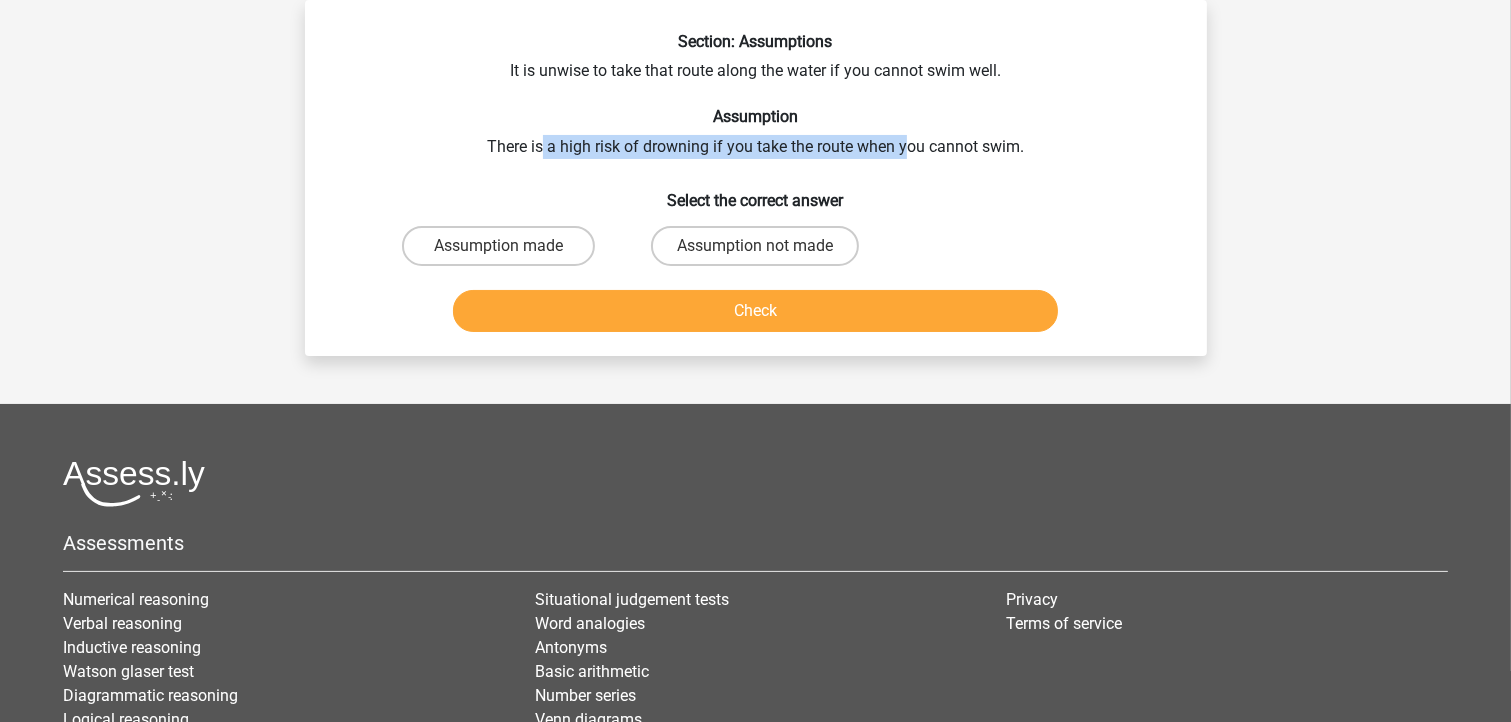 drag, startPoint x: 566, startPoint y: 140, endPoint x: 909, endPoint y: 143, distance: 343.01312 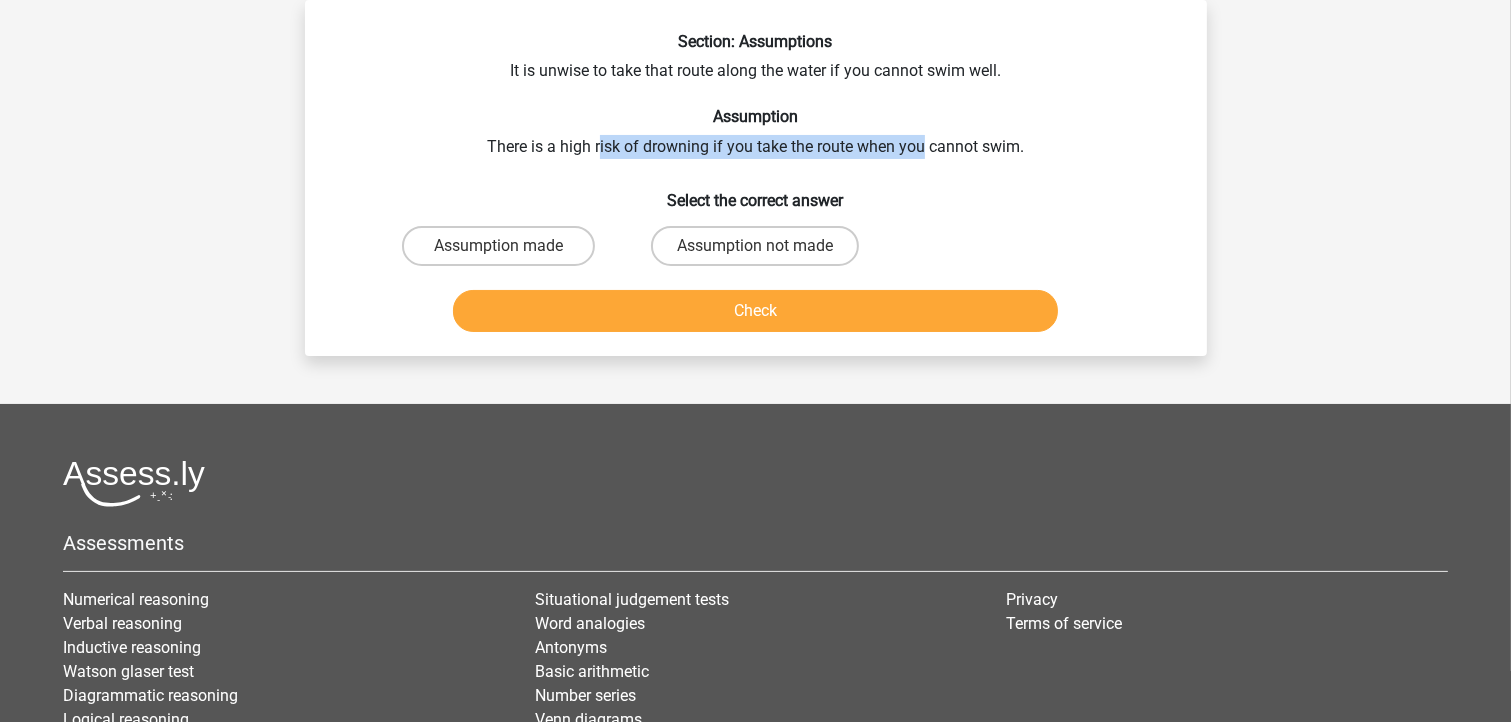 drag, startPoint x: 924, startPoint y: 145, endPoint x: 598, endPoint y: 142, distance: 326.0138 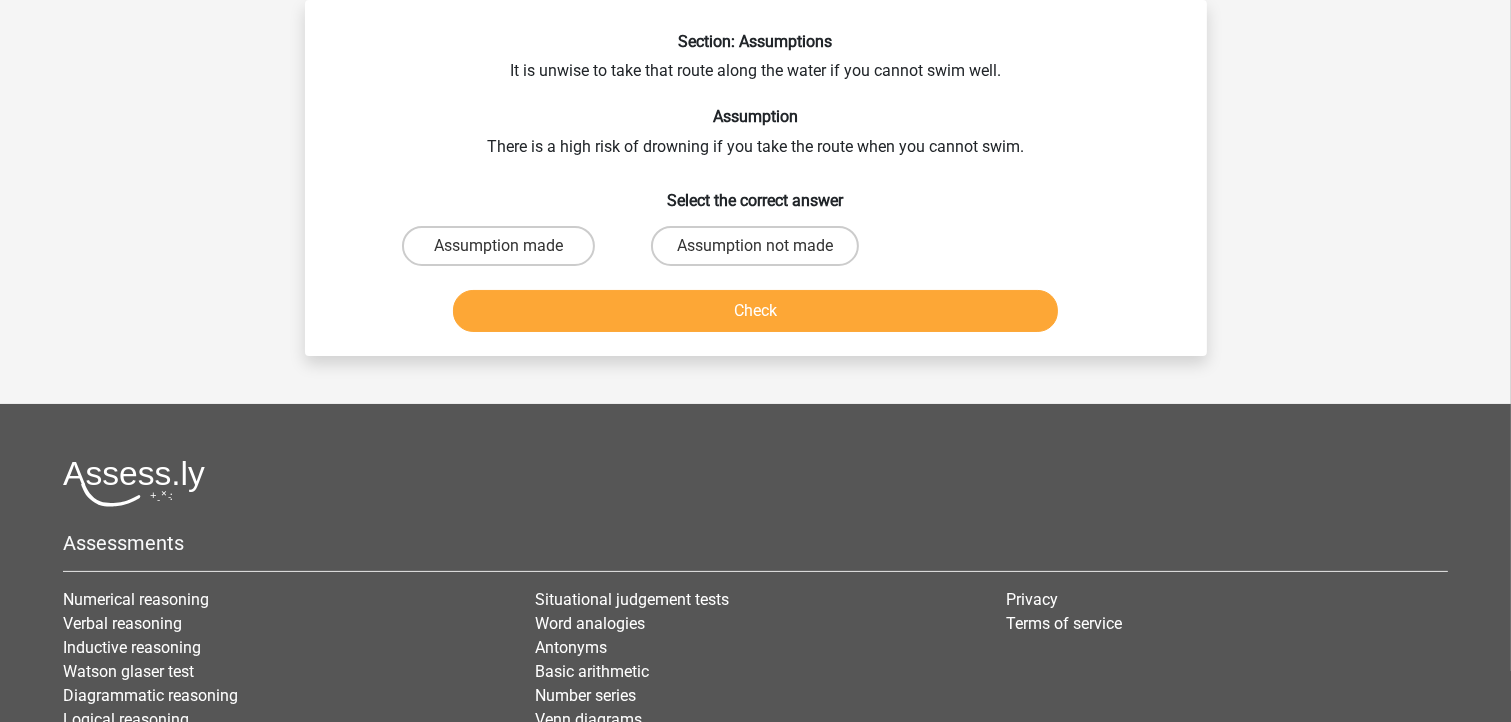 click on "Section: Assumptions It is unwise to take that route along the water if you cannot swim well. Assumption There is a high risk of drowning if you take the route when you cannot swim.
Select the correct answer
Assumption made
Assumption not made
Check" at bounding box center (756, 186) 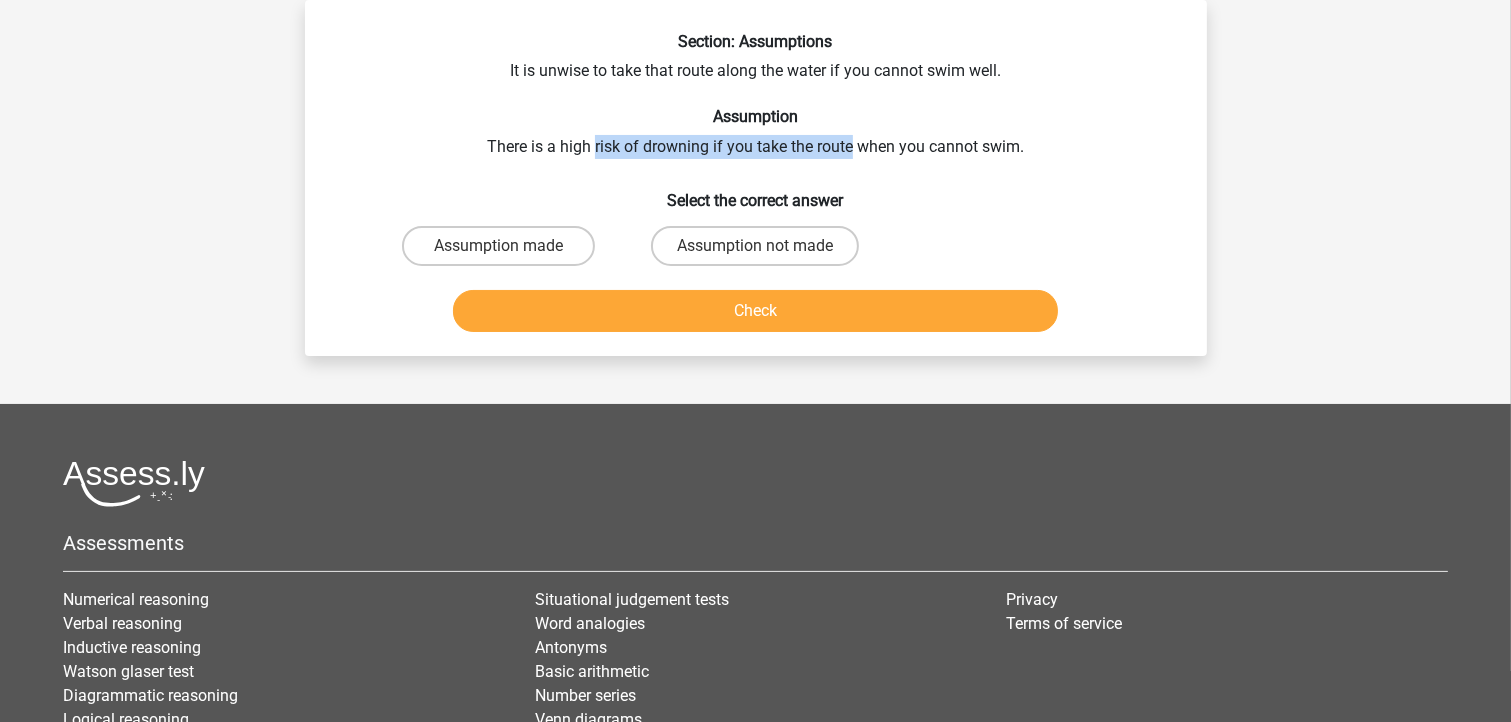 drag, startPoint x: 596, startPoint y: 142, endPoint x: 821, endPoint y: 156, distance: 225.43513 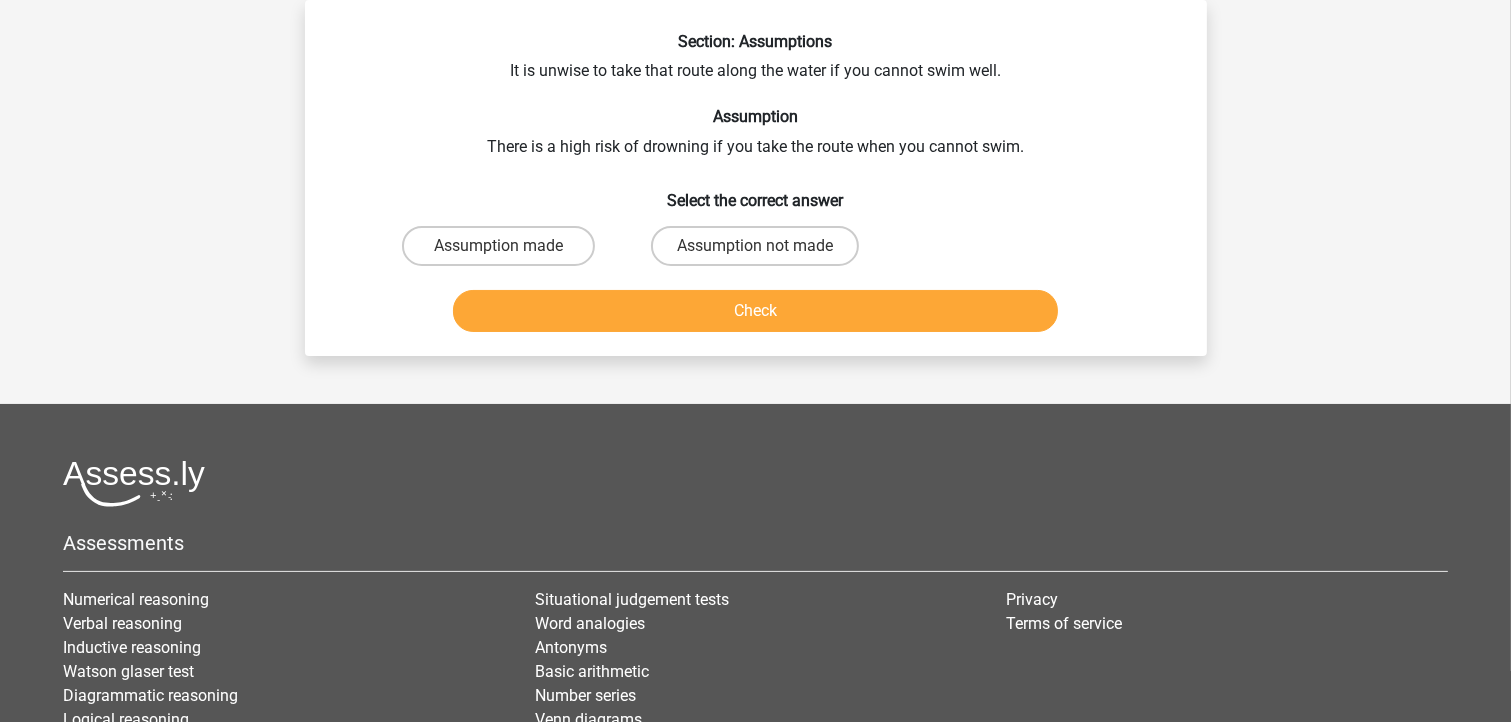 click on "Section: Assumptions It is unwise to take that route along the water if you cannot swim well. Assumption There is a high risk of drowning if you take the route when you cannot swim.
Select the correct answer
Assumption made
Assumption not made
Check" at bounding box center (756, 186) 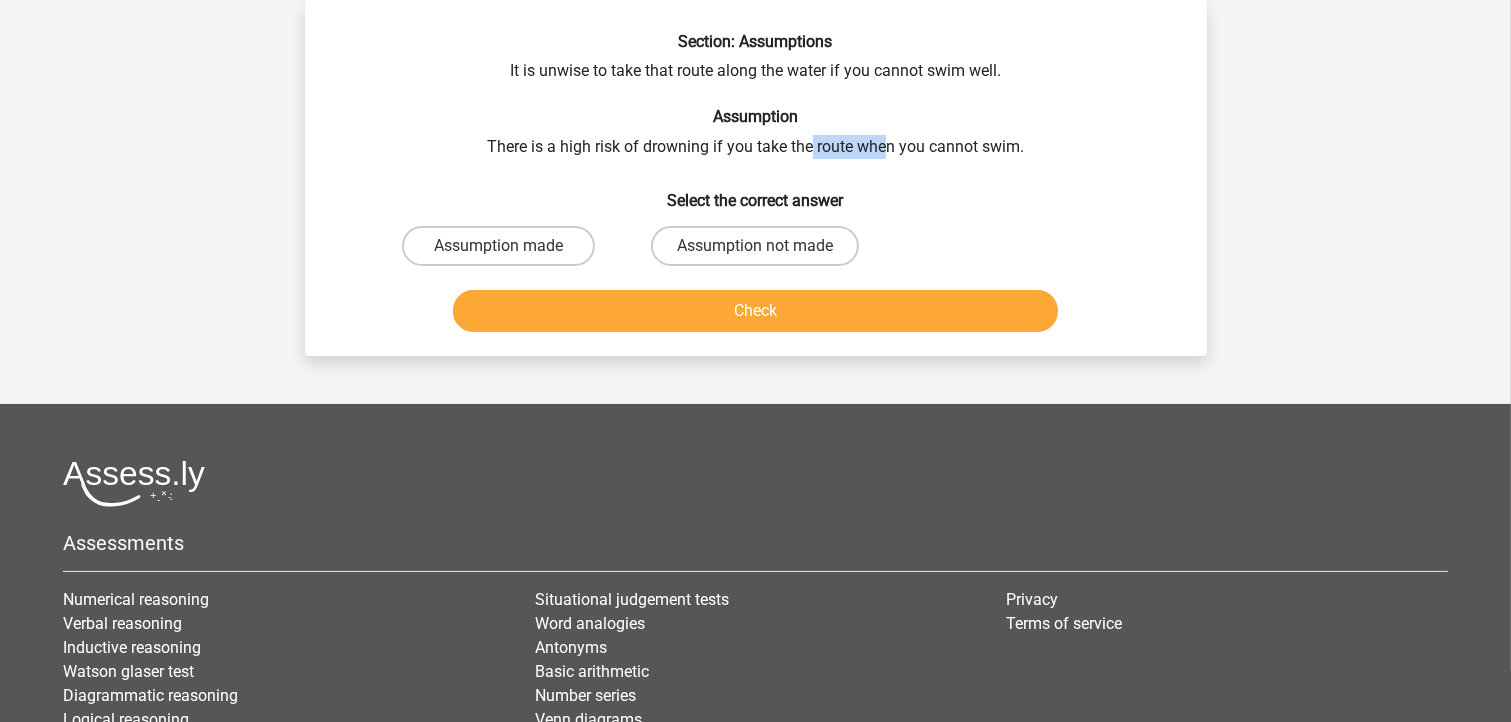 drag, startPoint x: 888, startPoint y: 150, endPoint x: 812, endPoint y: 149, distance: 76.00658 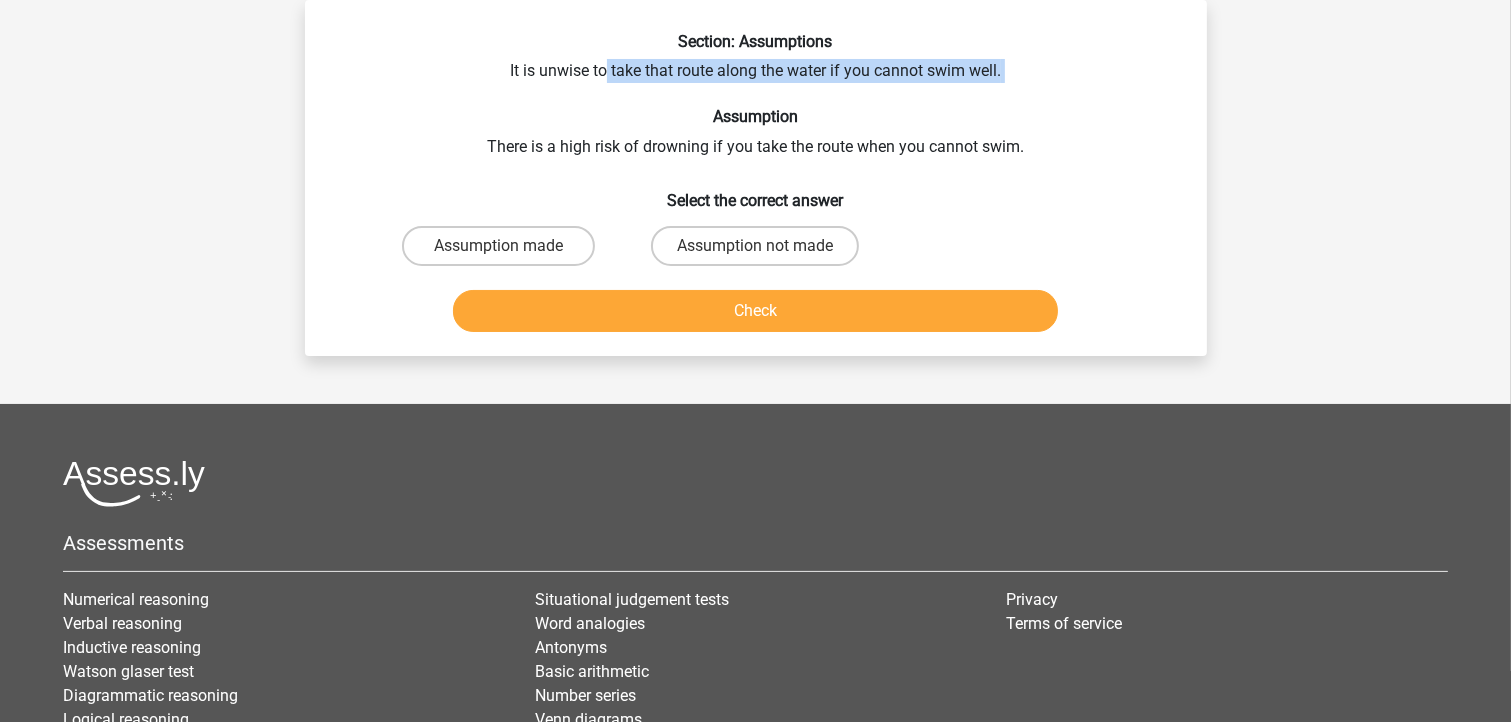 drag, startPoint x: 605, startPoint y: 78, endPoint x: 861, endPoint y: 94, distance: 256.4995 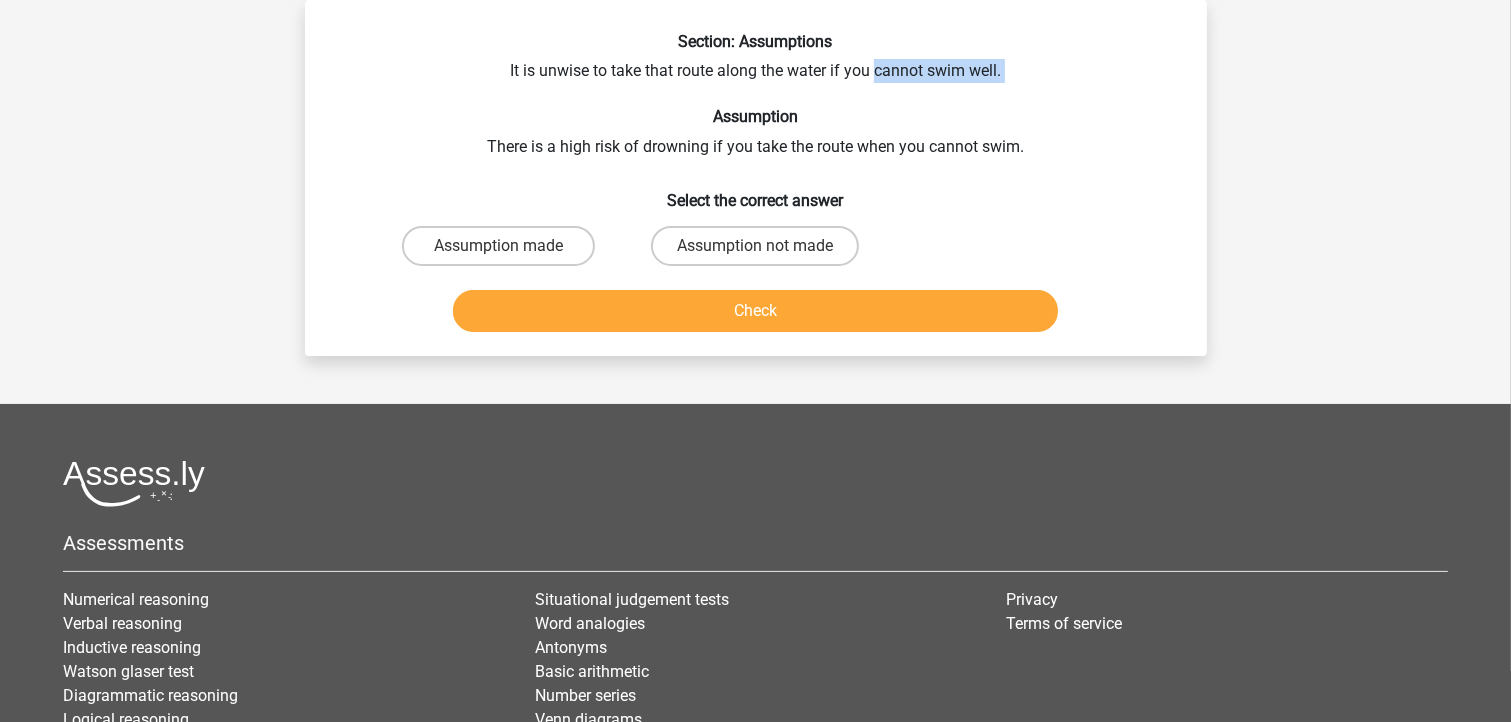 drag, startPoint x: 877, startPoint y: 77, endPoint x: 664, endPoint y: 84, distance: 213.11499 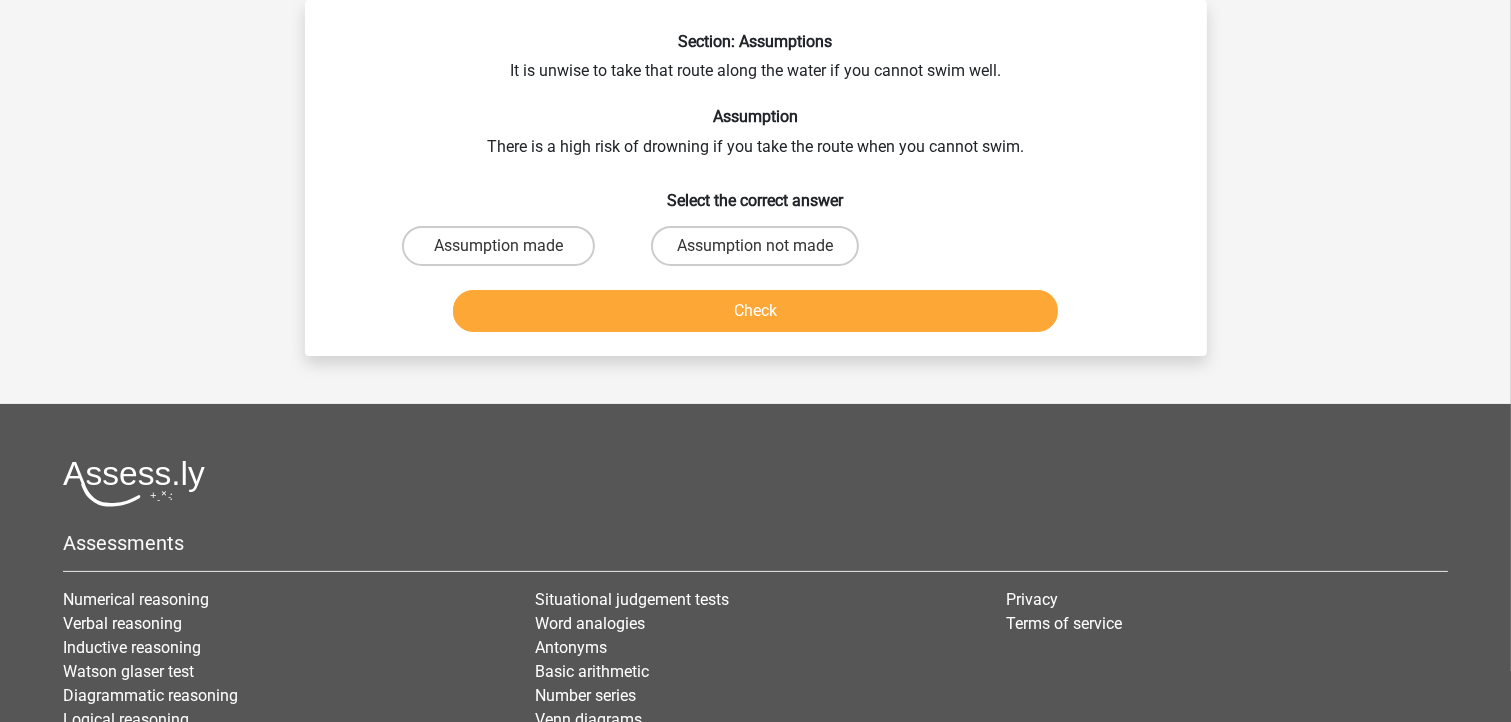 click on "Section: Assumptions It is unwise to take that route along the water if you cannot swim well. Assumption There is a high risk of drowning if you take the route when you cannot swim.
Select the correct answer
Assumption made
Assumption not made
Check" at bounding box center (756, 186) 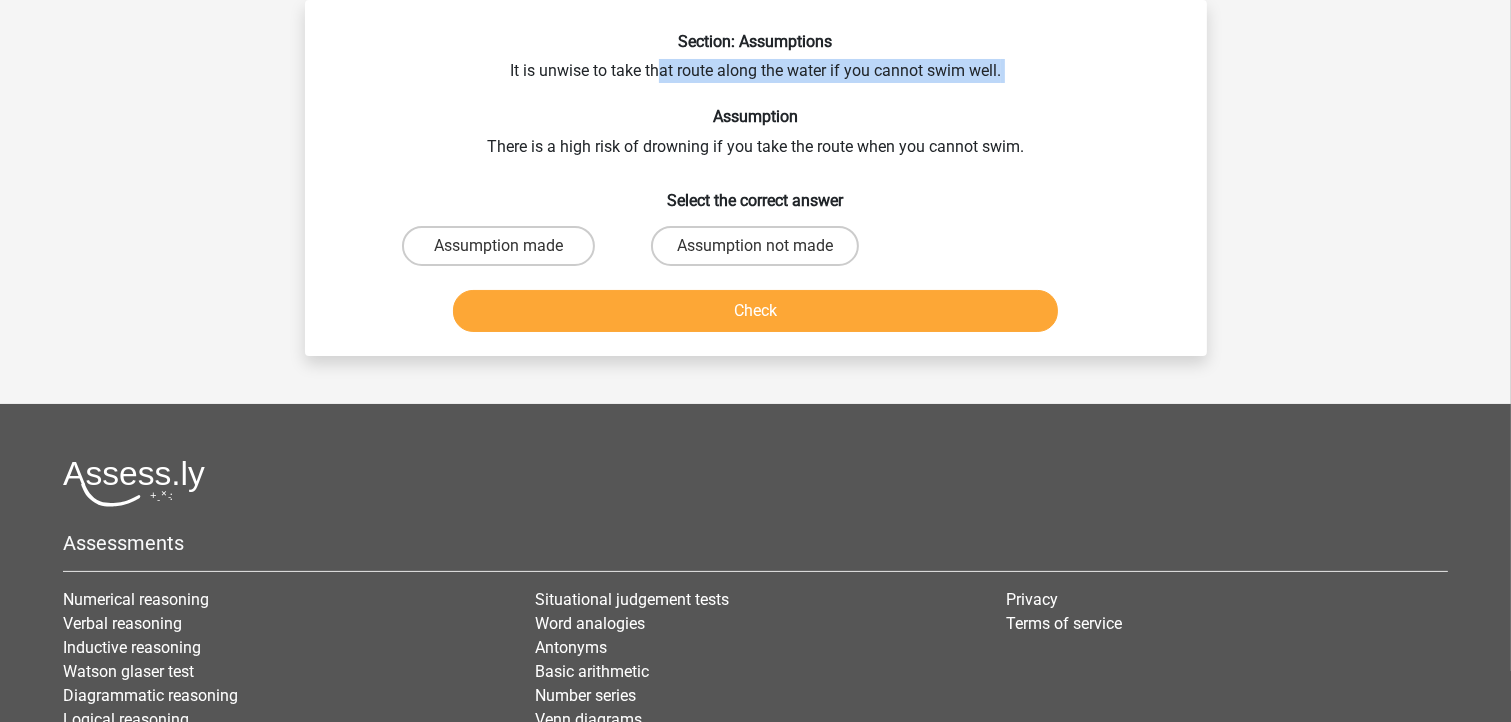 drag, startPoint x: 657, startPoint y: 68, endPoint x: 861, endPoint y: 95, distance: 205.779 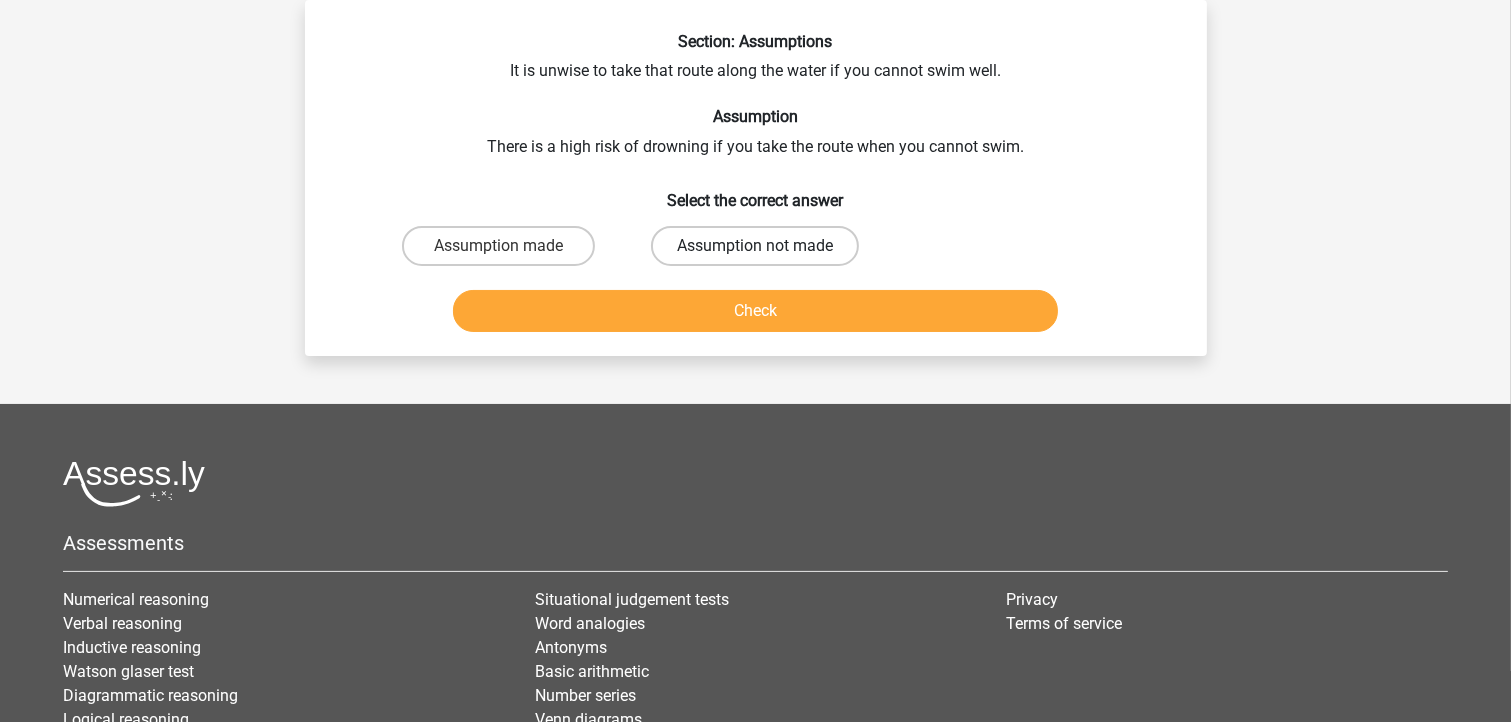 click on "Assumption not made" at bounding box center [755, 246] 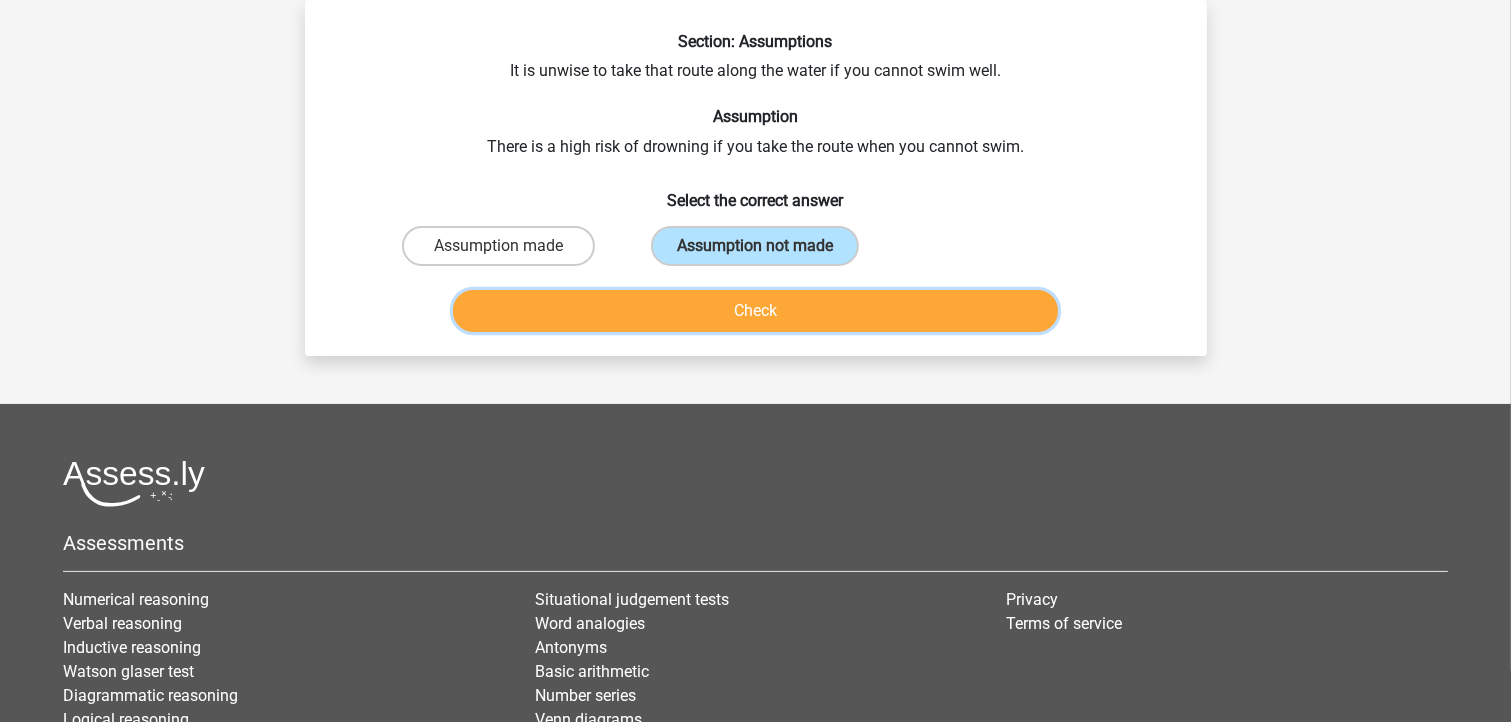 click on "Check" at bounding box center (755, 311) 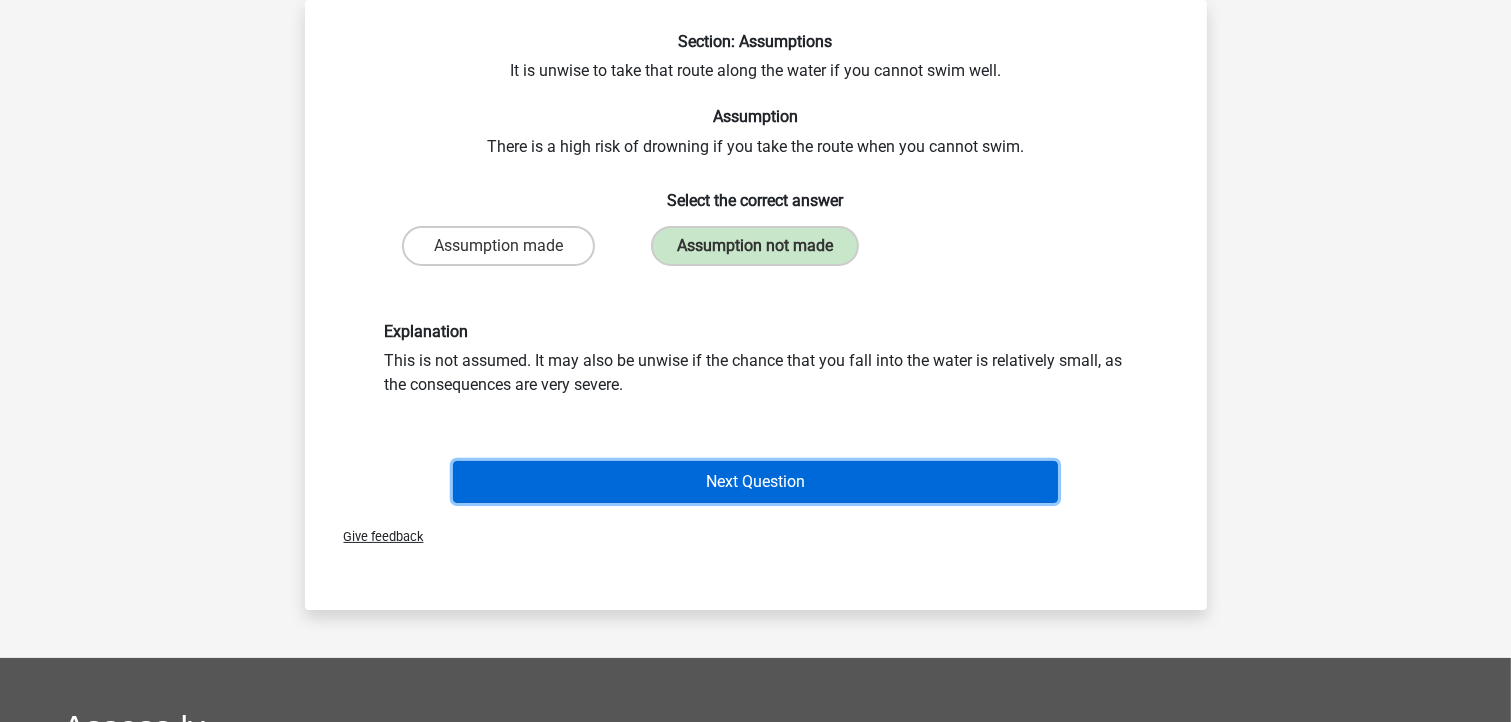 click on "Next Question" at bounding box center [755, 482] 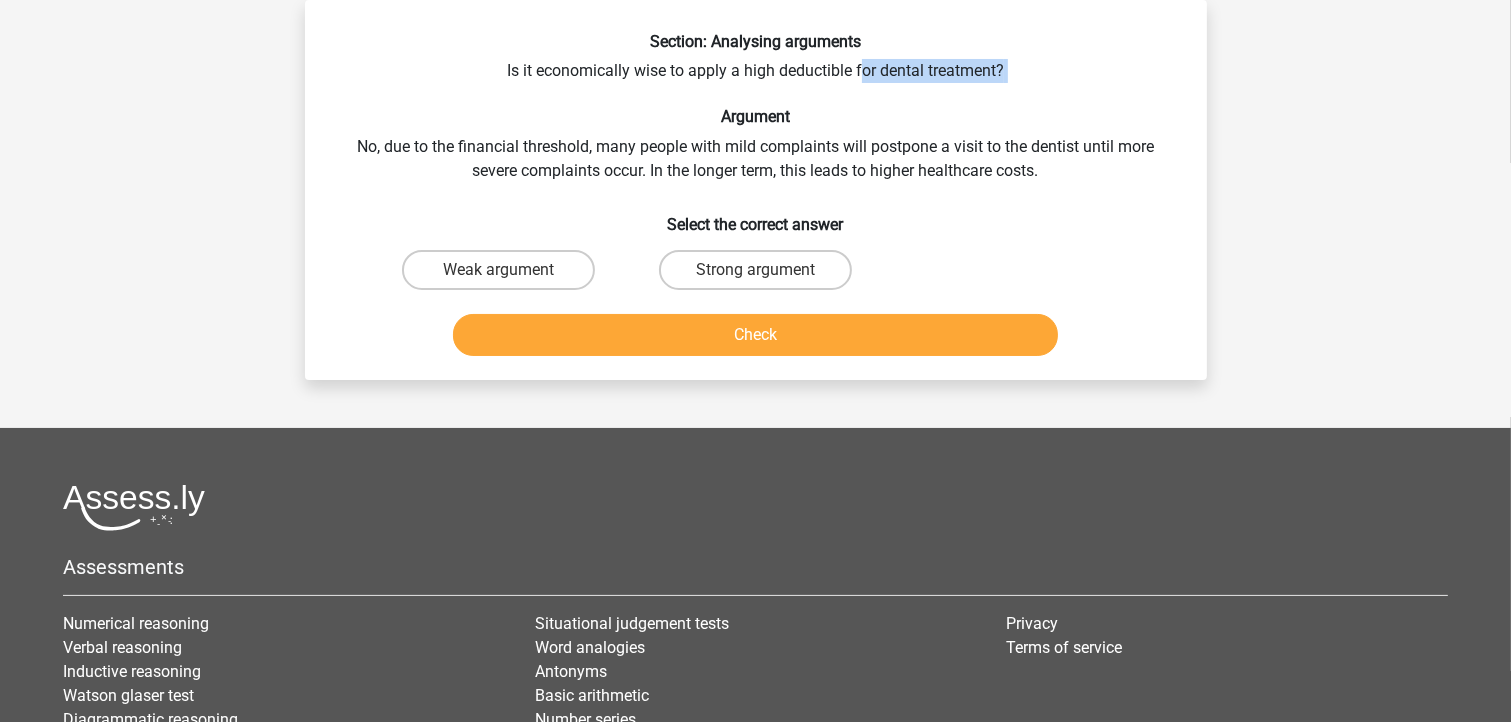 drag, startPoint x: 652, startPoint y: 86, endPoint x: 860, endPoint y: 68, distance: 208.77739 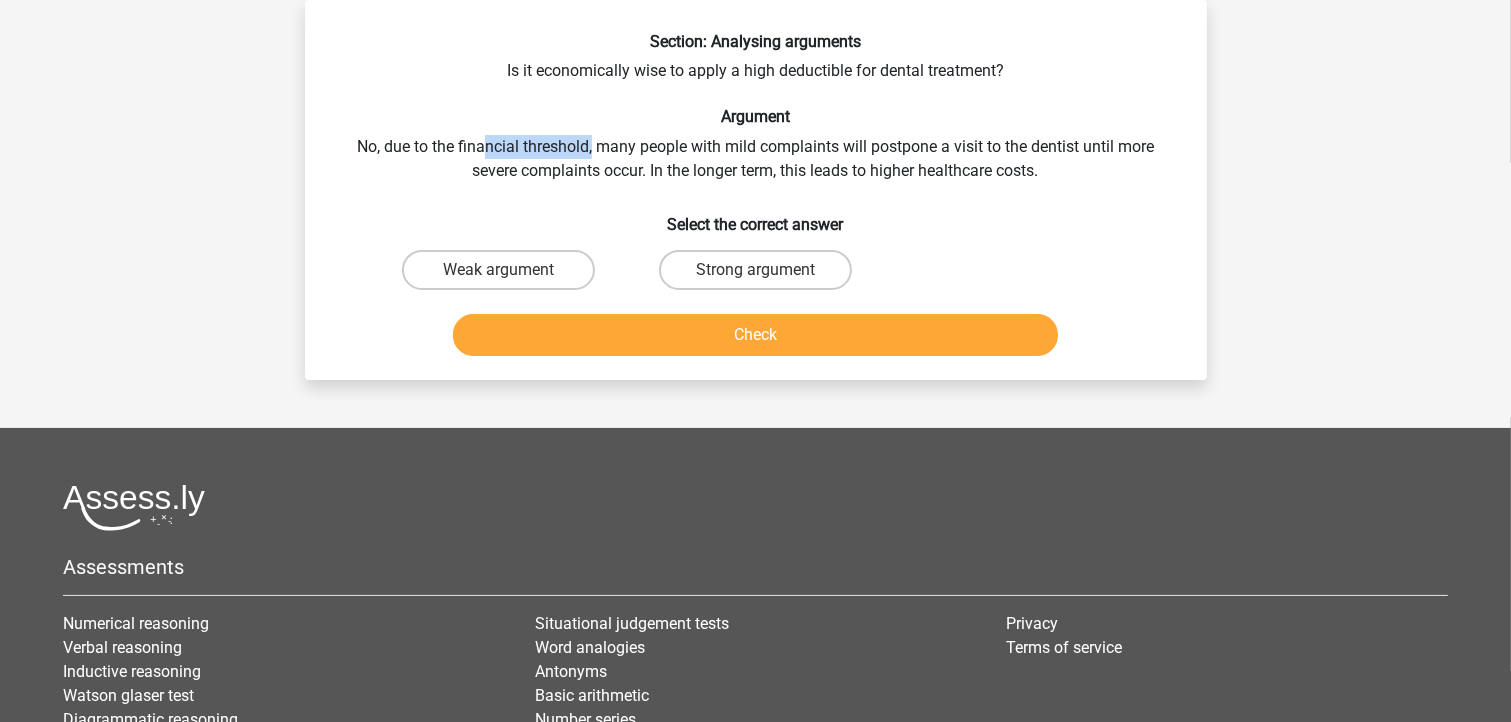 drag, startPoint x: 488, startPoint y: 149, endPoint x: 592, endPoint y: 148, distance: 104.00481 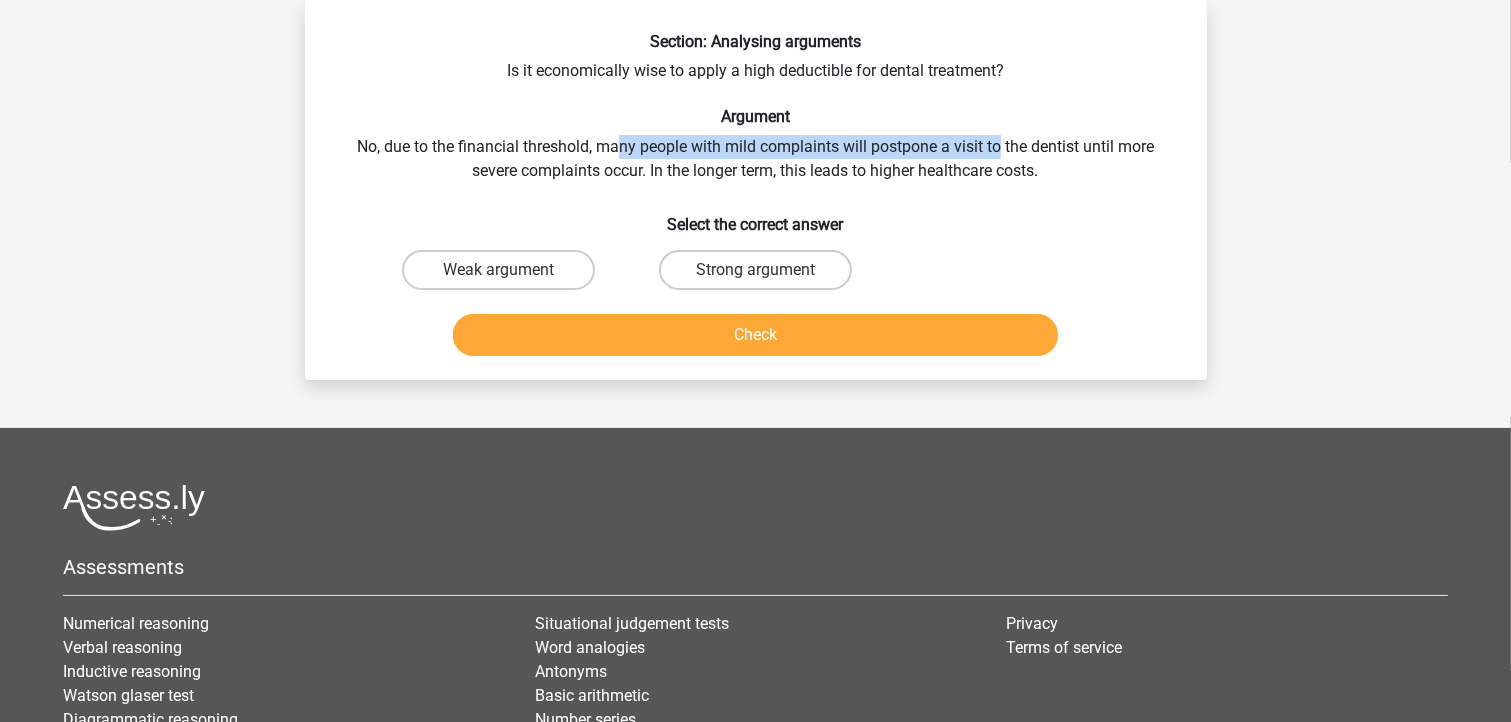 drag, startPoint x: 618, startPoint y: 153, endPoint x: 1003, endPoint y: 141, distance: 385.18698 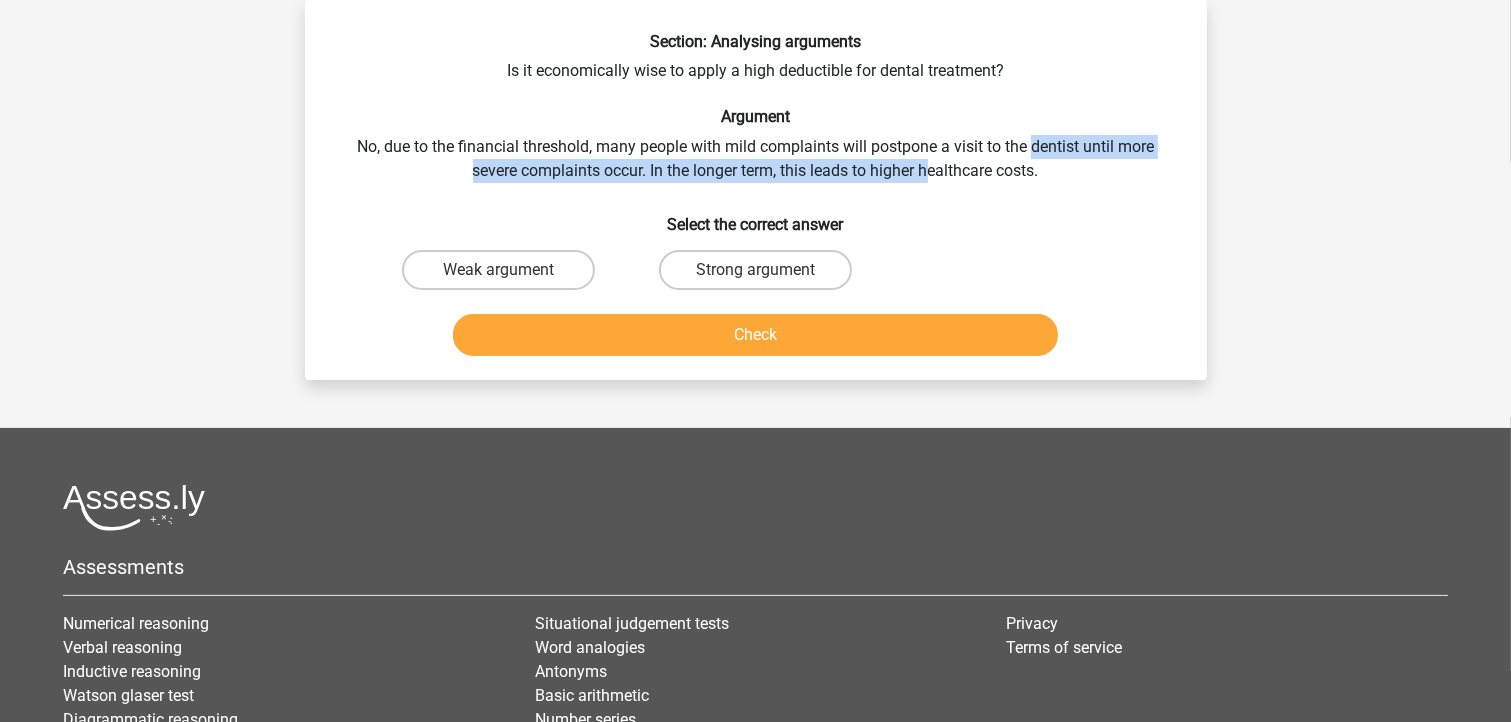 drag, startPoint x: 1030, startPoint y: 142, endPoint x: 916, endPoint y: 168, distance: 116.92733 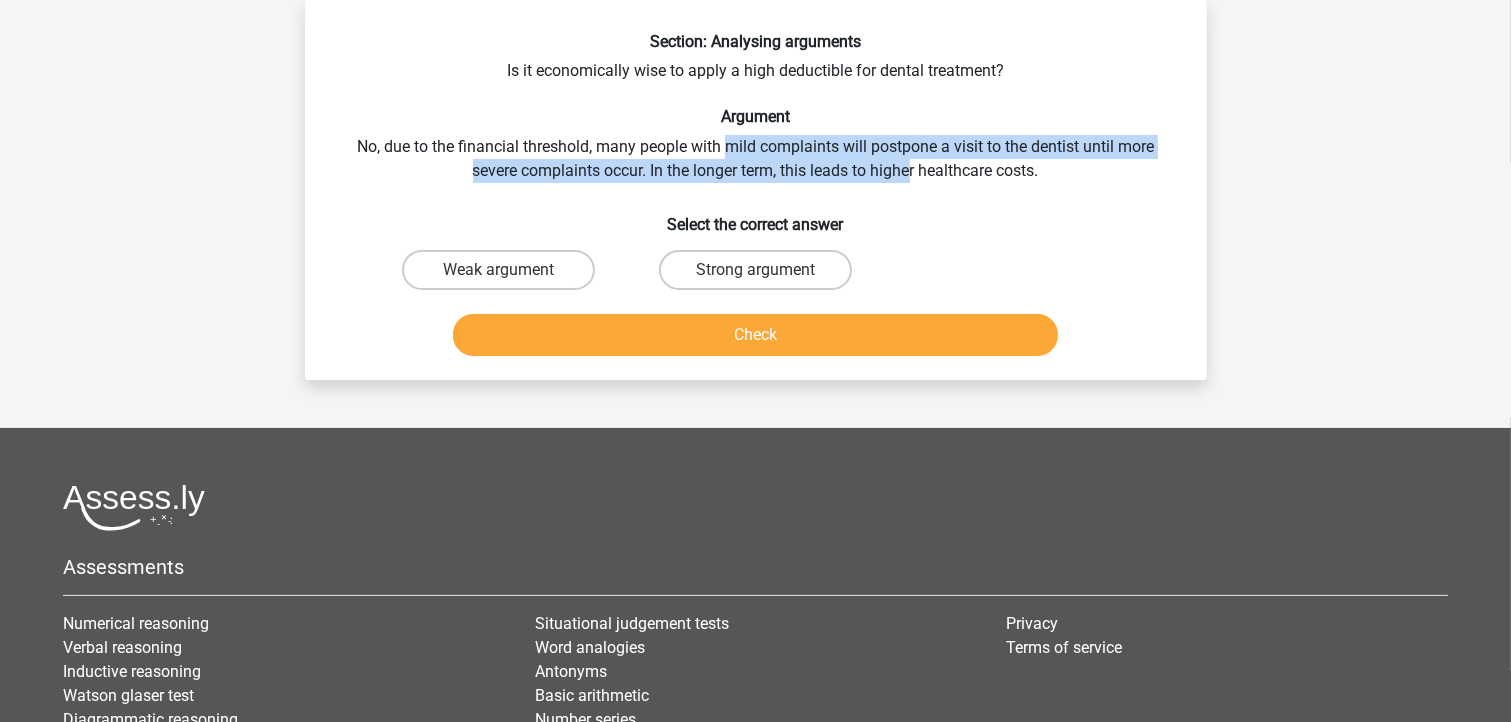 drag, startPoint x: 890, startPoint y: 169, endPoint x: 723, endPoint y: 154, distance: 167.6723 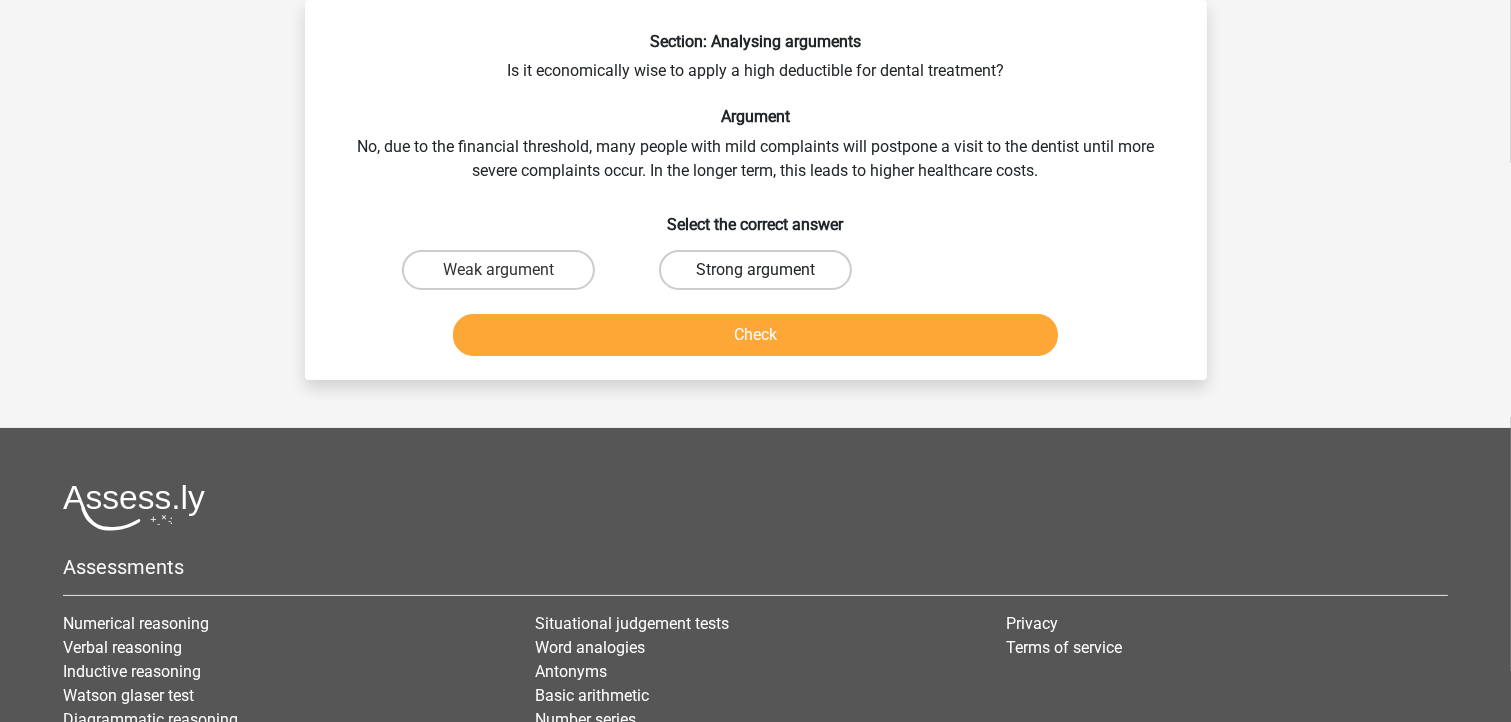 click on "Strong argument" at bounding box center (755, 270) 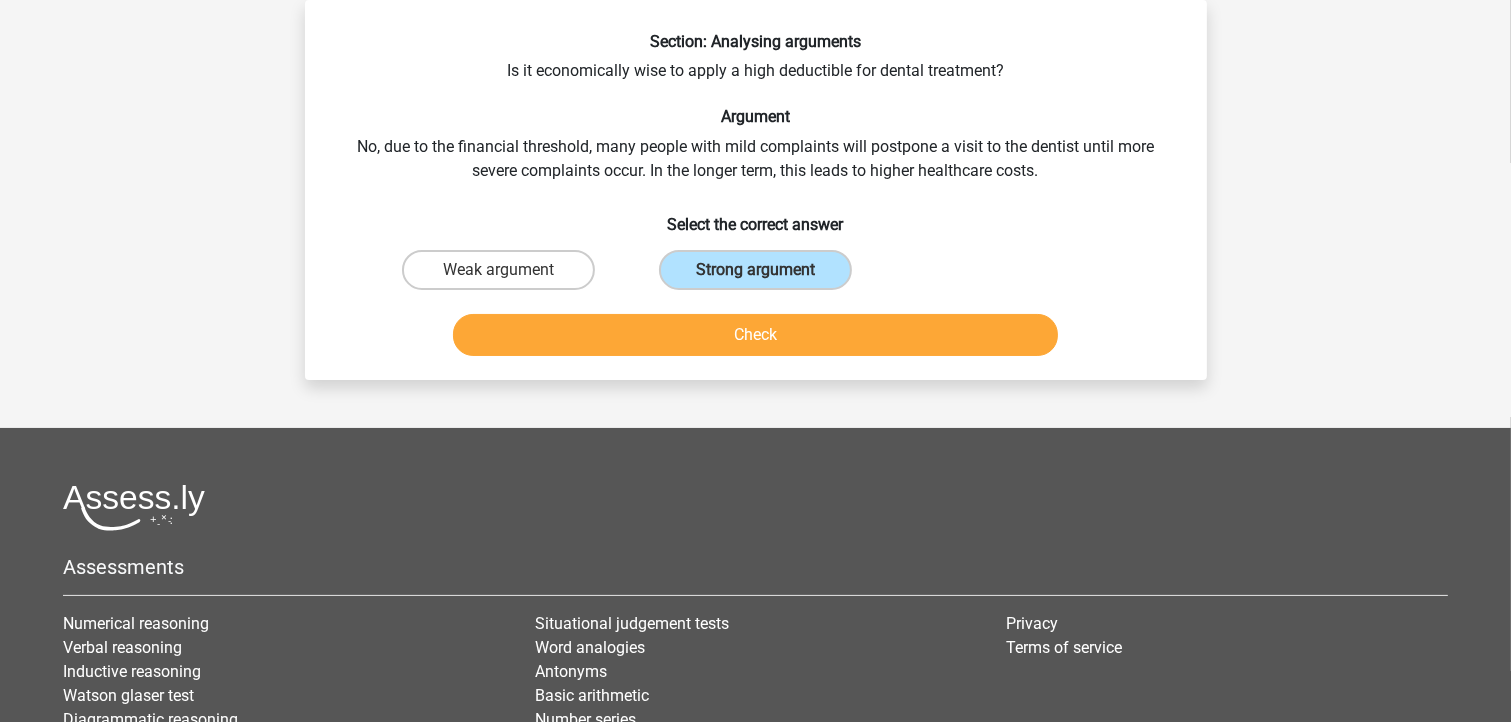 drag, startPoint x: 712, startPoint y: 309, endPoint x: 723, endPoint y: 336, distance: 29.15476 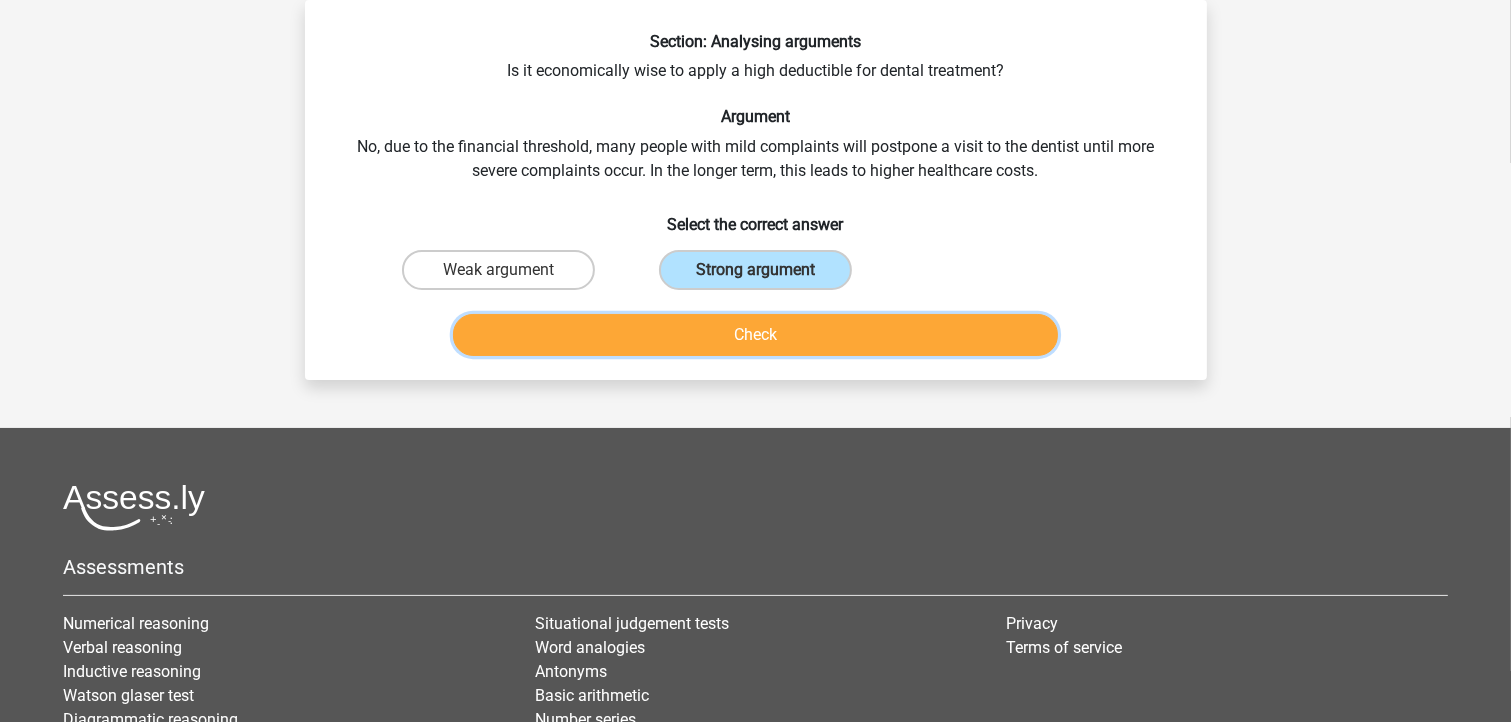 click on "Check" at bounding box center (755, 335) 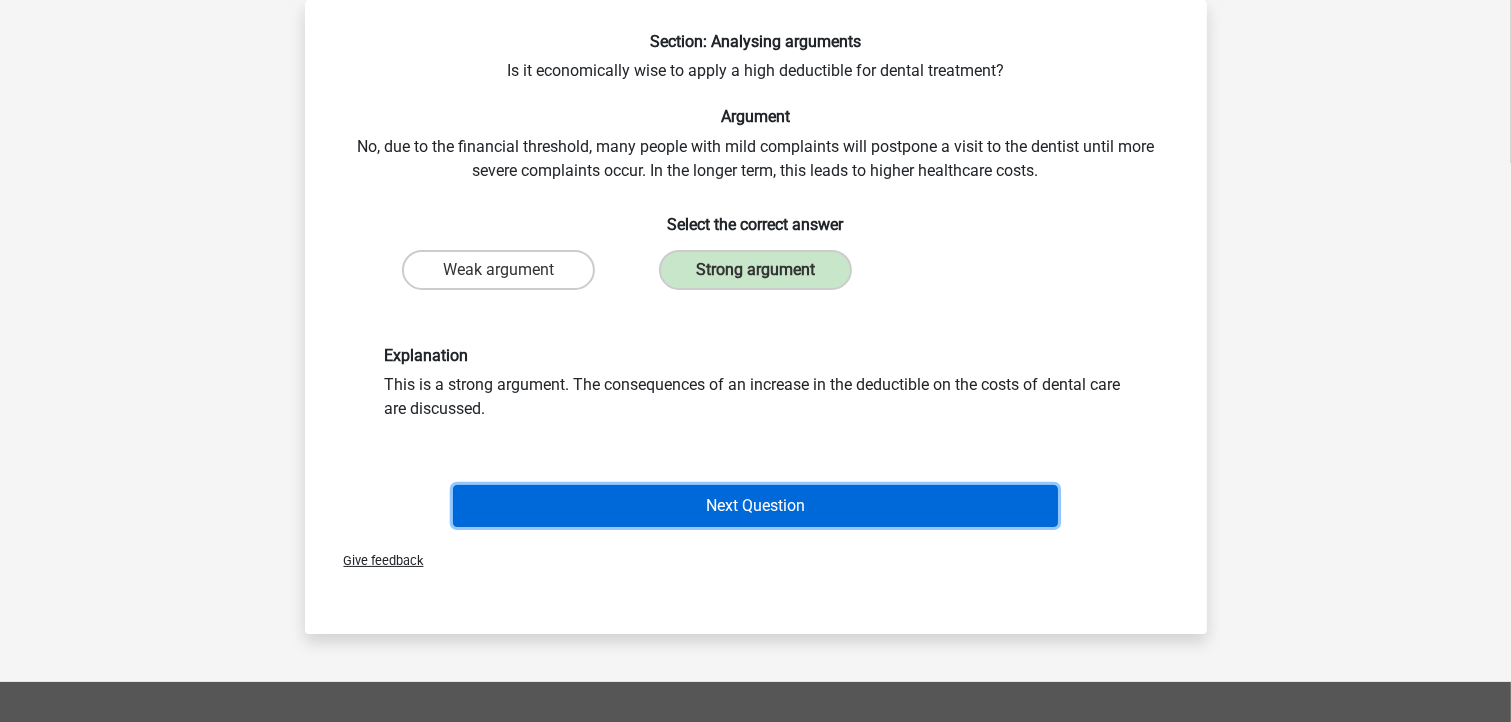 click on "Next Question" at bounding box center (755, 506) 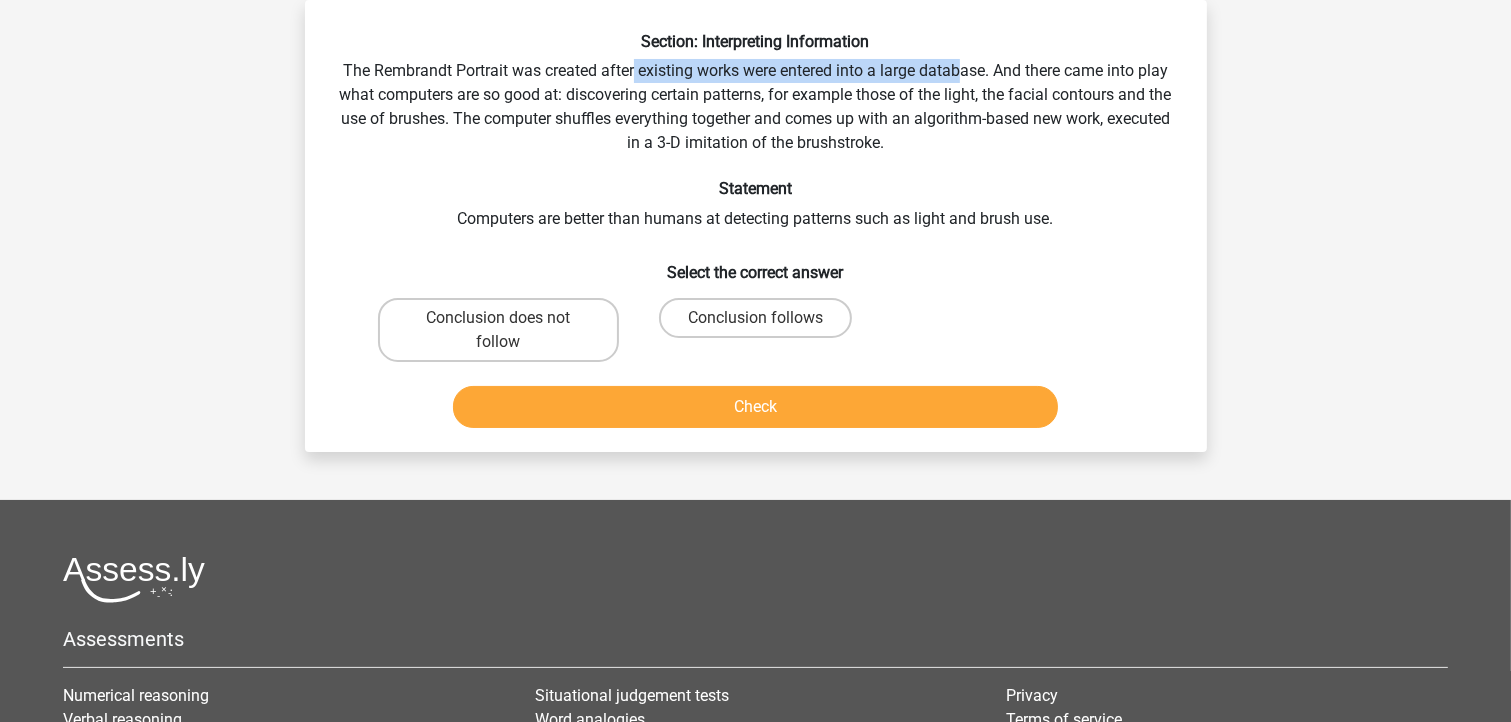 drag, startPoint x: 639, startPoint y: 71, endPoint x: 959, endPoint y: 79, distance: 320.09998 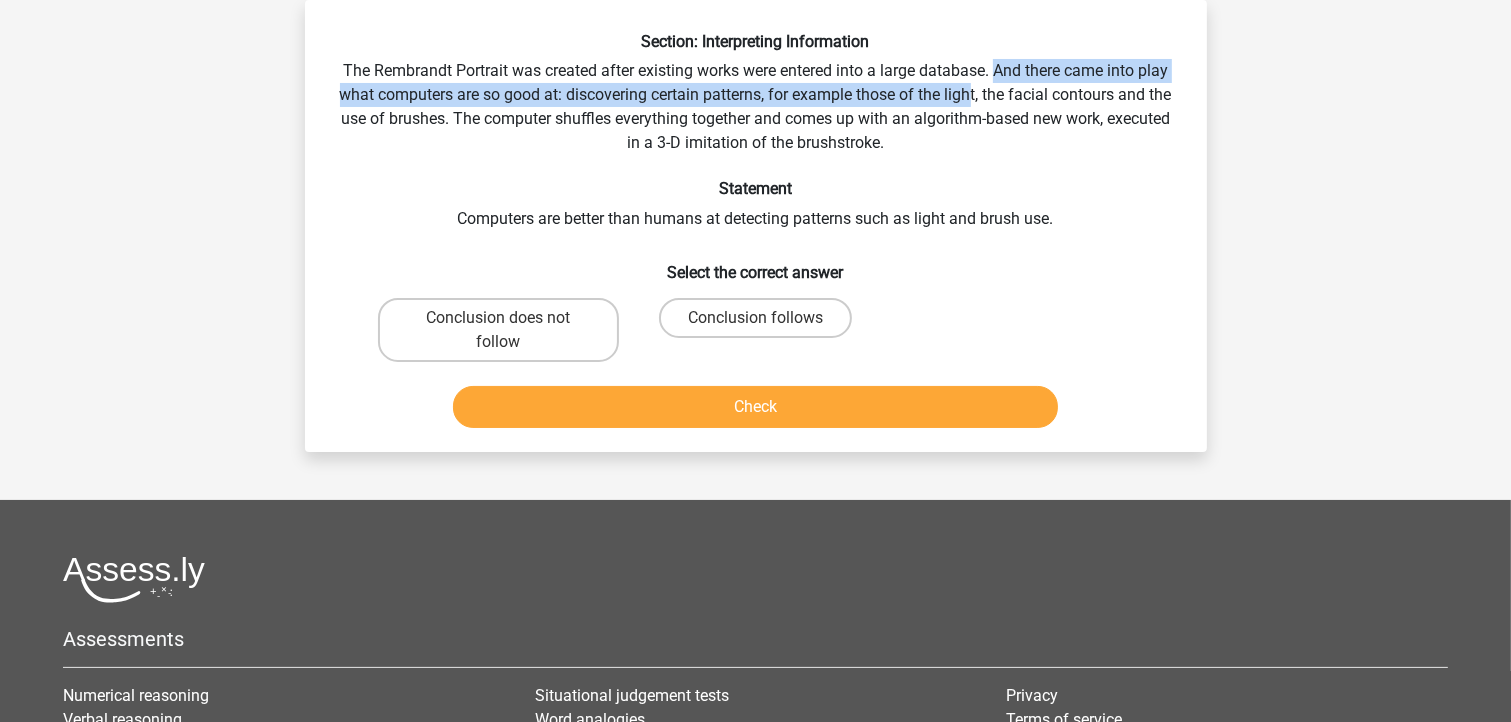 drag, startPoint x: 1005, startPoint y: 76, endPoint x: 983, endPoint y: 103, distance: 34.828148 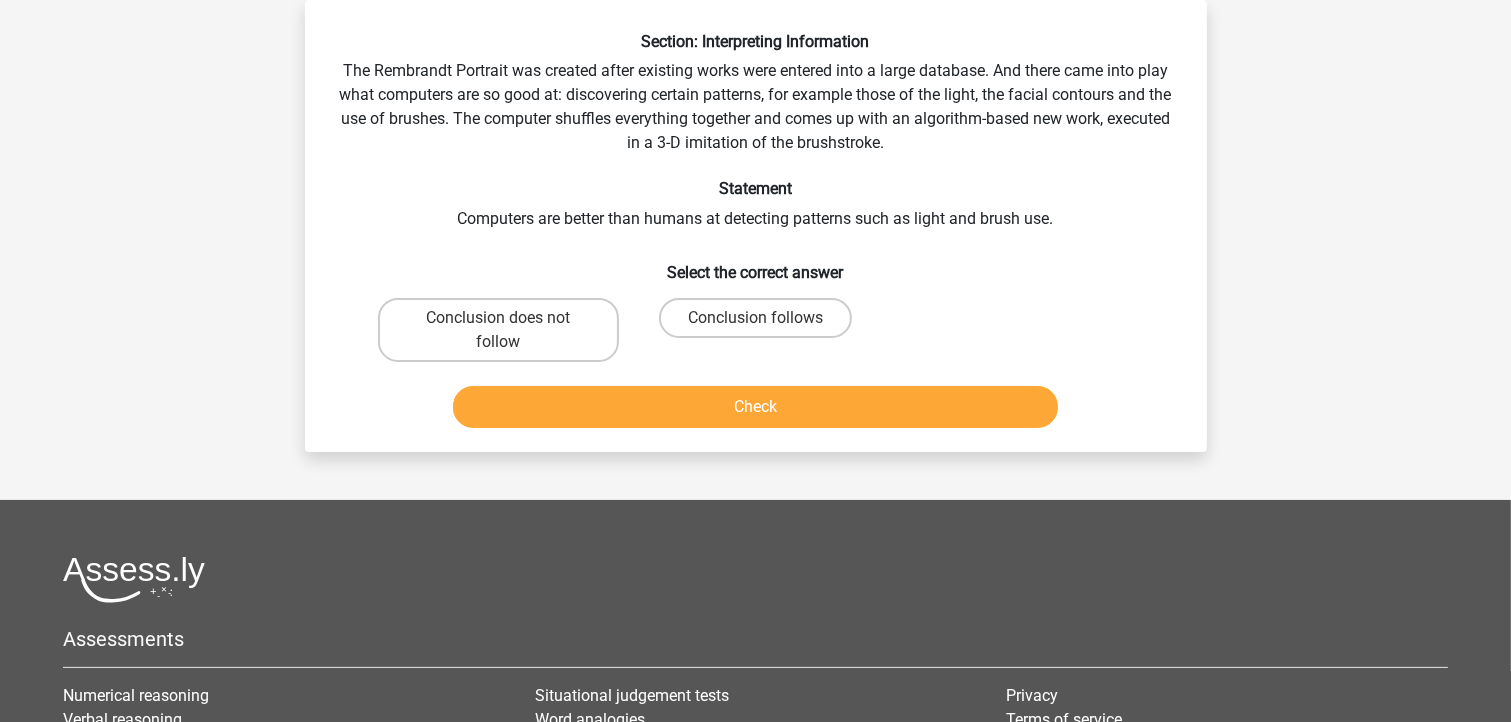 click on "Section: Interpreting Information The Rembrandt Portrait was created after existing works were entered into a large database. And there came into play what computers are so good at: discovering certain patterns, for example those of the light, the facial contours and the use of brushes. The computer shuffles everything together and comes up with an algorithm-based new work, executed in a 3-D imitation of the brushstroke. Statement Computers are better than humans at detecting patterns such as light and brush use.
Select the correct answer
Conclusion does not follow" at bounding box center [756, 234] 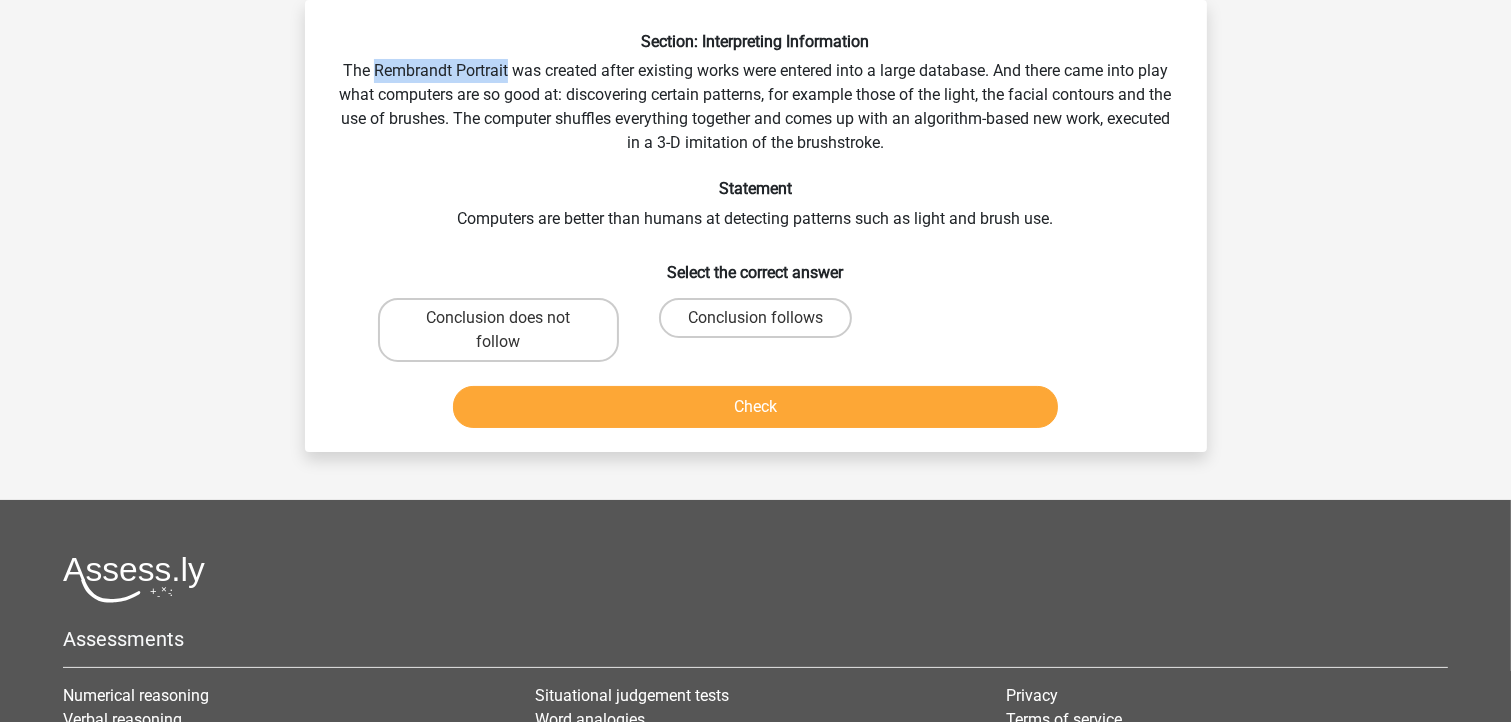 drag, startPoint x: 419, startPoint y: 76, endPoint x: 464, endPoint y: 76, distance: 45 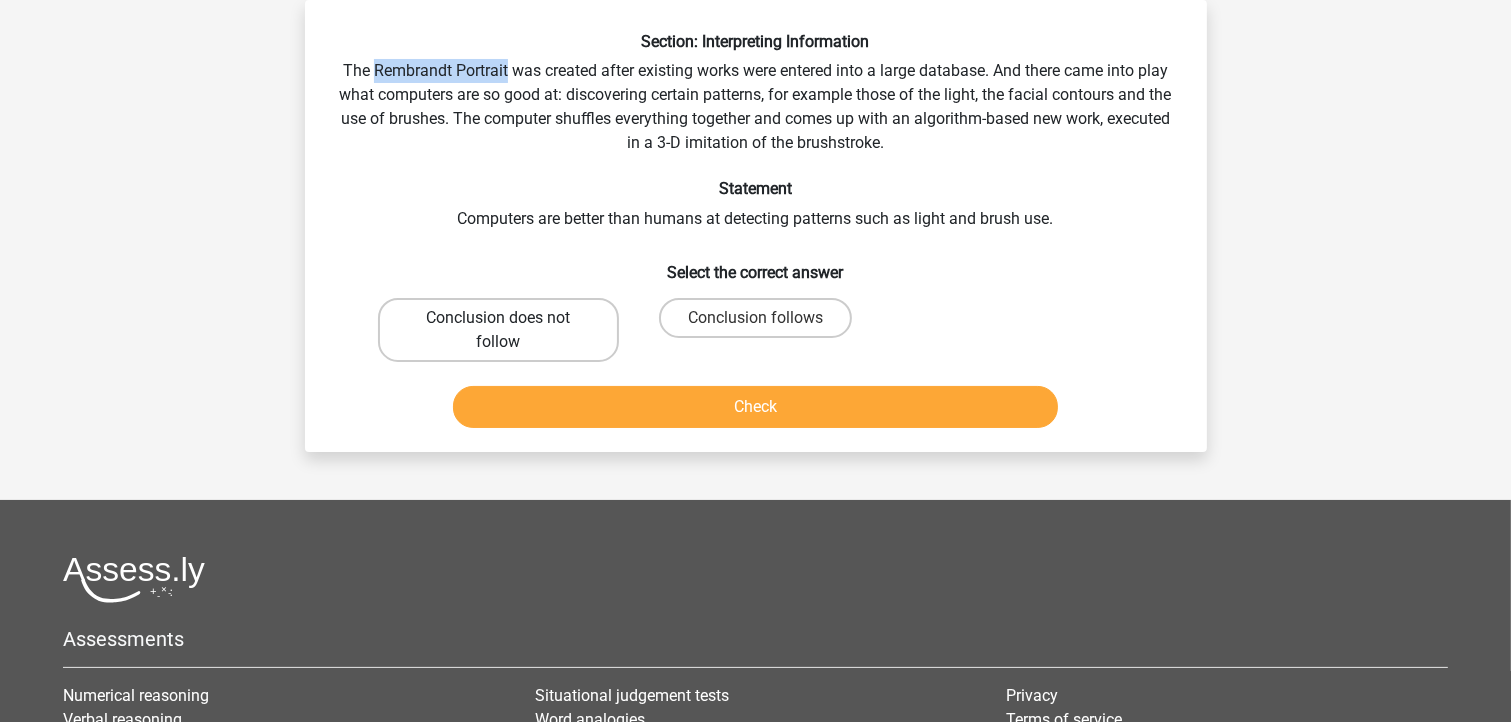 click on "Conclusion does not follow" at bounding box center [498, 330] 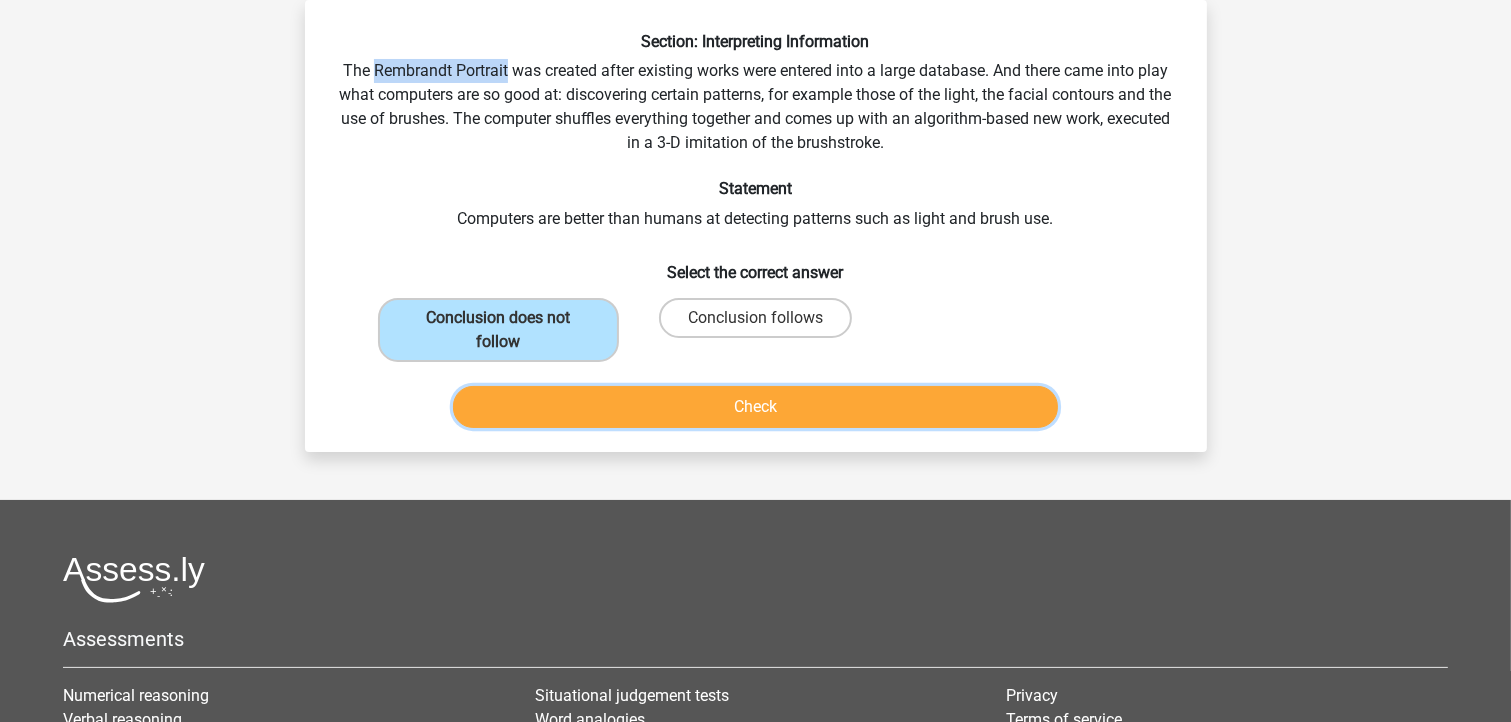 click on "Check" at bounding box center (755, 407) 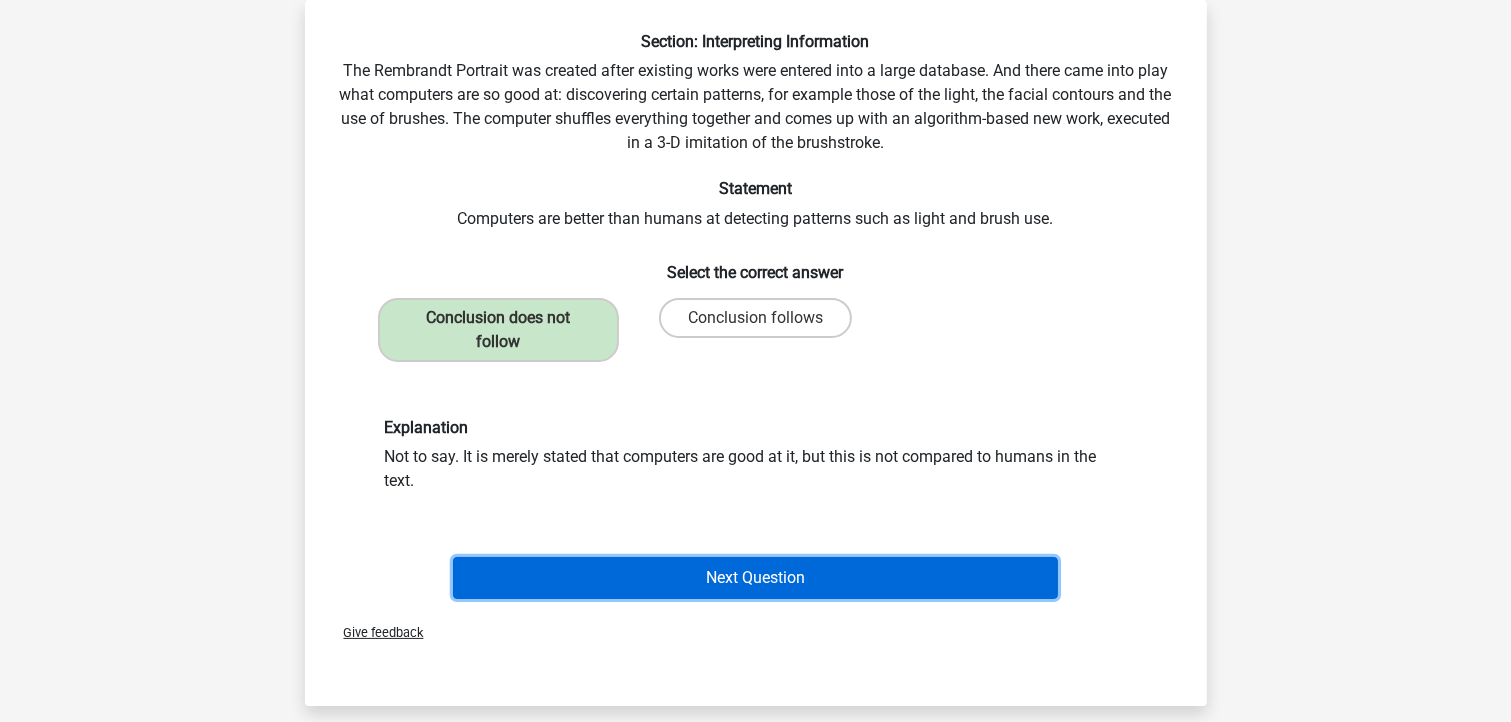 click on "Next Question" at bounding box center (755, 578) 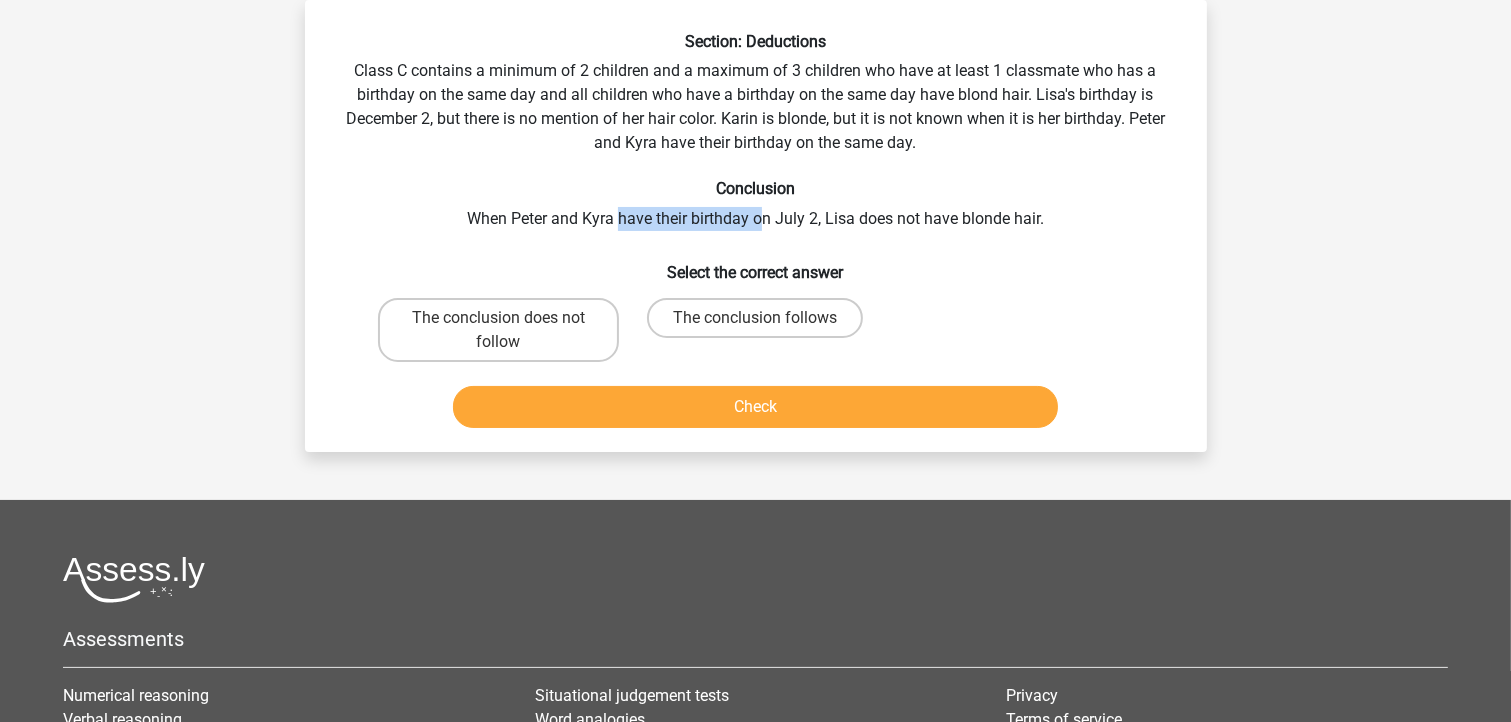 drag, startPoint x: 620, startPoint y: 223, endPoint x: 758, endPoint y: 220, distance: 138.03261 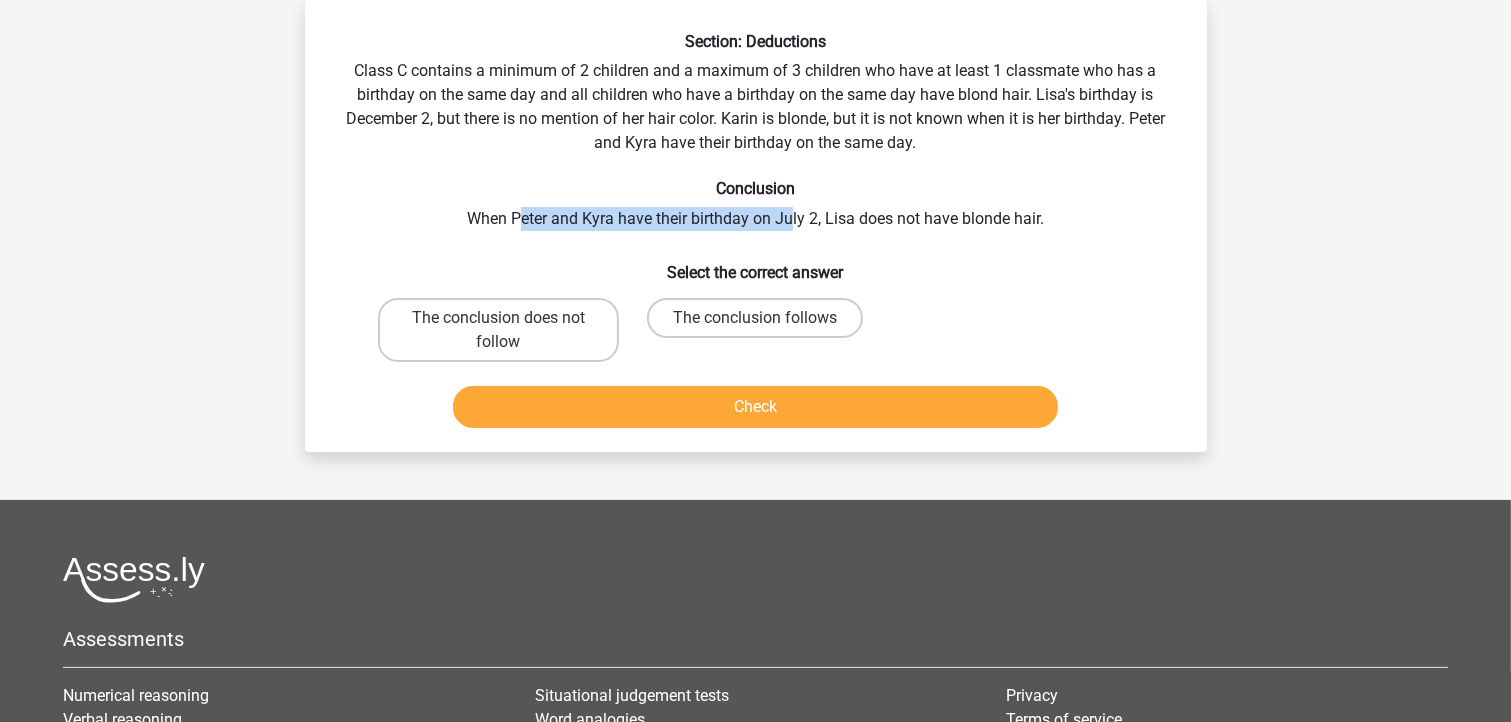 drag, startPoint x: 520, startPoint y: 215, endPoint x: 793, endPoint y: 212, distance: 273.01648 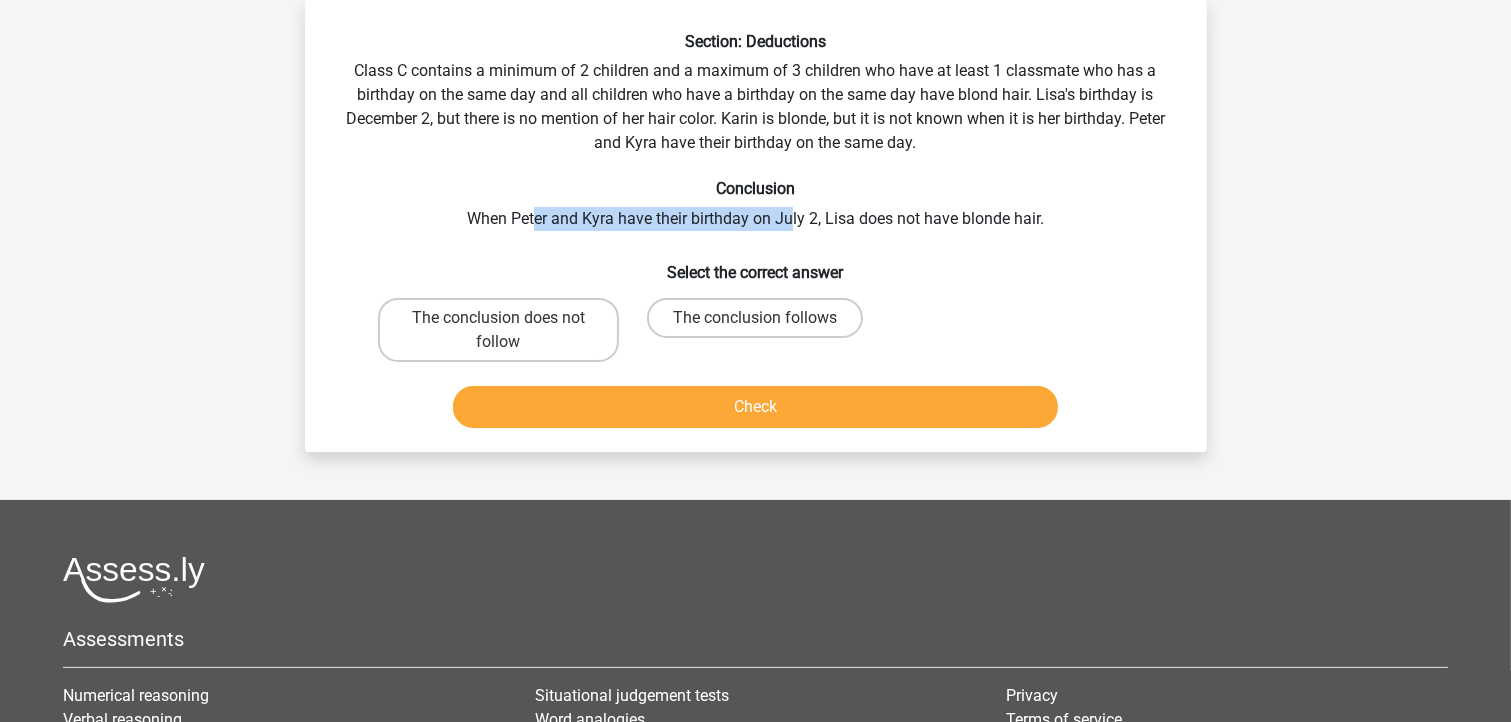 drag, startPoint x: 592, startPoint y: 219, endPoint x: 790, endPoint y: 210, distance: 198.20444 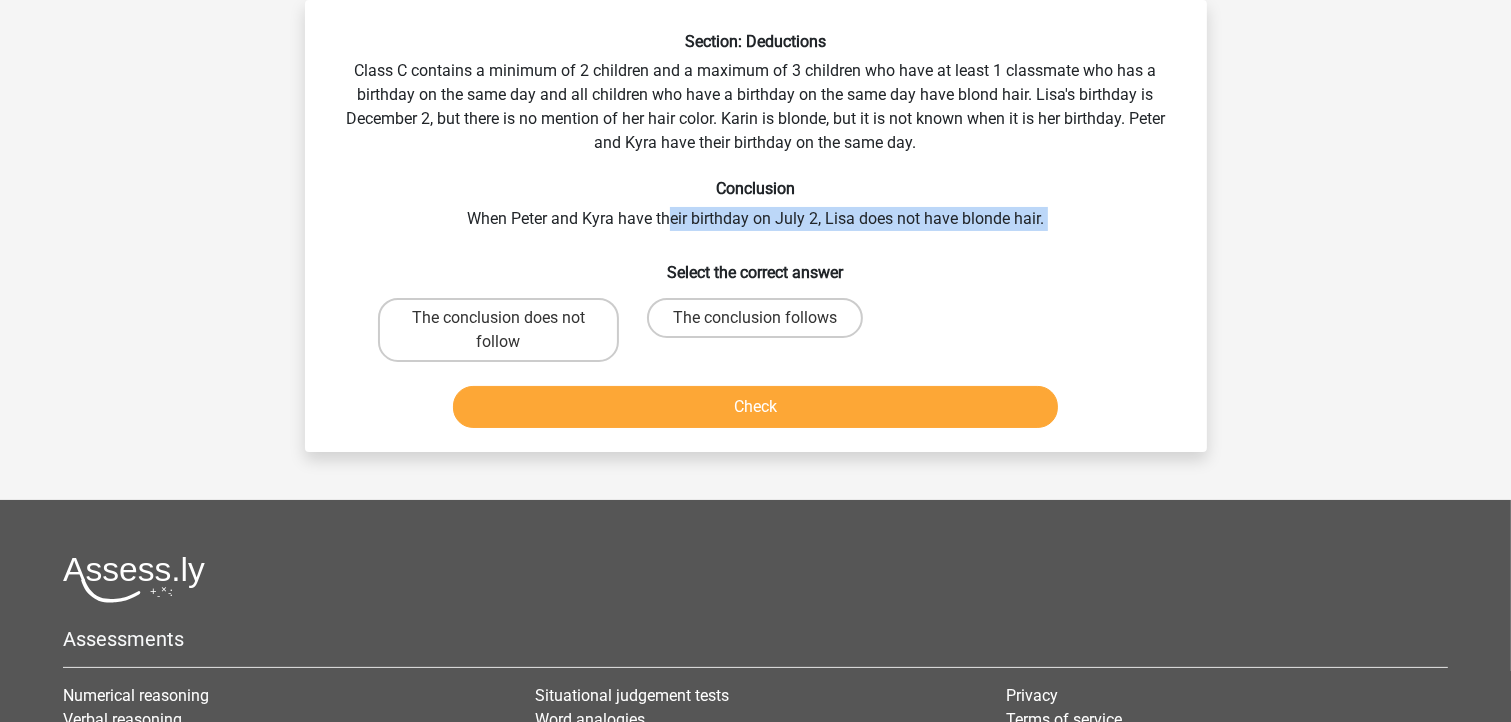 drag, startPoint x: 581, startPoint y: 232, endPoint x: 666, endPoint y: 224, distance: 85.37564 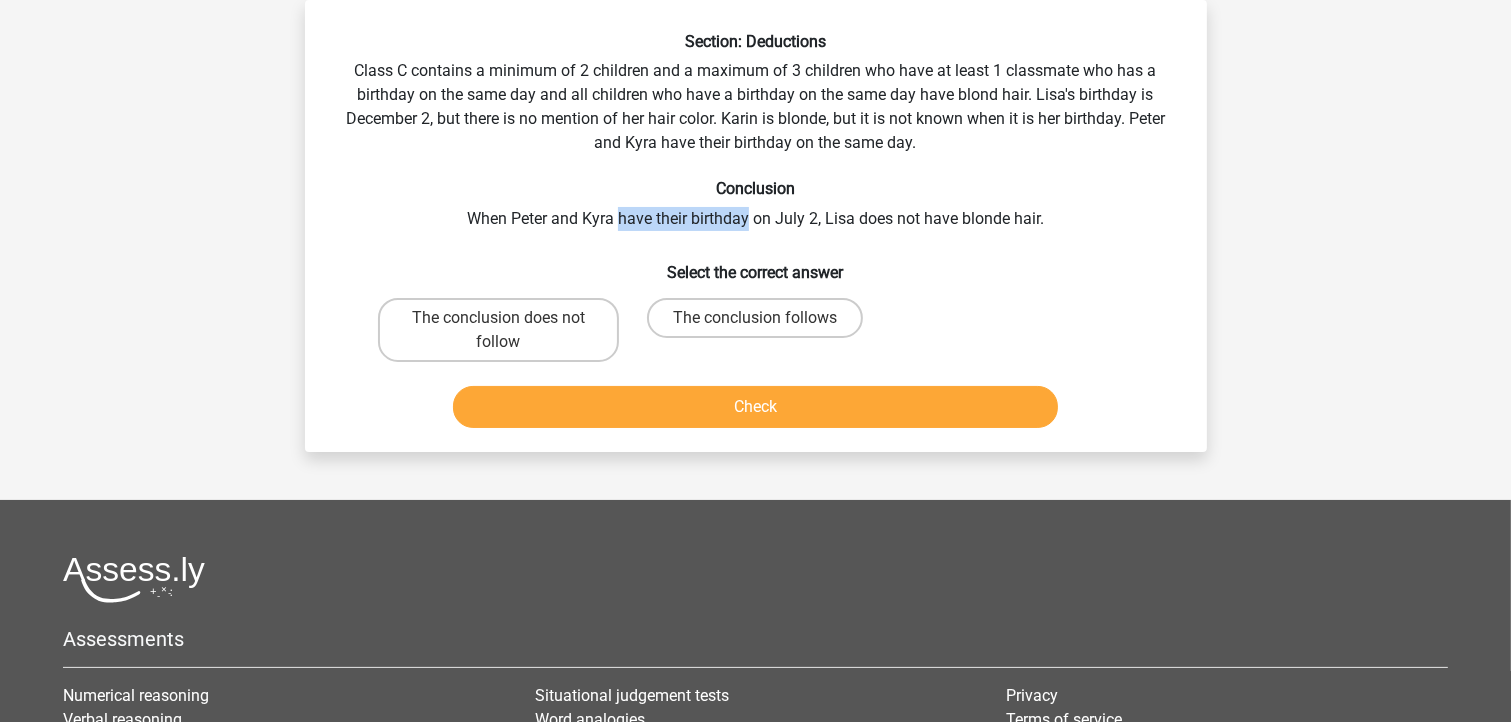 drag, startPoint x: 619, startPoint y: 224, endPoint x: 749, endPoint y: 209, distance: 130.86252 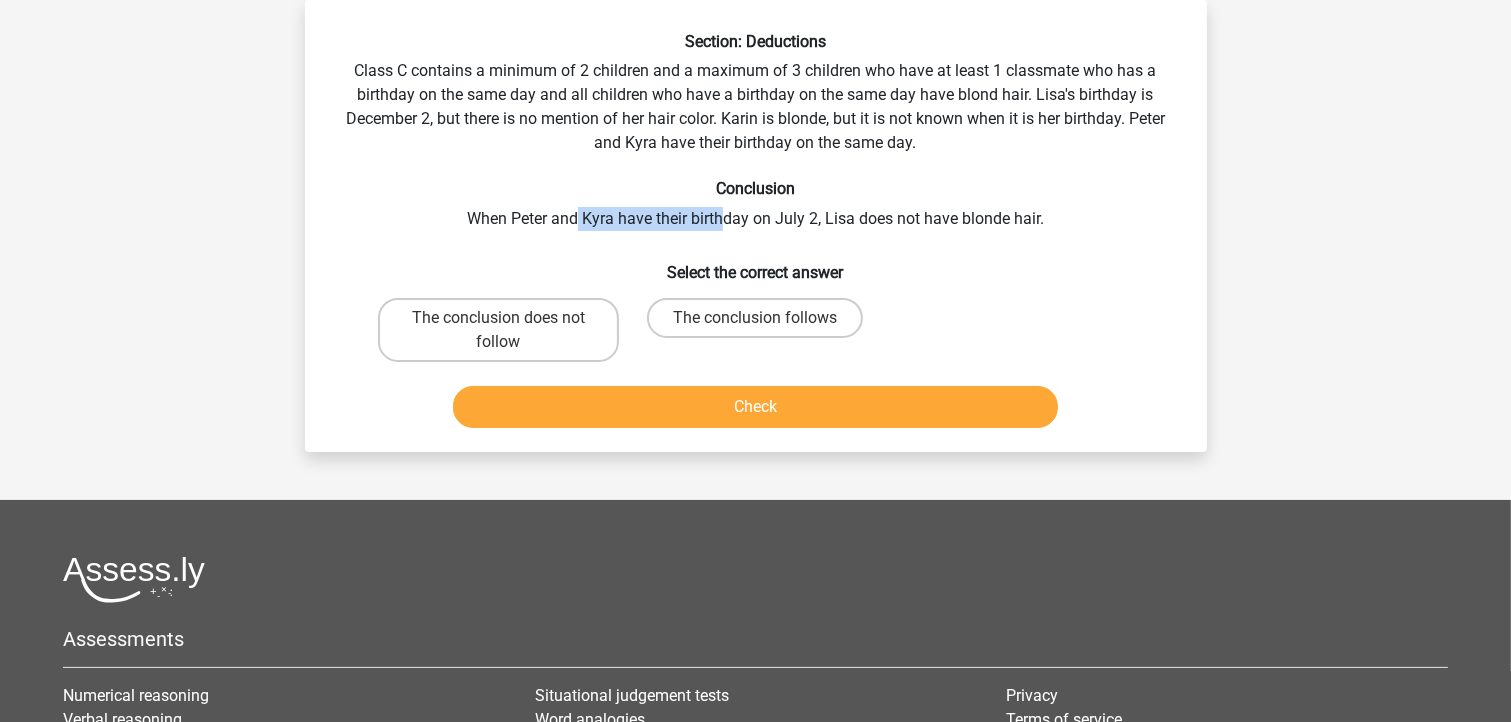 drag, startPoint x: 701, startPoint y: 224, endPoint x: 576, endPoint y: 227, distance: 125.035995 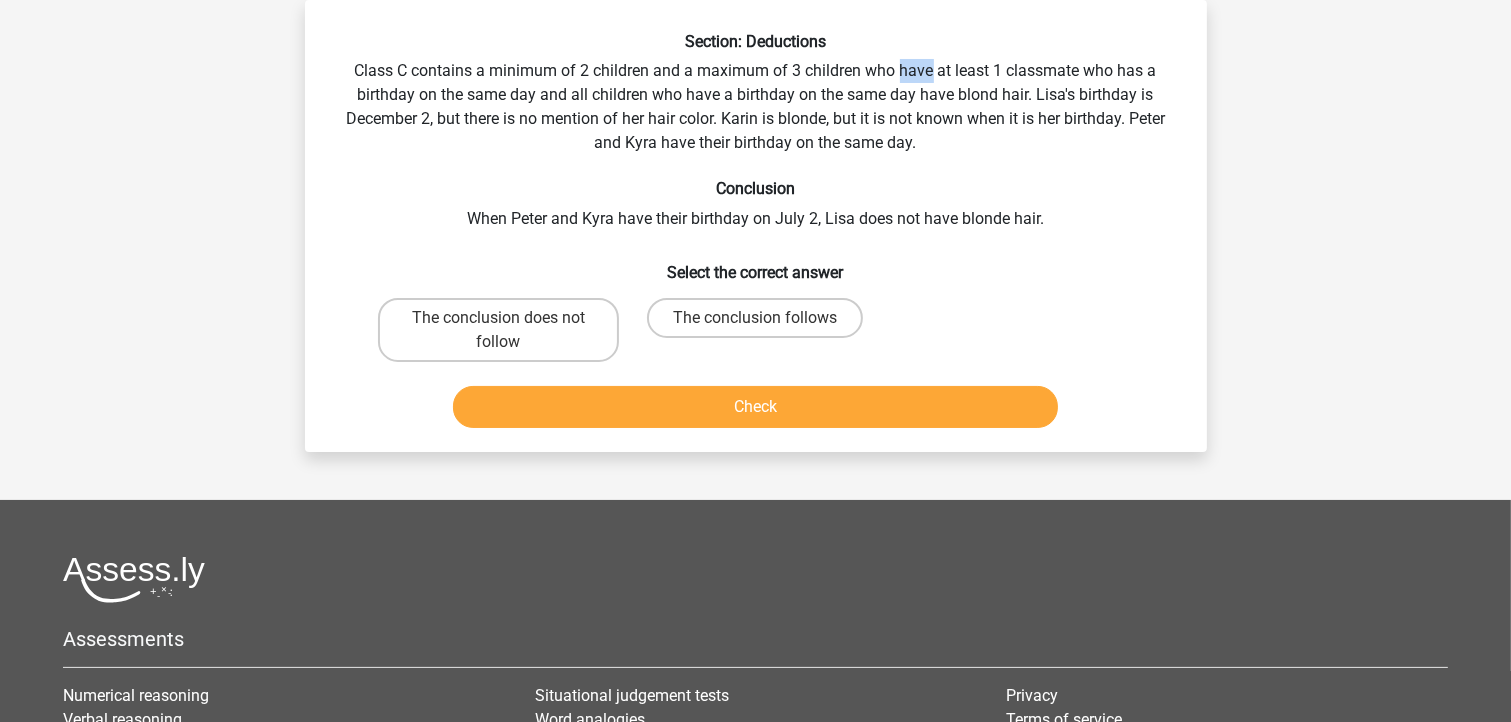 drag, startPoint x: 900, startPoint y: 71, endPoint x: 932, endPoint y: 70, distance: 32.01562 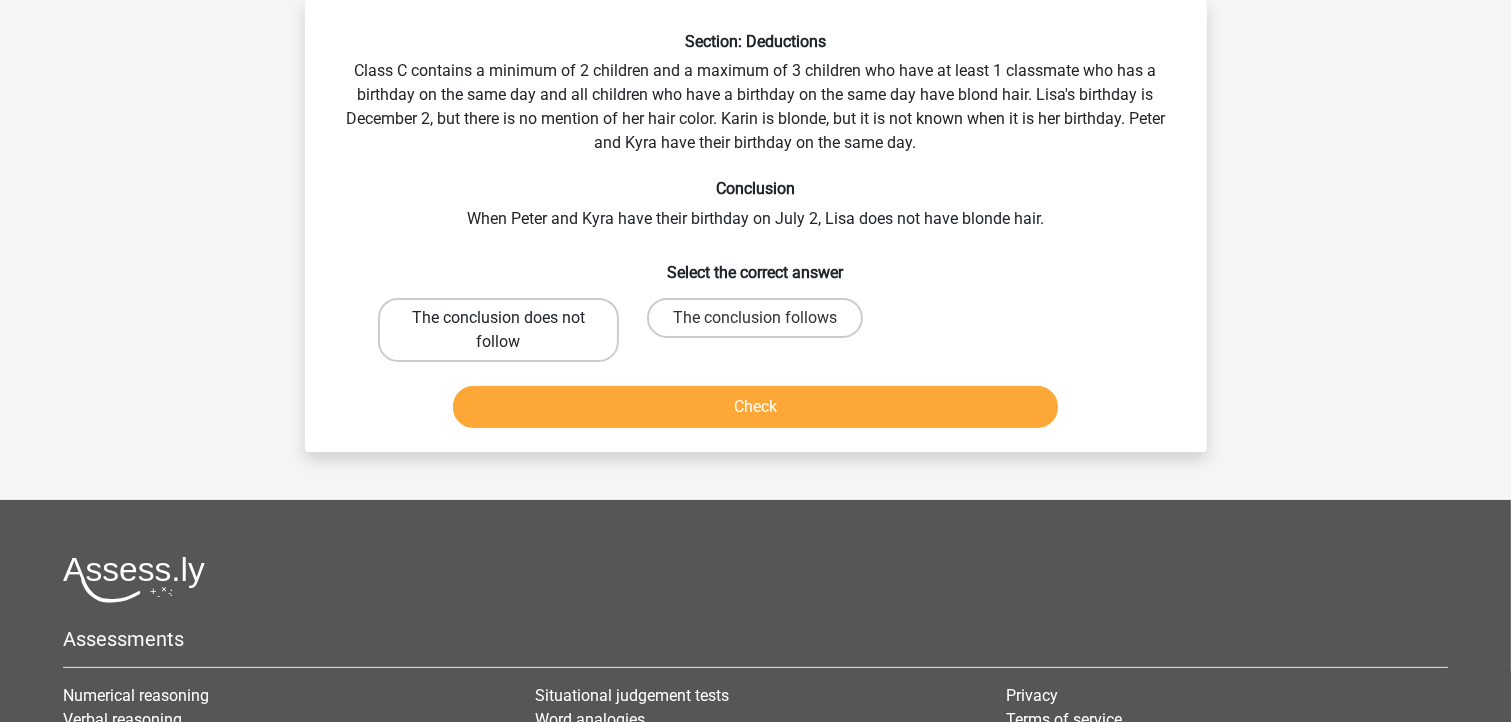 click on "The conclusion does not follow" at bounding box center (498, 330) 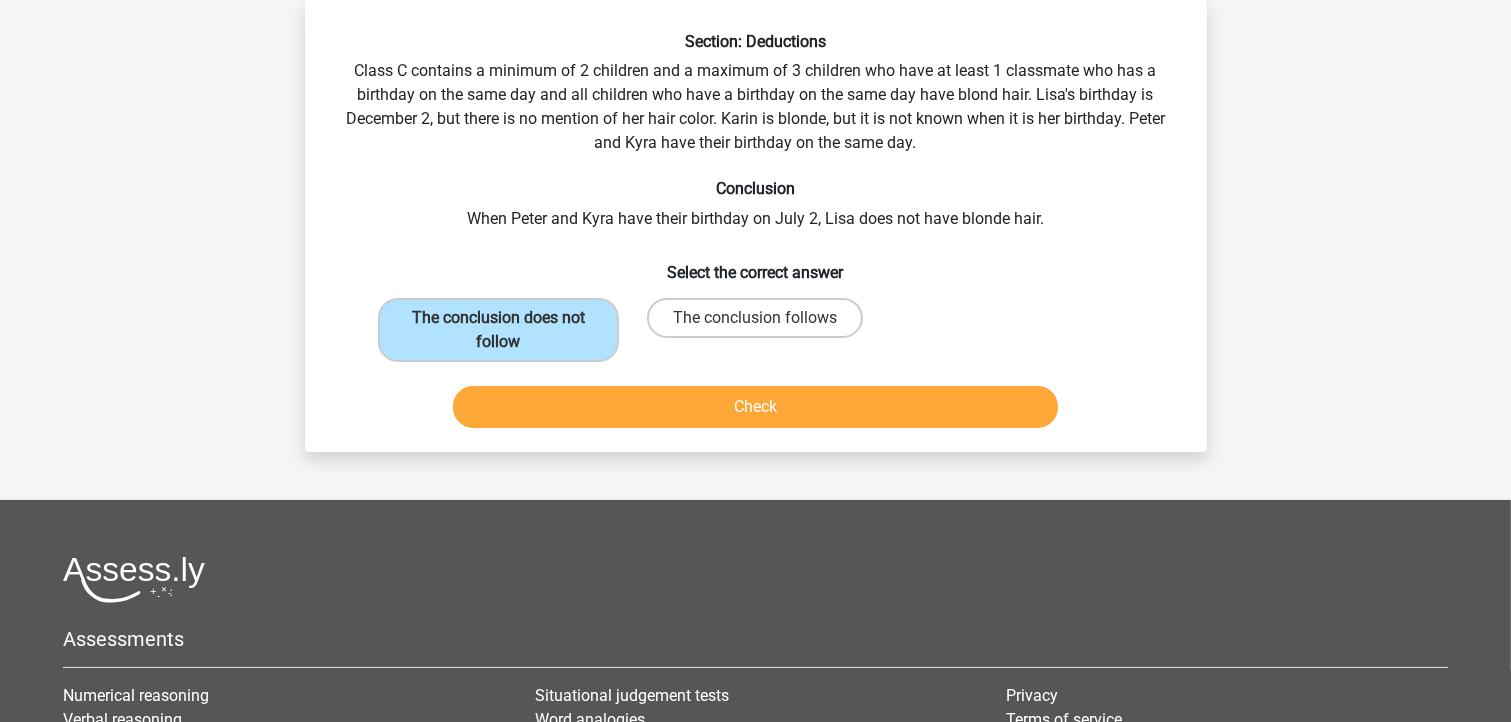 drag, startPoint x: 693, startPoint y: 381, endPoint x: 714, endPoint y: 388, distance: 22.135944 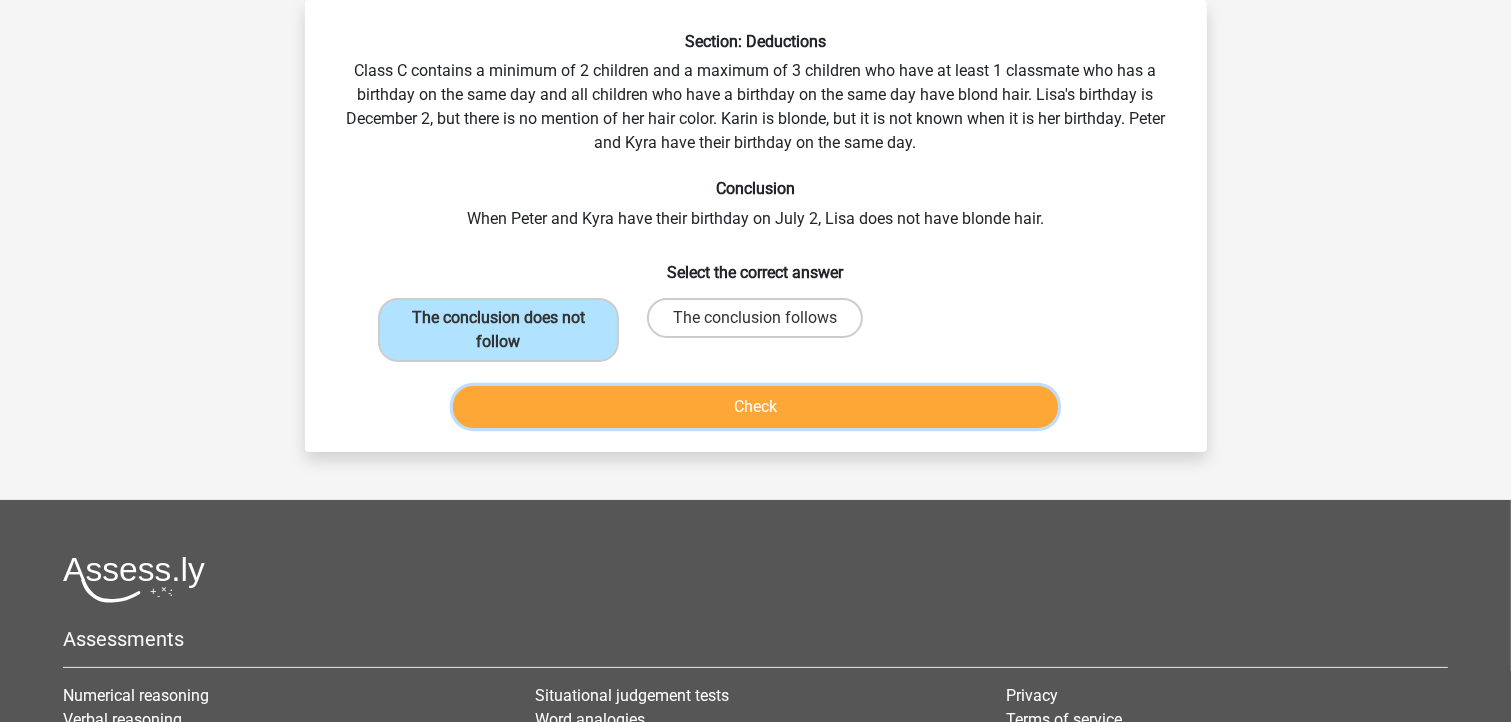 click on "Check" at bounding box center (755, 407) 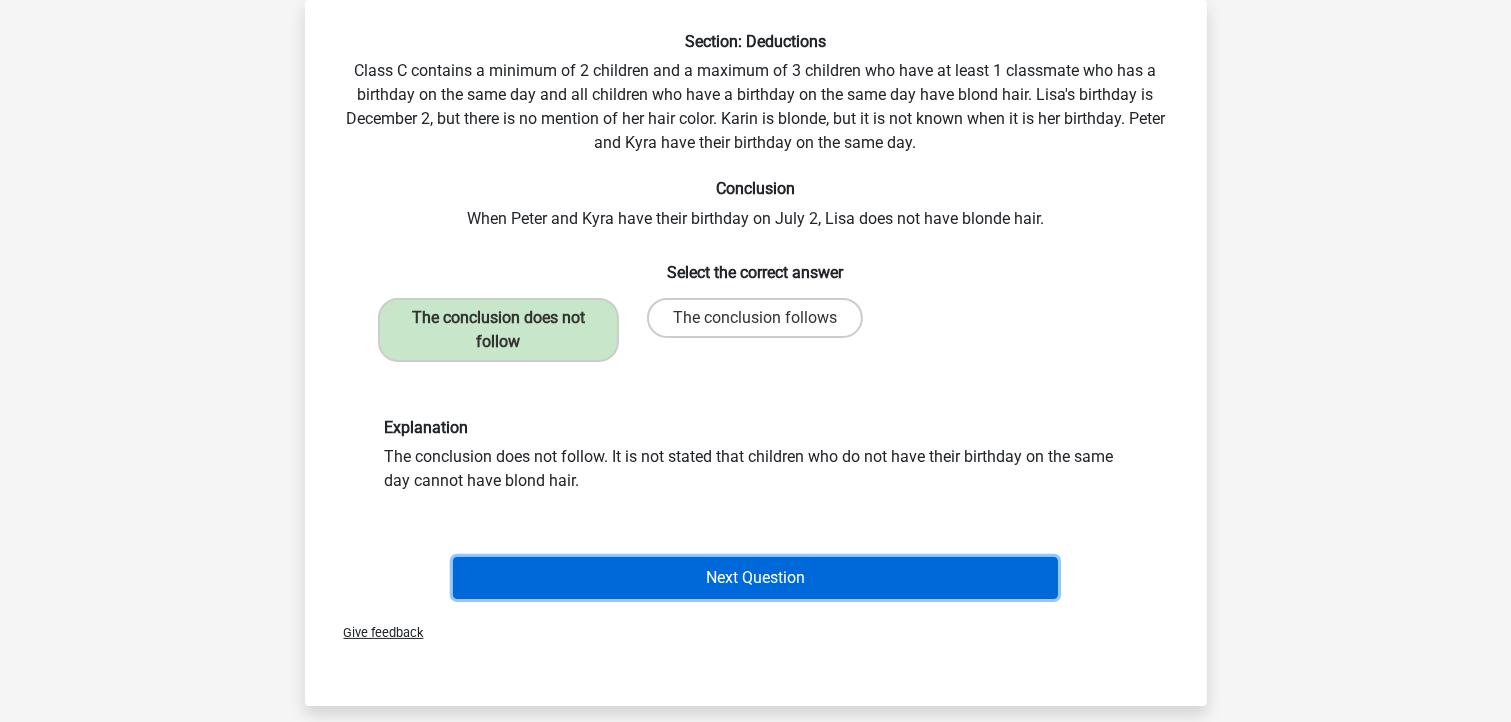 click on "Next Question" at bounding box center (755, 578) 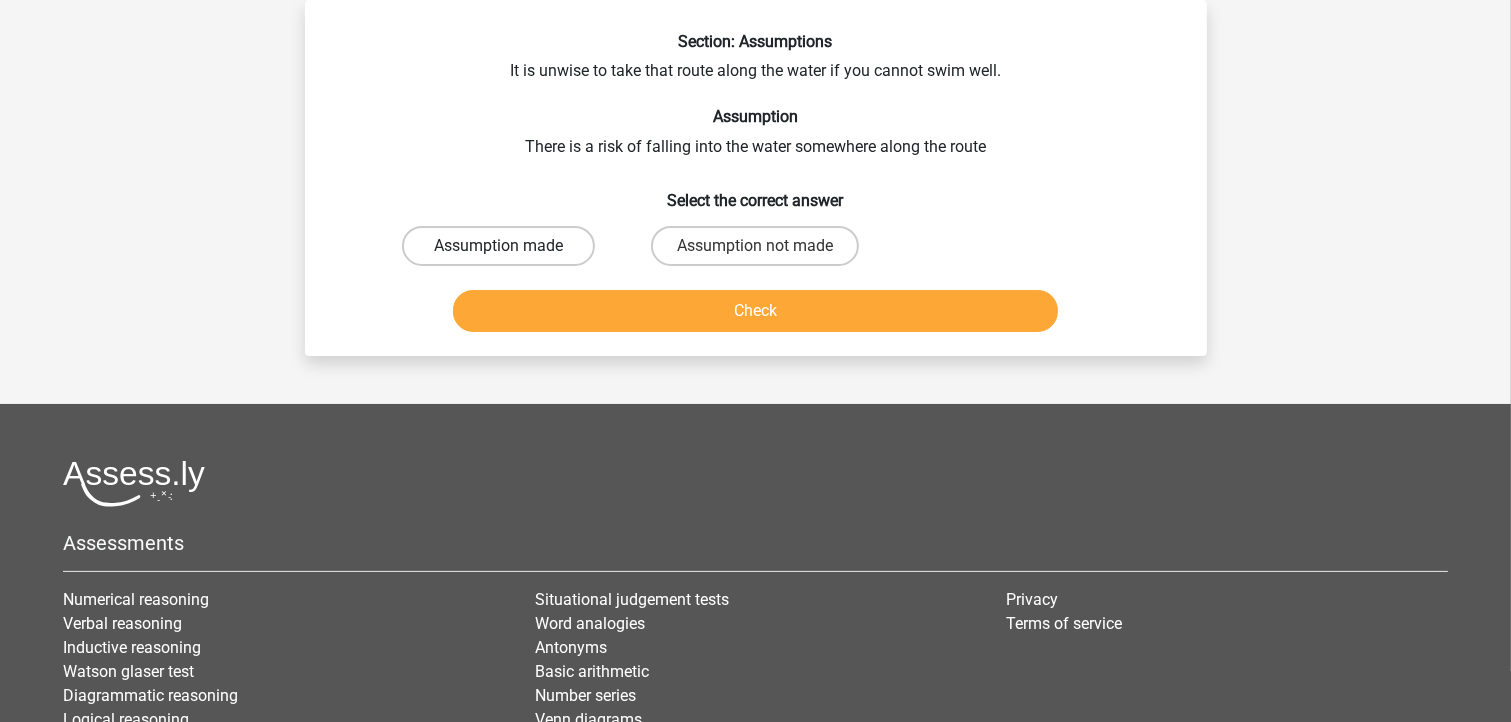 click on "Assumption made" at bounding box center (498, 246) 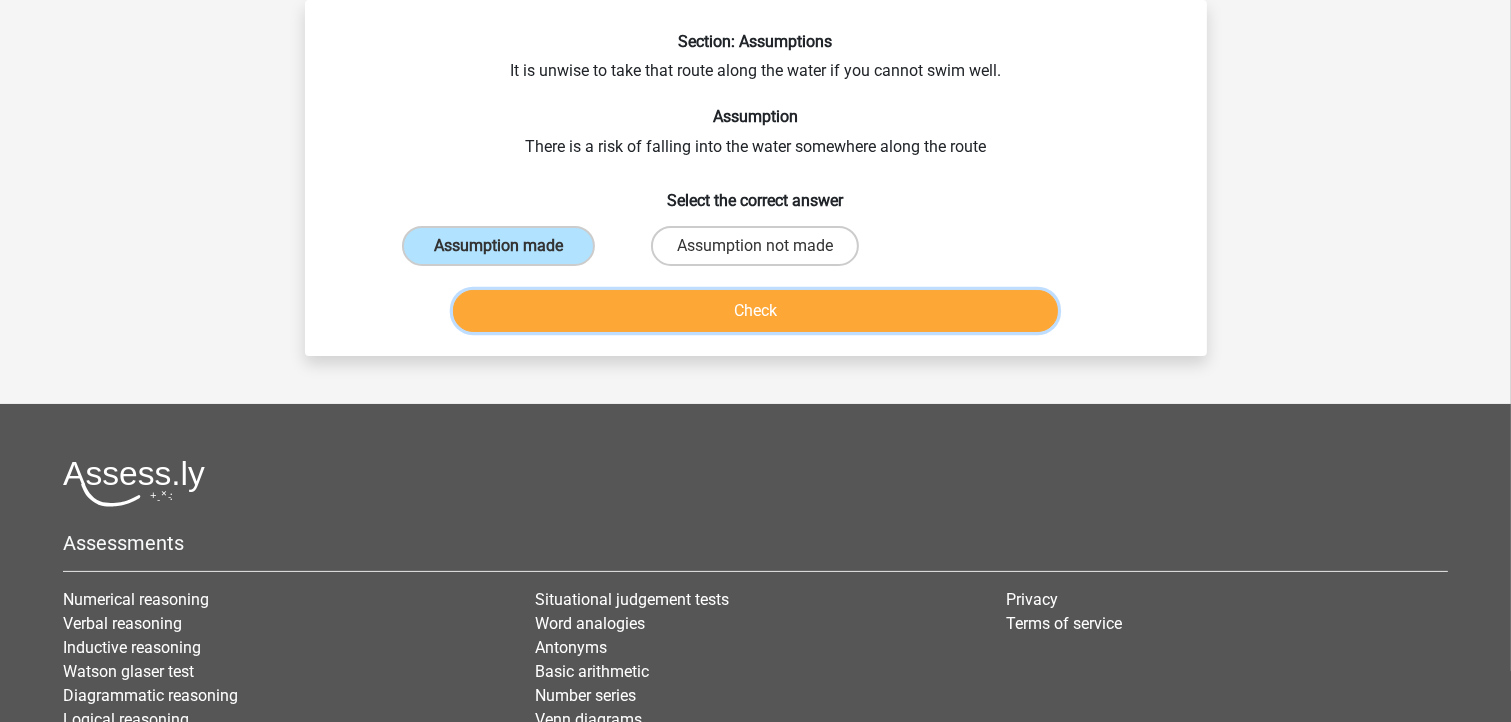 click on "Check" at bounding box center (755, 311) 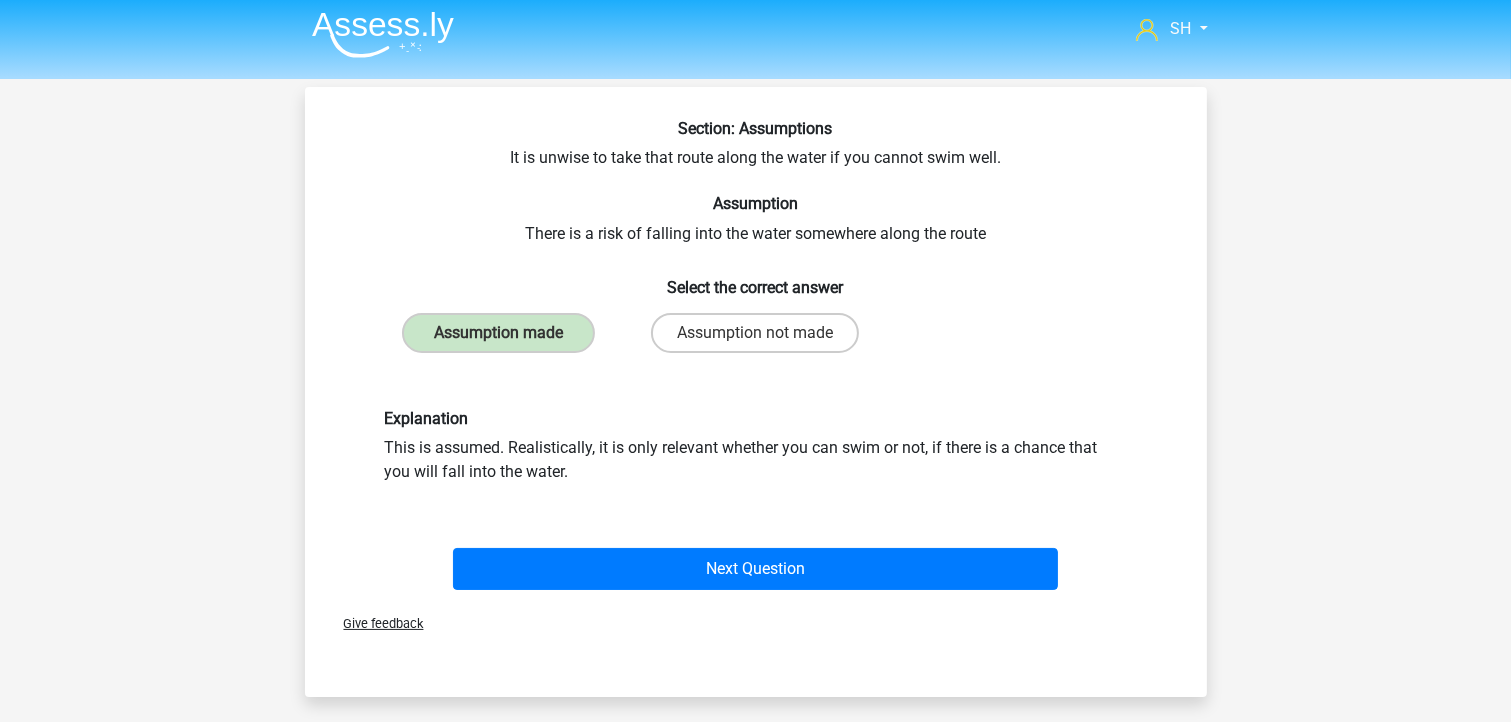 scroll, scrollTop: 0, scrollLeft: 0, axis: both 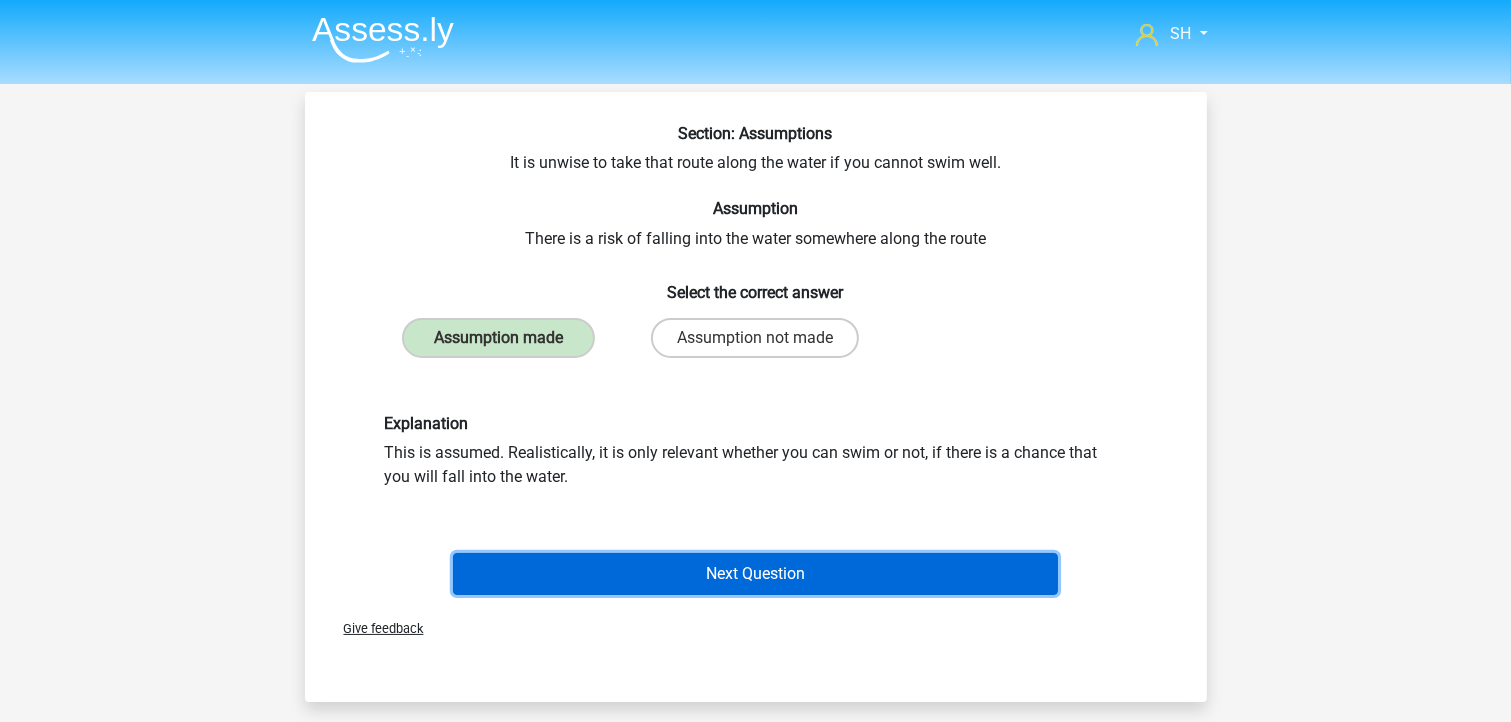 click on "Next Question" at bounding box center (755, 574) 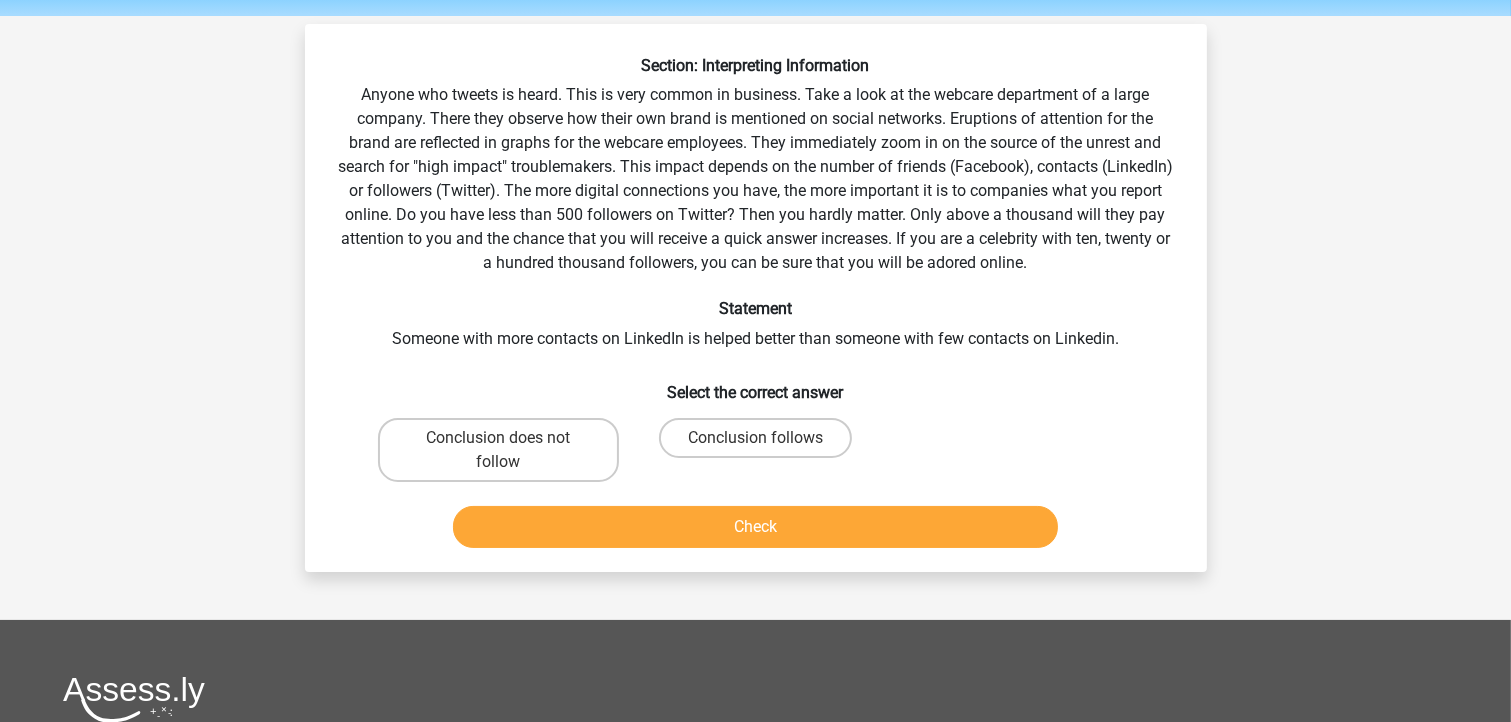 scroll, scrollTop: 92, scrollLeft: 0, axis: vertical 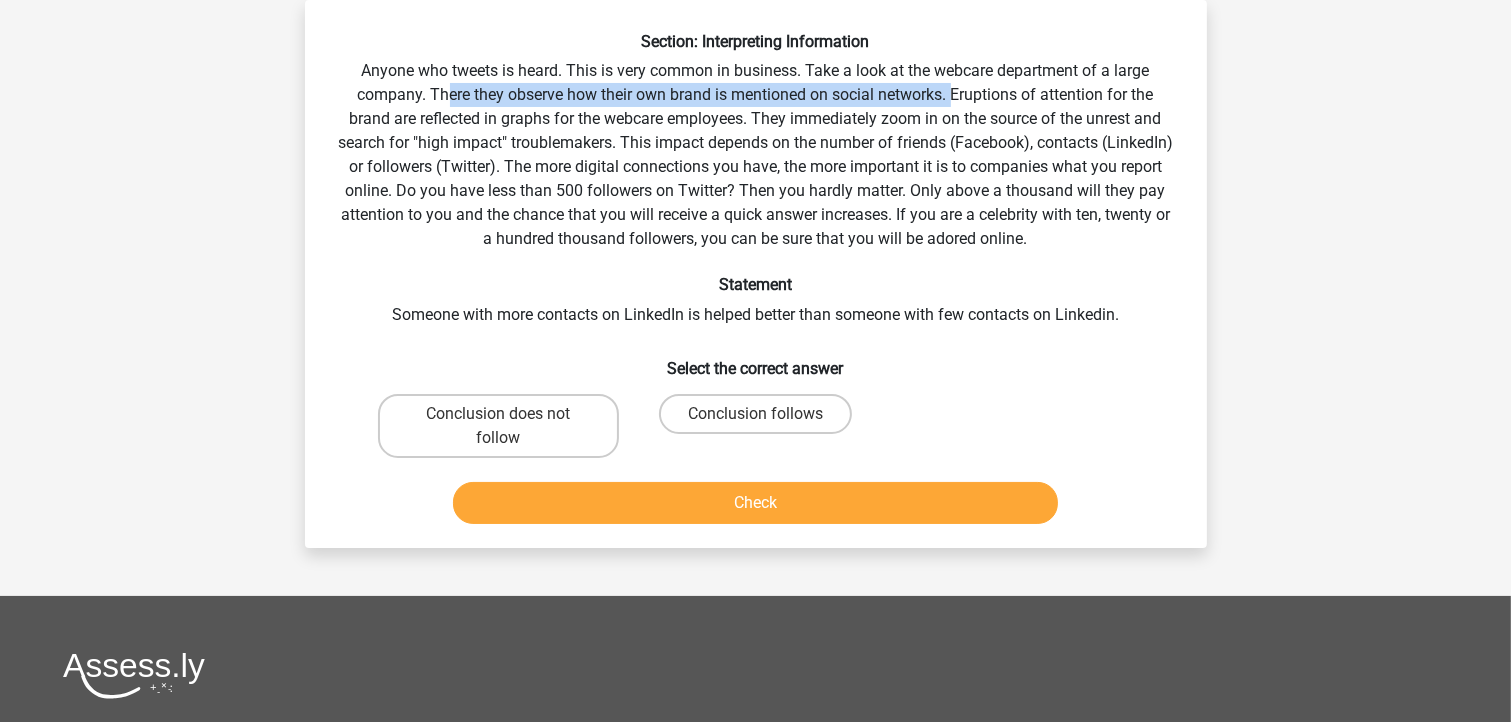 drag, startPoint x: 443, startPoint y: 92, endPoint x: 952, endPoint y: 102, distance: 509.09824 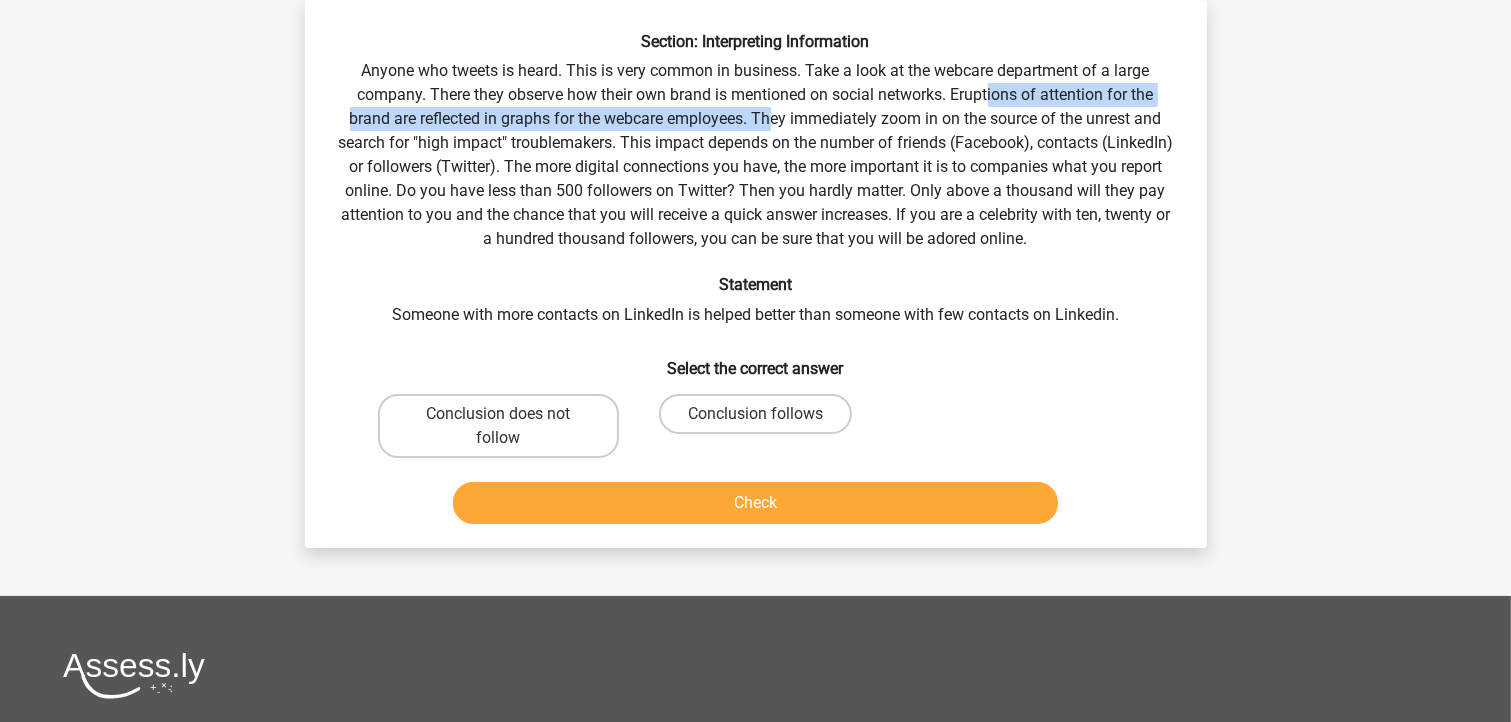 drag, startPoint x: 989, startPoint y: 103, endPoint x: 767, endPoint y: 126, distance: 223.18826 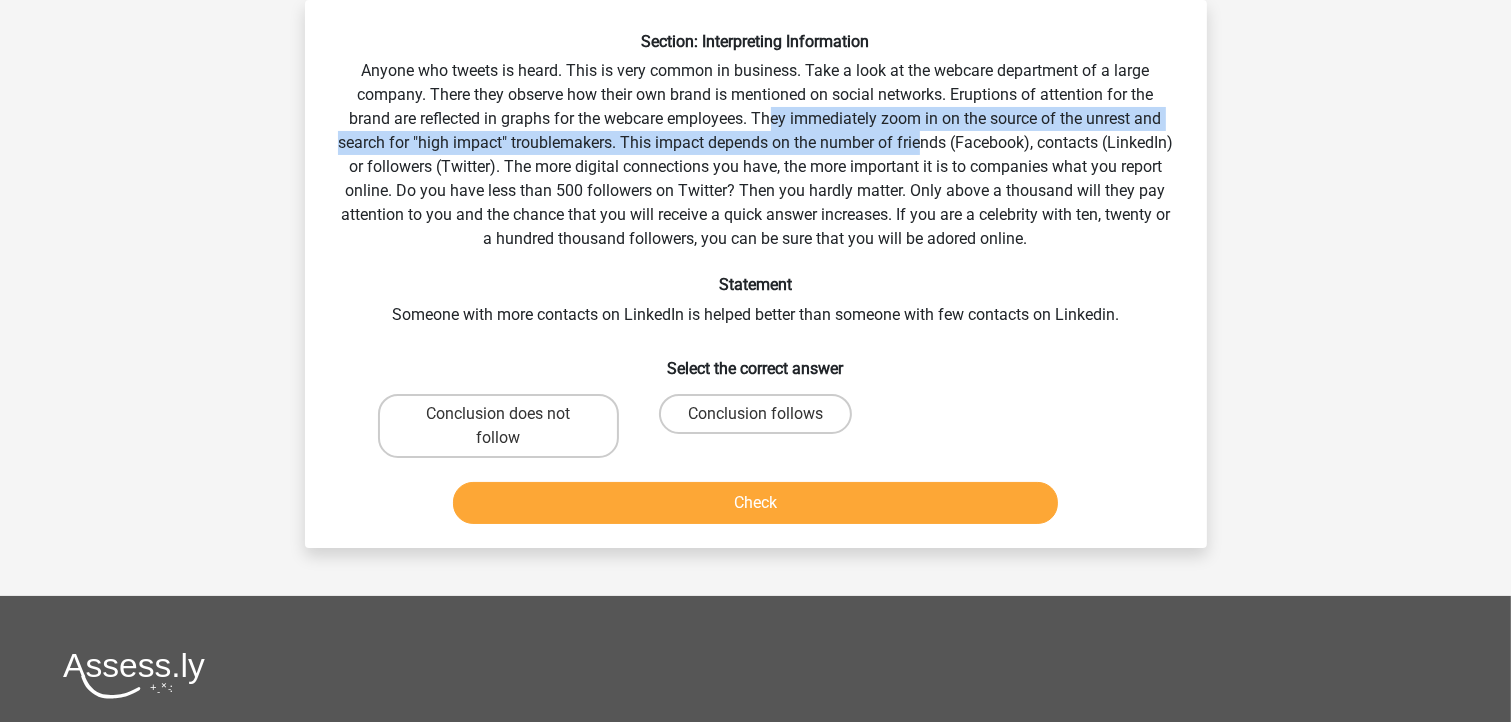 drag, startPoint x: 774, startPoint y: 124, endPoint x: 957, endPoint y: 151, distance: 184.98108 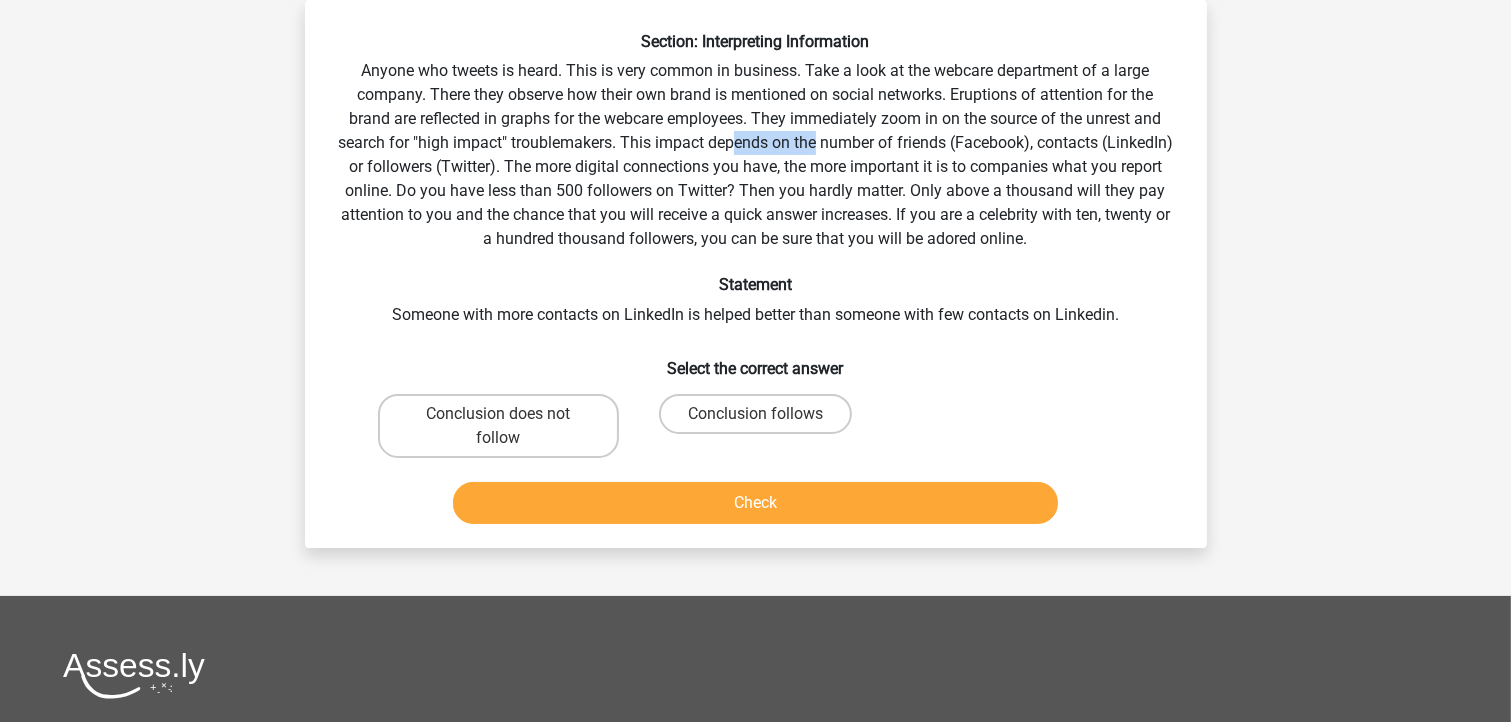drag, startPoint x: 768, startPoint y: 140, endPoint x: 852, endPoint y: 132, distance: 84.38009 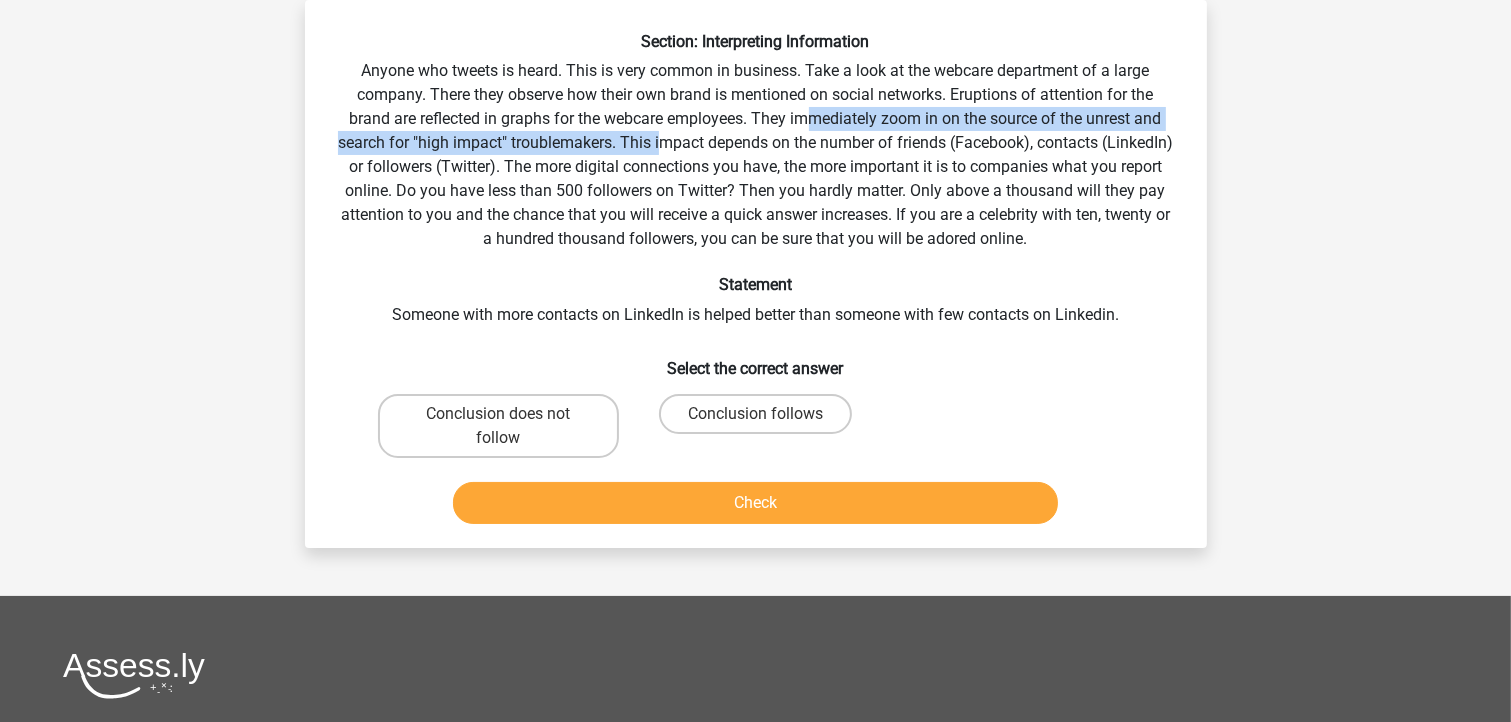 drag, startPoint x: 808, startPoint y: 128, endPoint x: 696, endPoint y: 149, distance: 113.951744 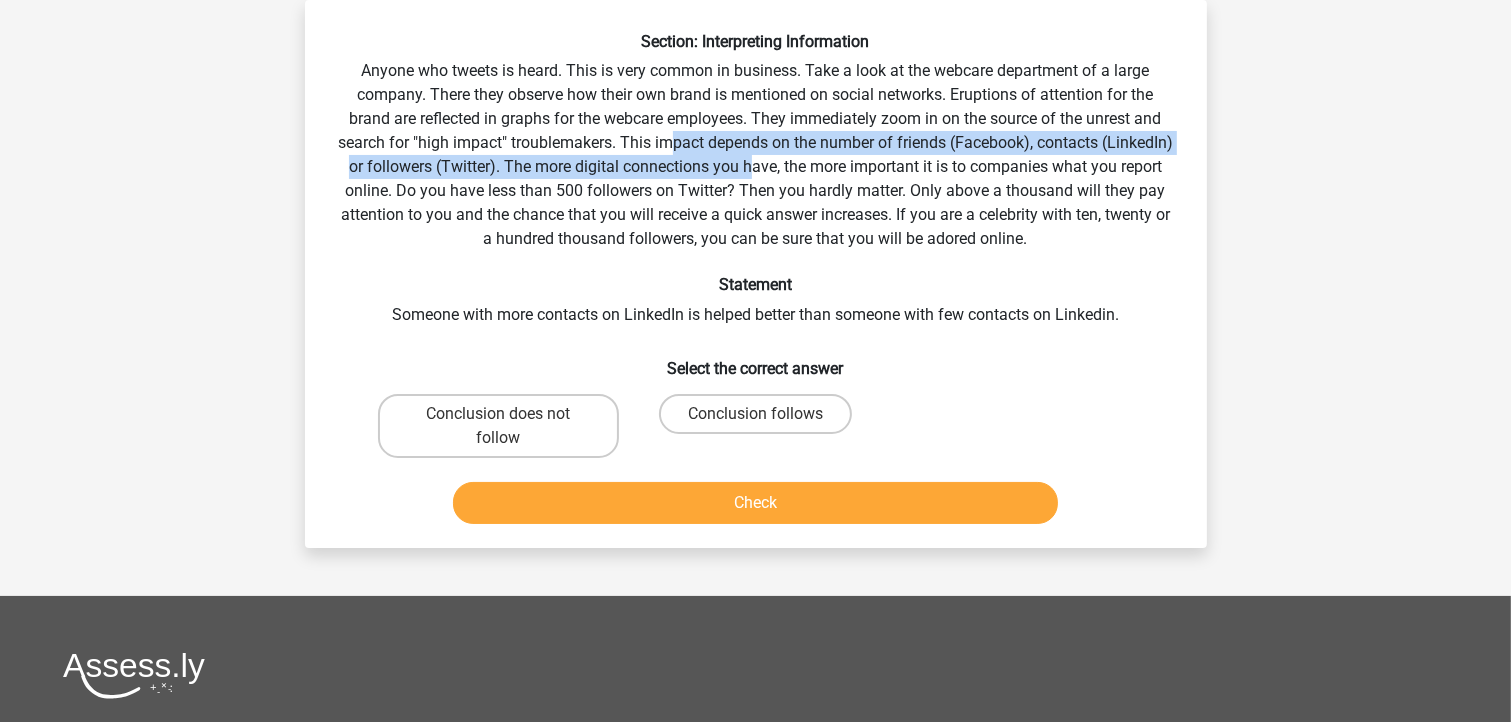 drag, startPoint x: 738, startPoint y: 148, endPoint x: 827, endPoint y: 160, distance: 89.80534 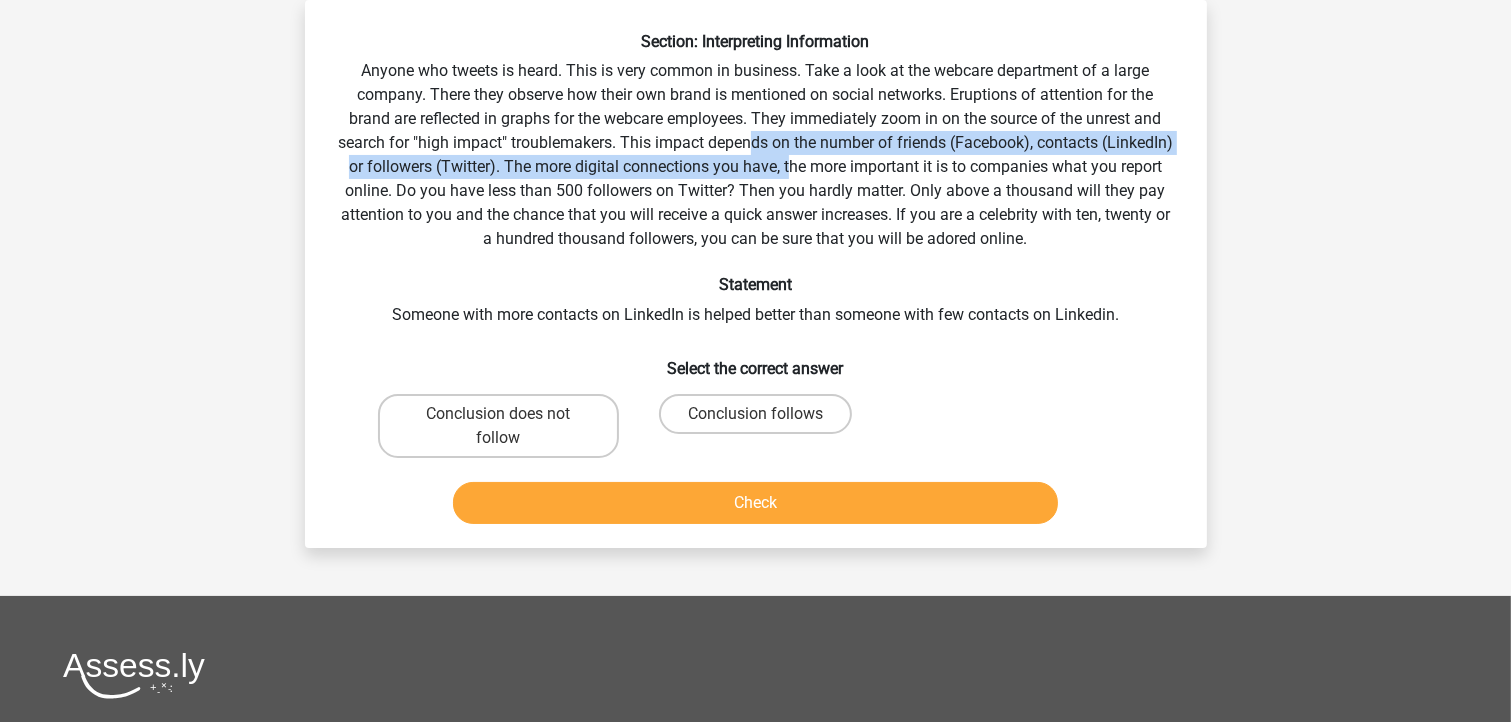 drag, startPoint x: 864, startPoint y: 156, endPoint x: 784, endPoint y: 136, distance: 82.46211 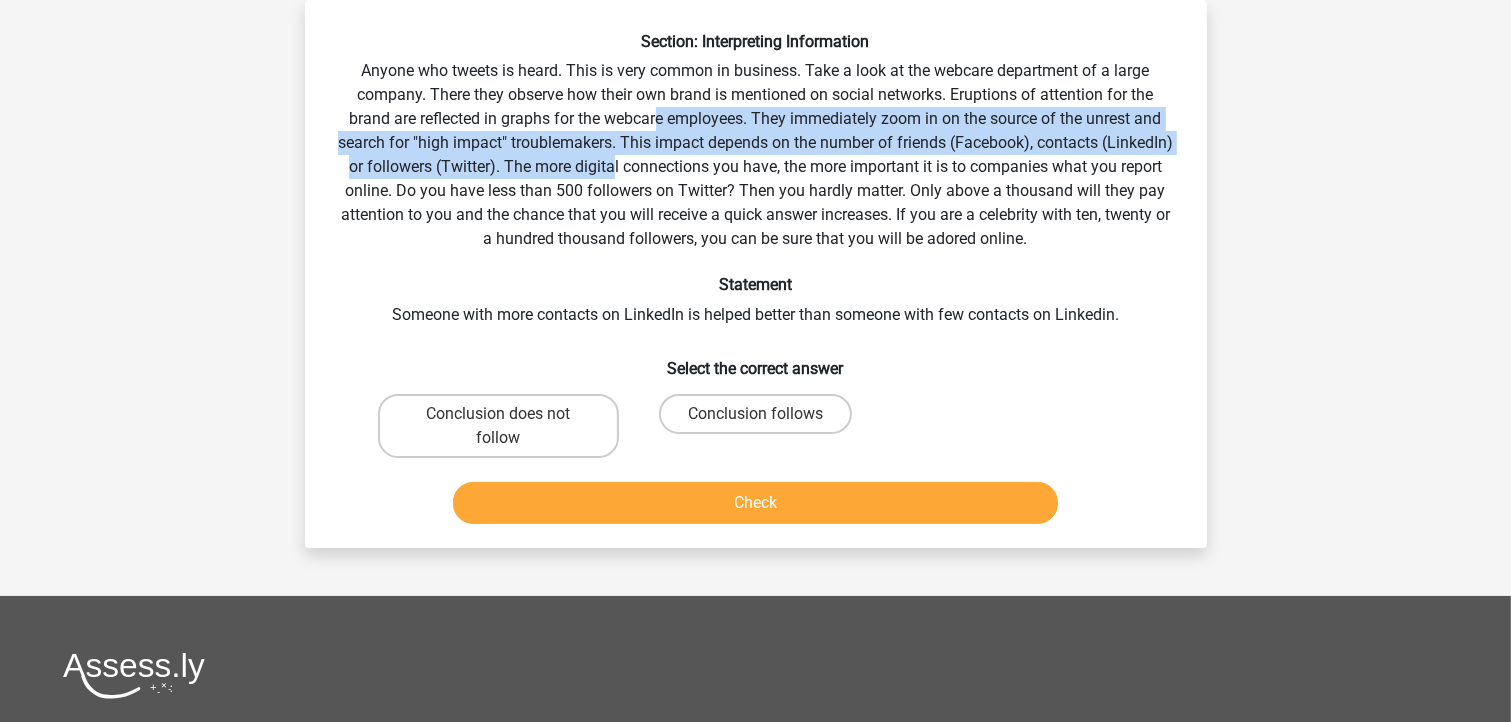 drag, startPoint x: 655, startPoint y: 130, endPoint x: 689, endPoint y: 164, distance: 48.08326 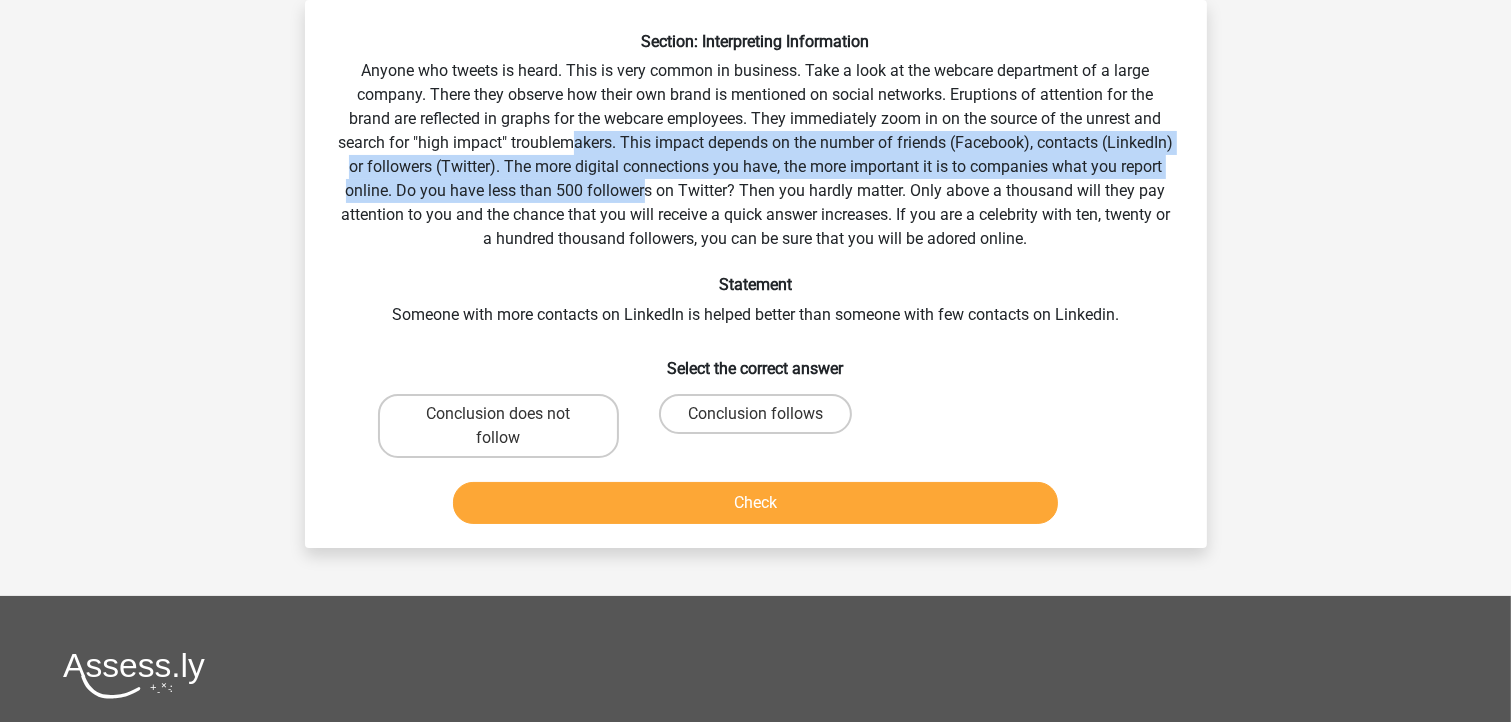 drag, startPoint x: 714, startPoint y: 185, endPoint x: 612, endPoint y: 130, distance: 115.88356 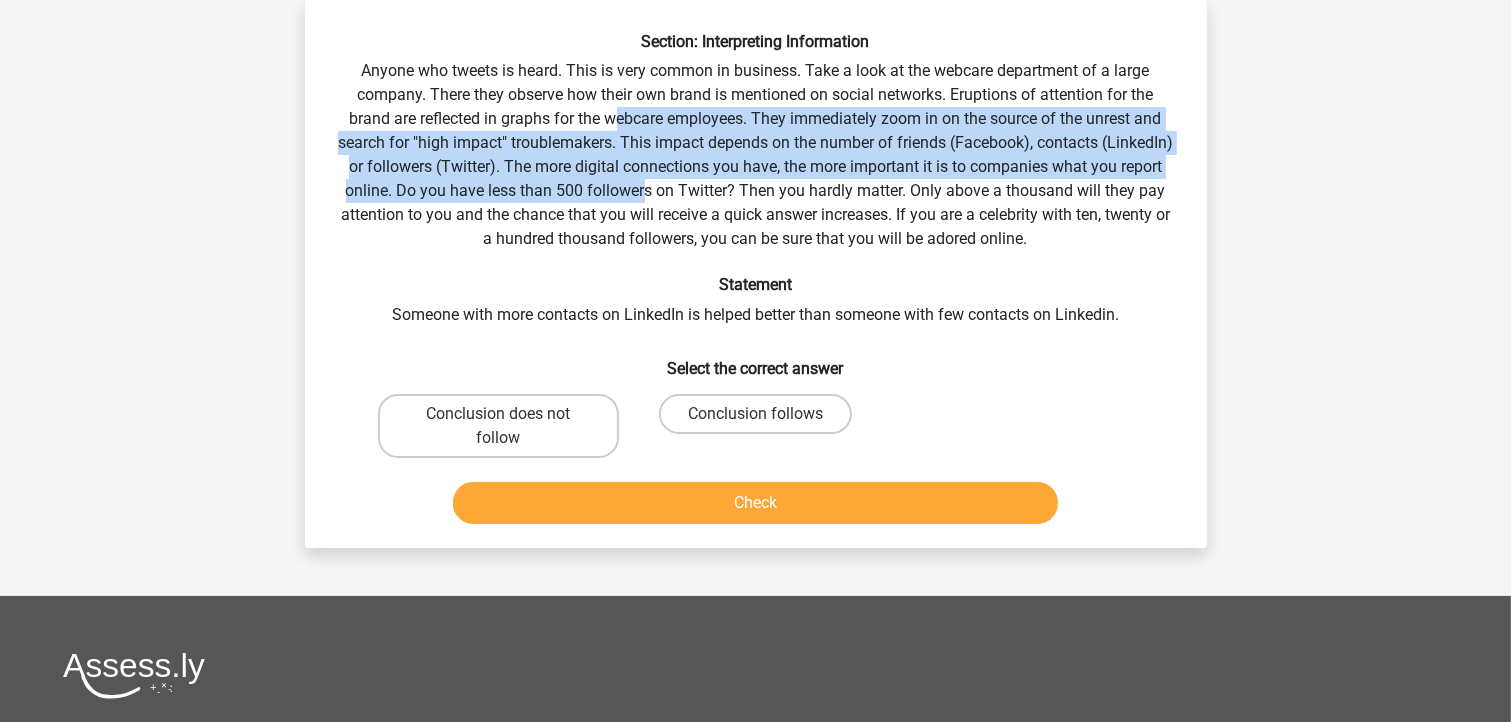 click on "Section: Interpreting Information Anyone who tweets is heard. This is very common in business. Take a look at the webcare department of a large company. There they observe how their own brand is mentioned on social networks. Eruptions of attention for the brand are reflected in graphs for the webcare employees. They  immediately zoom in on the source of the unrest and search for "high impact" troublemakers. This impact depends on the number of friends (Facebook), contacts (LinkedIn) or followers (Twitter). The more digital connections you have, the more important it is to companies what you report online. Do you have less than 500 followers on Twitter? Then you hardly matter. Only above a thousand will they pay attention to you and the chance that you will receive a quick answer increases. If you are a celebrity with ten, twenty or a hundred thousand followers, you can be sure that you will be adored online. Statement" at bounding box center (756, 282) 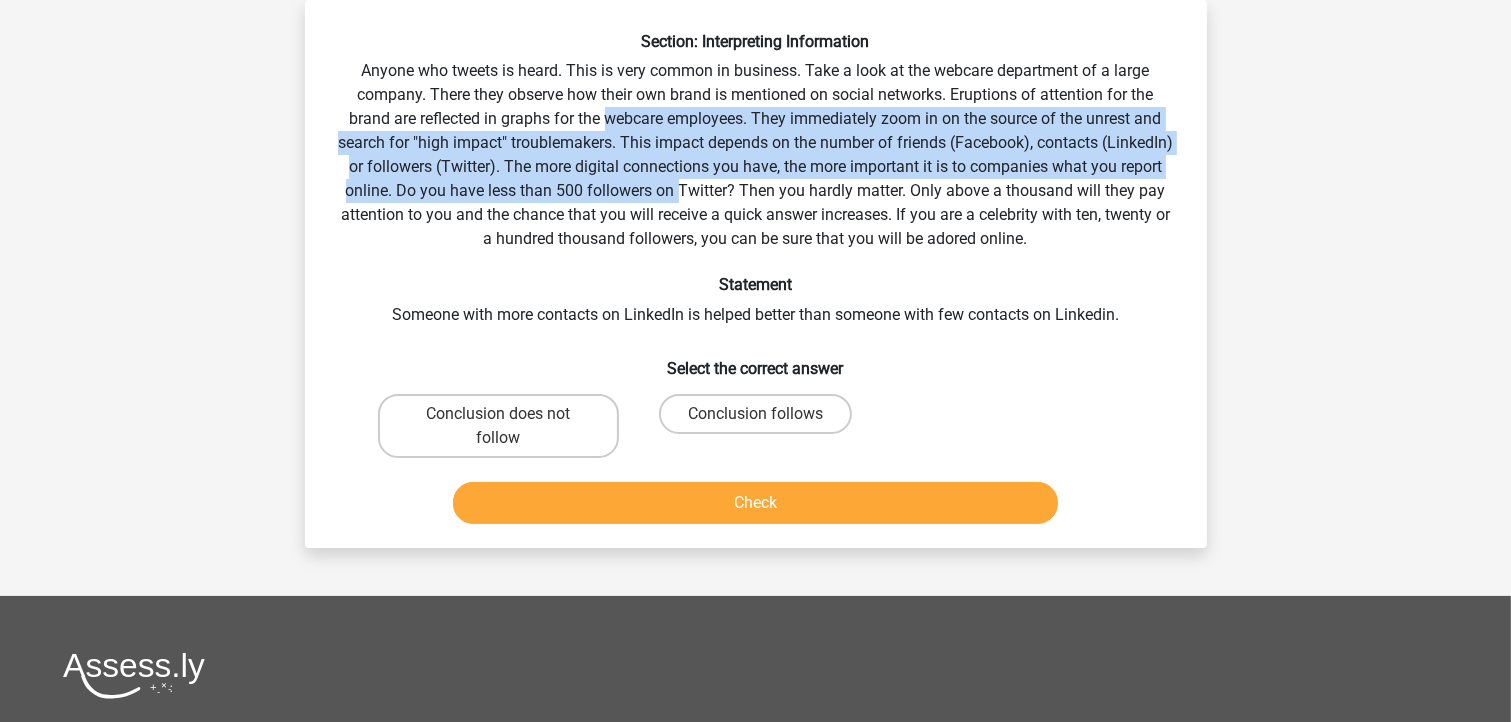 drag, startPoint x: 612, startPoint y: 130, endPoint x: 744, endPoint y: 184, distance: 142.61838 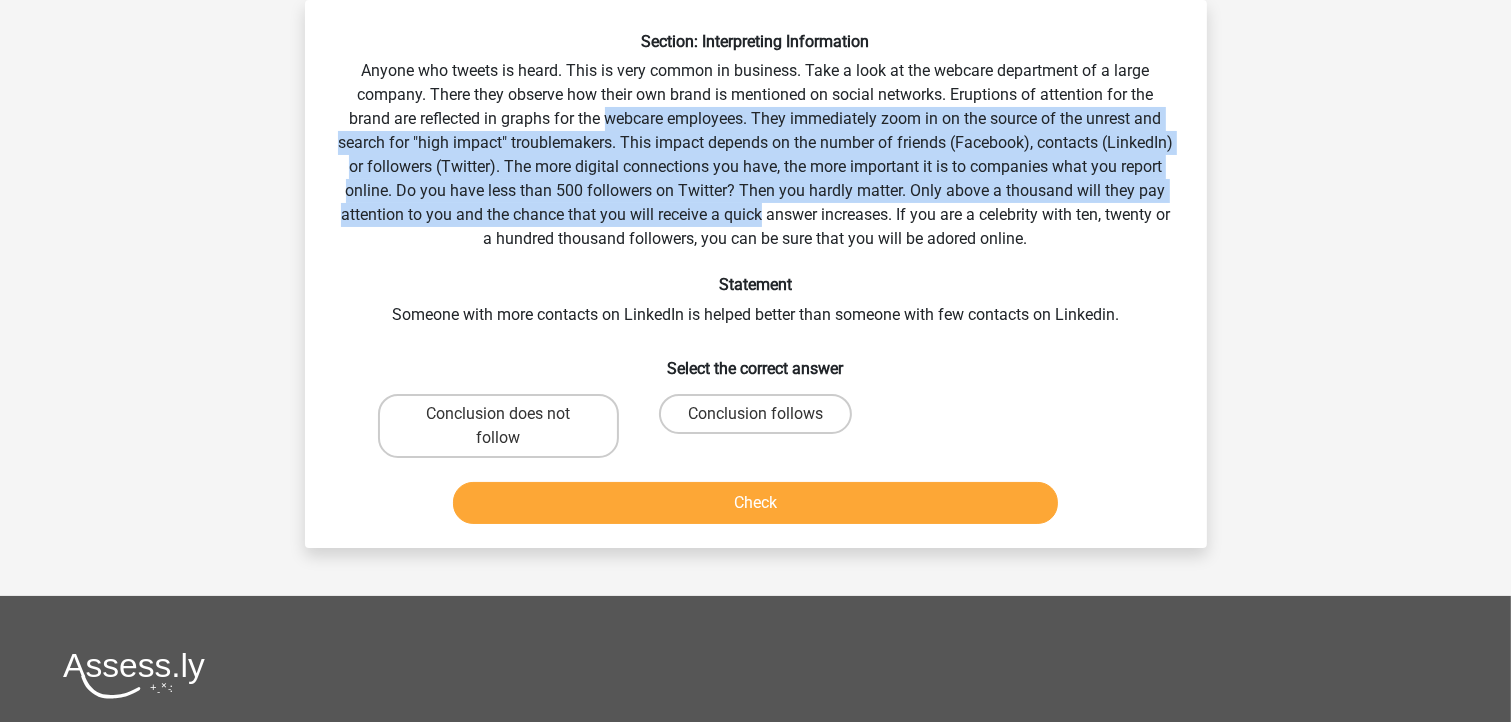 drag, startPoint x: 615, startPoint y: 128, endPoint x: 820, endPoint y: 212, distance: 221.54233 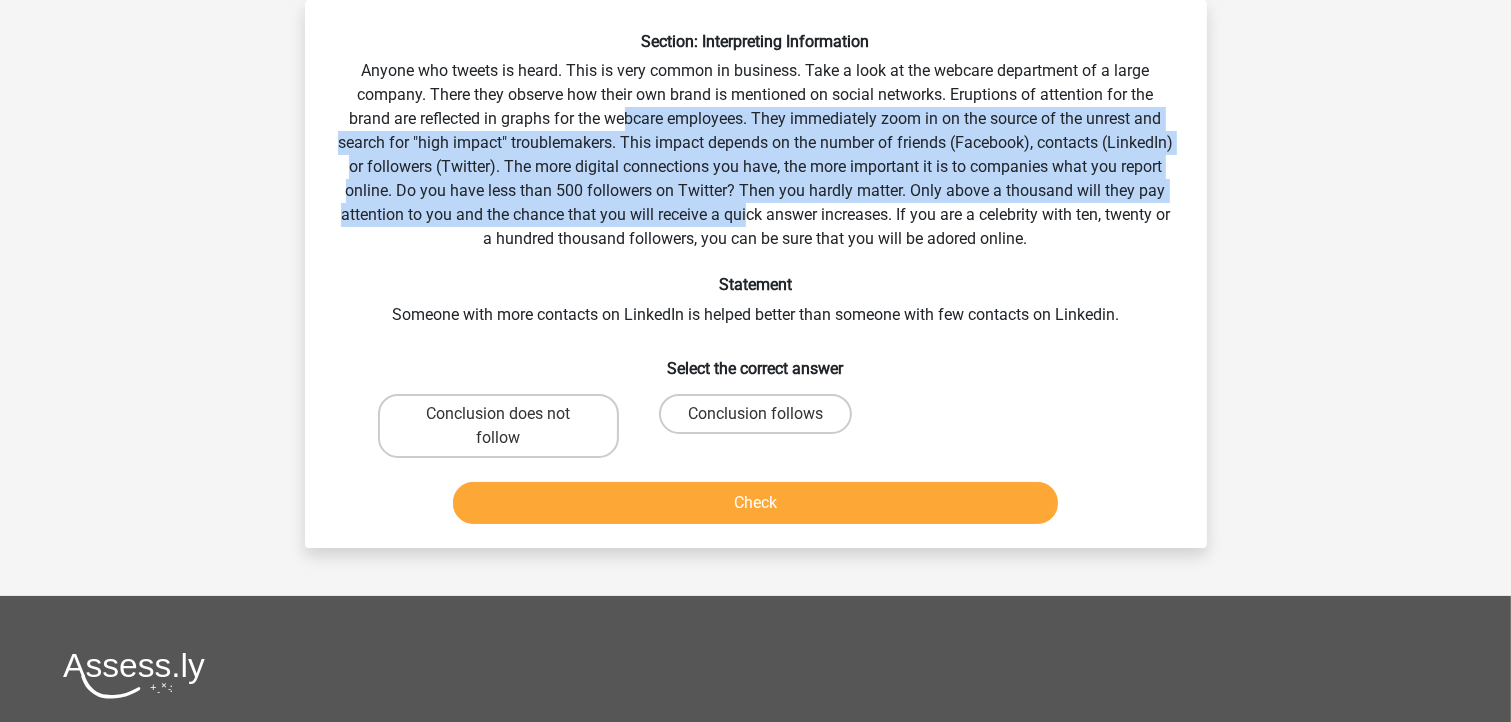drag, startPoint x: 812, startPoint y: 210, endPoint x: 624, endPoint y: 124, distance: 206.73654 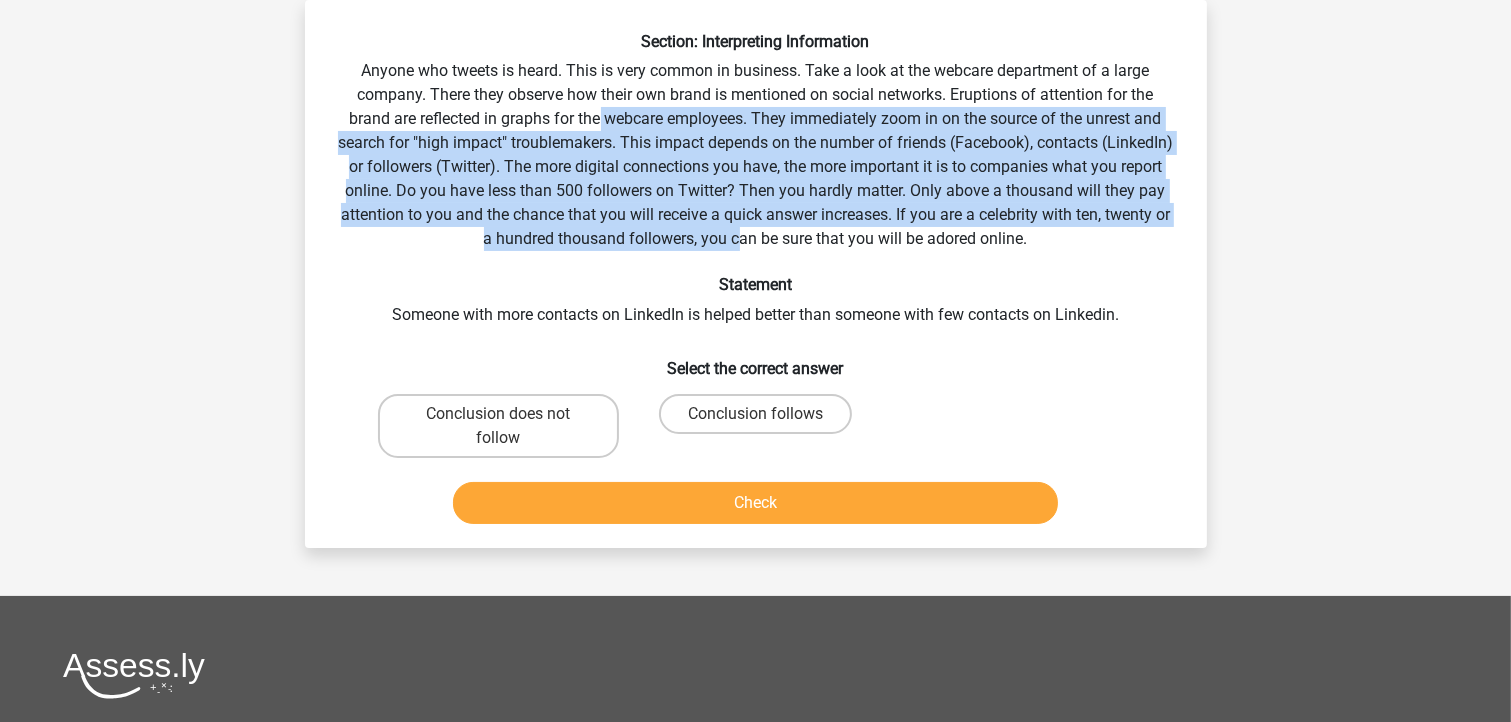 drag, startPoint x: 769, startPoint y: 231, endPoint x: 596, endPoint y: 118, distance: 206.63495 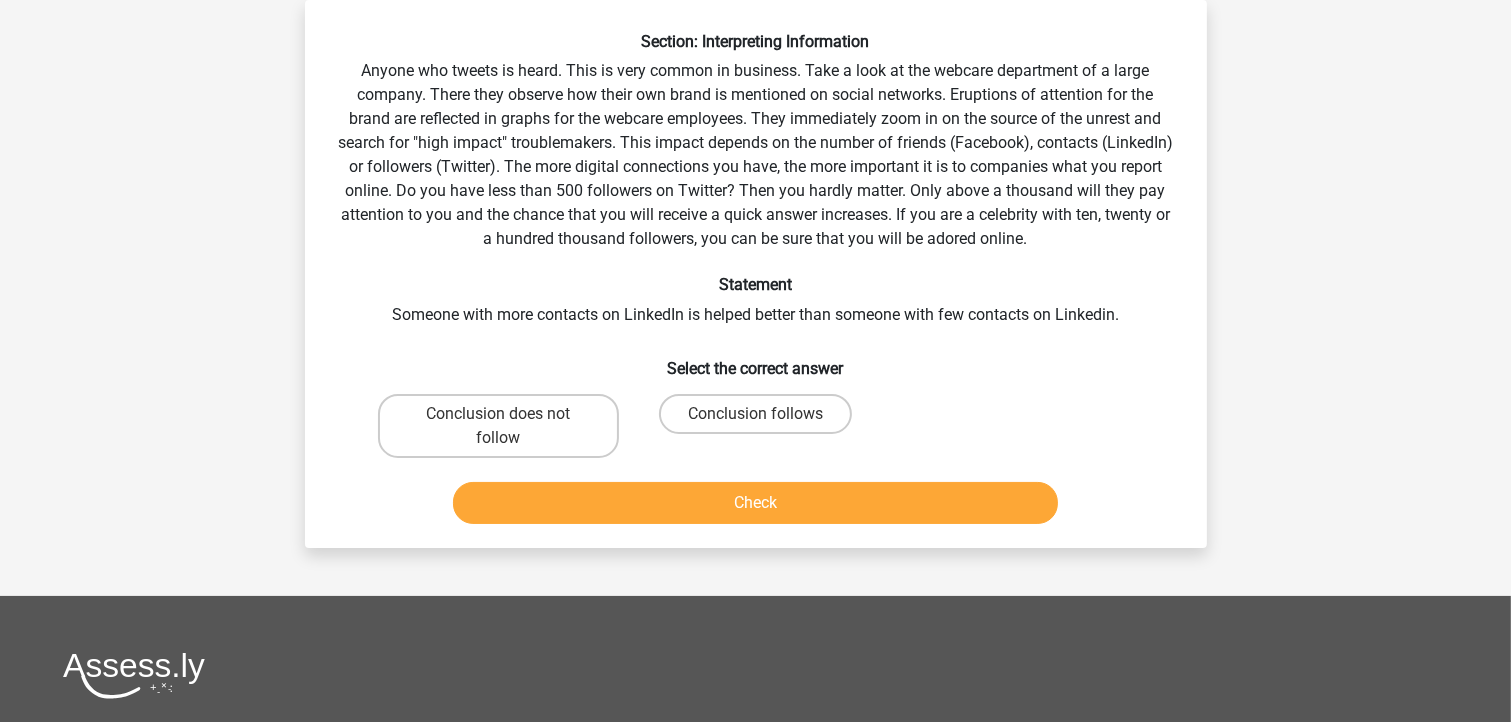 click on "Section: Interpreting Information Anyone who tweets is heard. This is very common in business. Take a look at the webcare department of a large company. There they observe how their own brand is mentioned on social networks. Eruptions of attention for the brand are reflected in graphs for the webcare employees. They  immediately zoom in on the source of the unrest and search for "high impact" troublemakers. This impact depends on the number of friends (Facebook), contacts (LinkedIn) or followers (Twitter). The more digital connections you have, the more important it is to companies what you report online. Do you have less than 500 followers on Twitter? Then you hardly matter. Only above a thousand will they pay attention to you and the chance that you will receive a quick answer increases. If you are a celebrity with ten, twenty or a hundred thousand followers, you can be sure that you will be adored online. Statement" at bounding box center (756, 282) 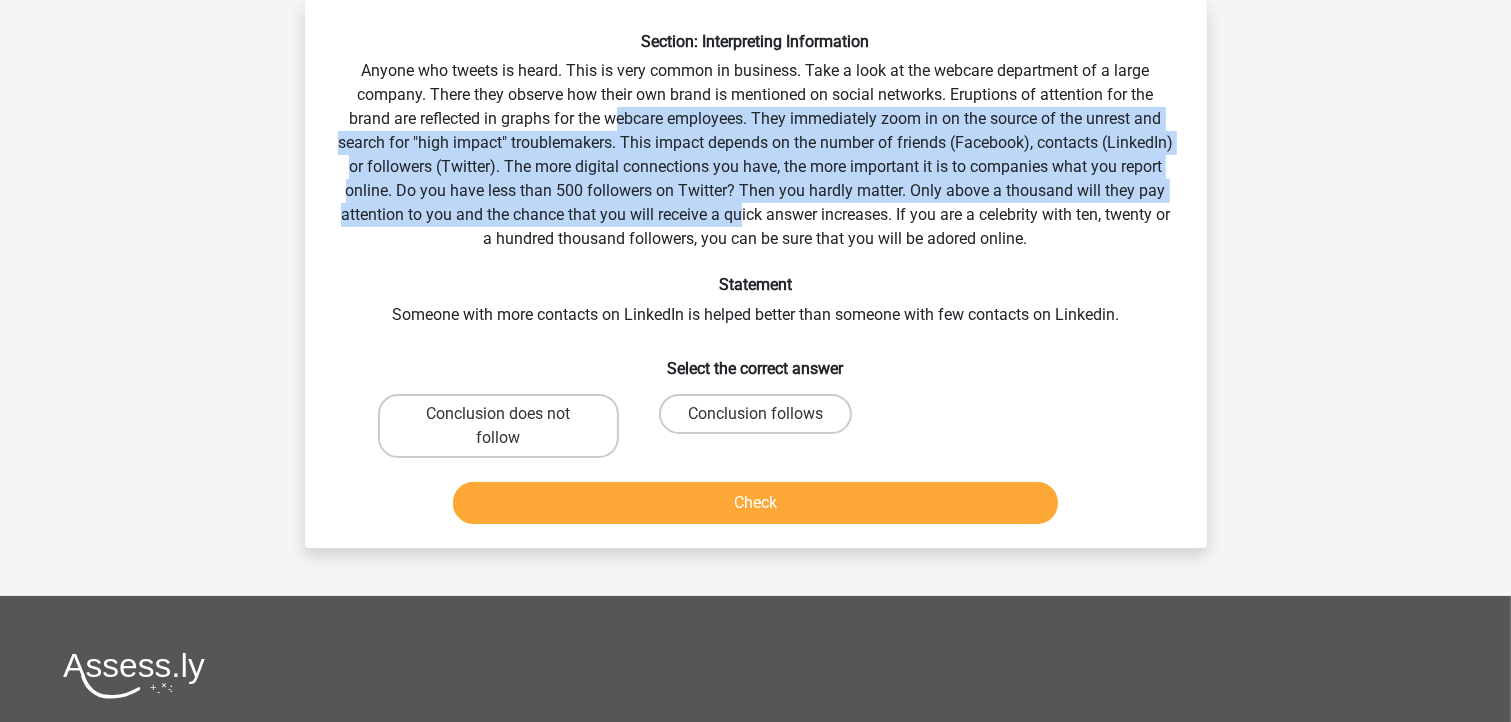 drag, startPoint x: 621, startPoint y: 131, endPoint x: 812, endPoint y: 220, distance: 210.71782 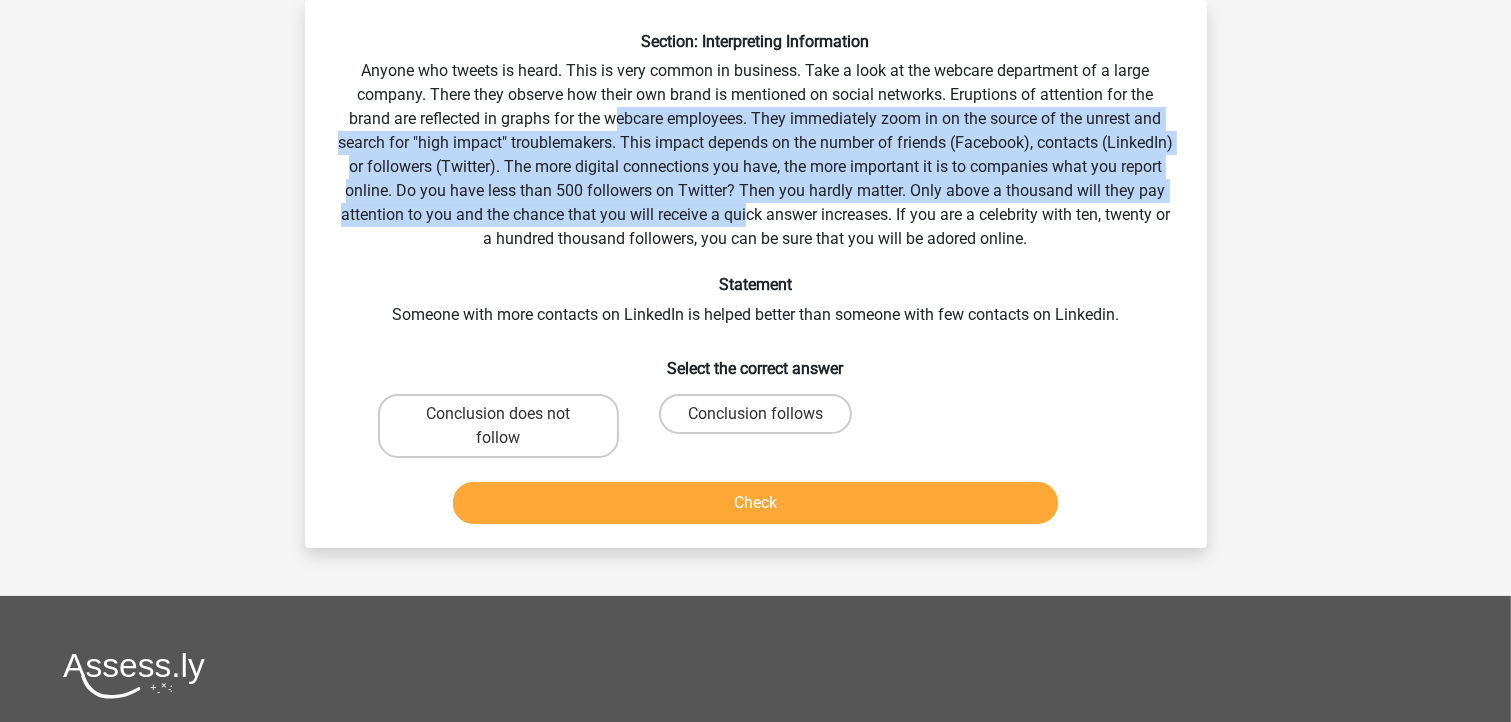 click on "Section: Interpreting Information Anyone who tweets is heard. This is very common in business. Take a look at the webcare department of a large company. There they observe how their own brand is mentioned on social networks. Eruptions of attention for the brand are reflected in graphs for the webcare employees. They  immediately zoom in on the source of the unrest and search for "high impact" troublemakers. This impact depends on the number of friends (Facebook), contacts (LinkedIn) or followers (Twitter). The more digital connections you have, the more important it is to companies what you report online. Do you have less than 500 followers on Twitter? Then you hardly matter. Only above a thousand will they pay attention to you and the chance that you will receive a quick answer increases. If you are a celebrity with ten, twenty or a hundred thousand followers, you can be sure that you will be adored online. Statement" at bounding box center [756, 282] 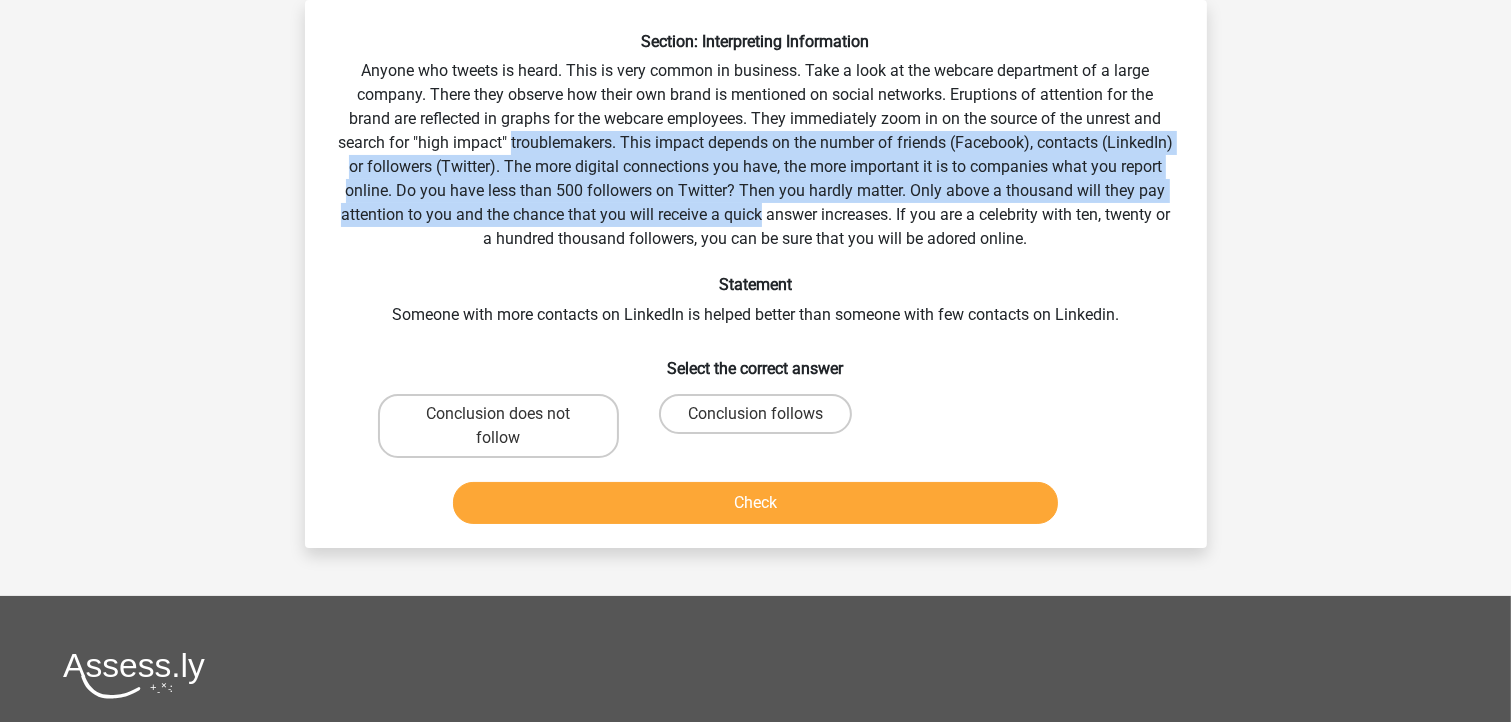 drag, startPoint x: 812, startPoint y: 220, endPoint x: 634, endPoint y: 136, distance: 196.8248 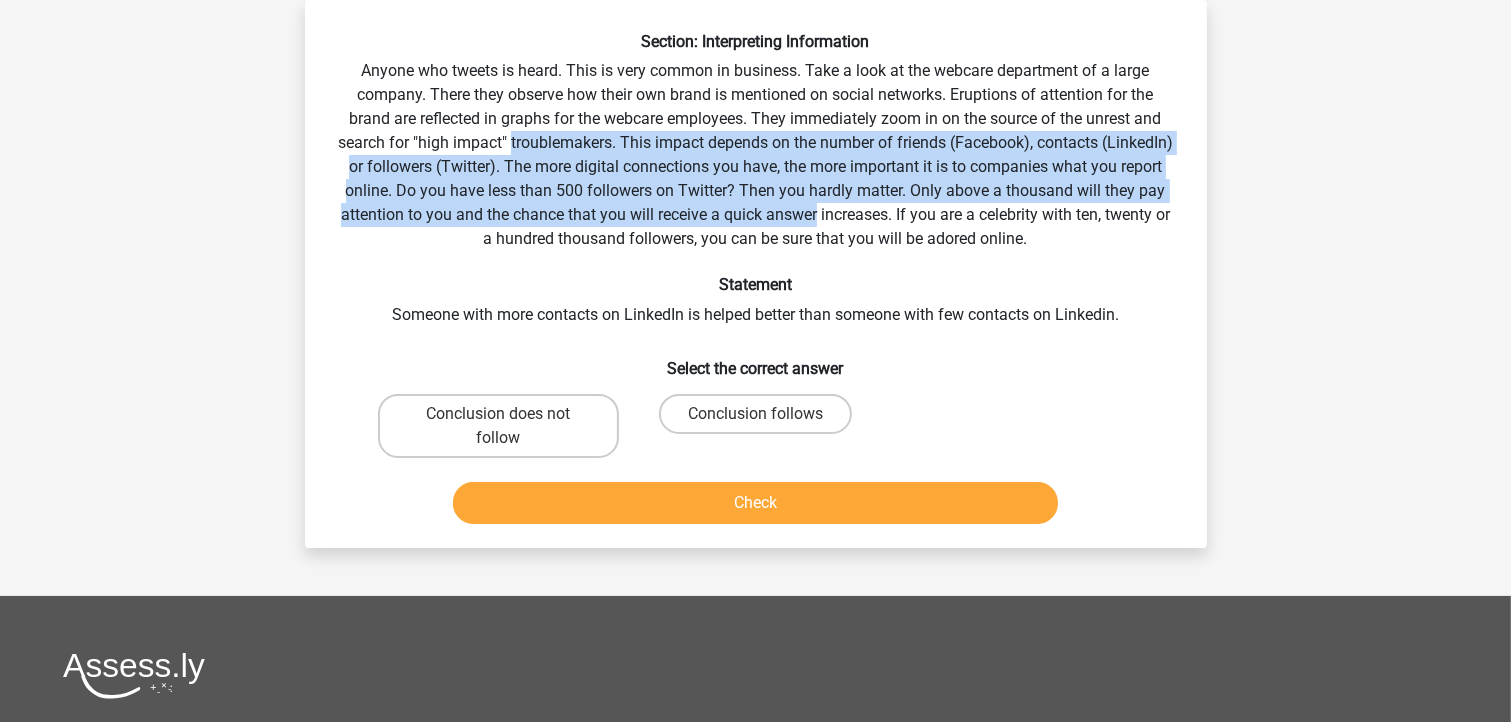 drag, startPoint x: 632, startPoint y: 136, endPoint x: 837, endPoint y: 227, distance: 224.29 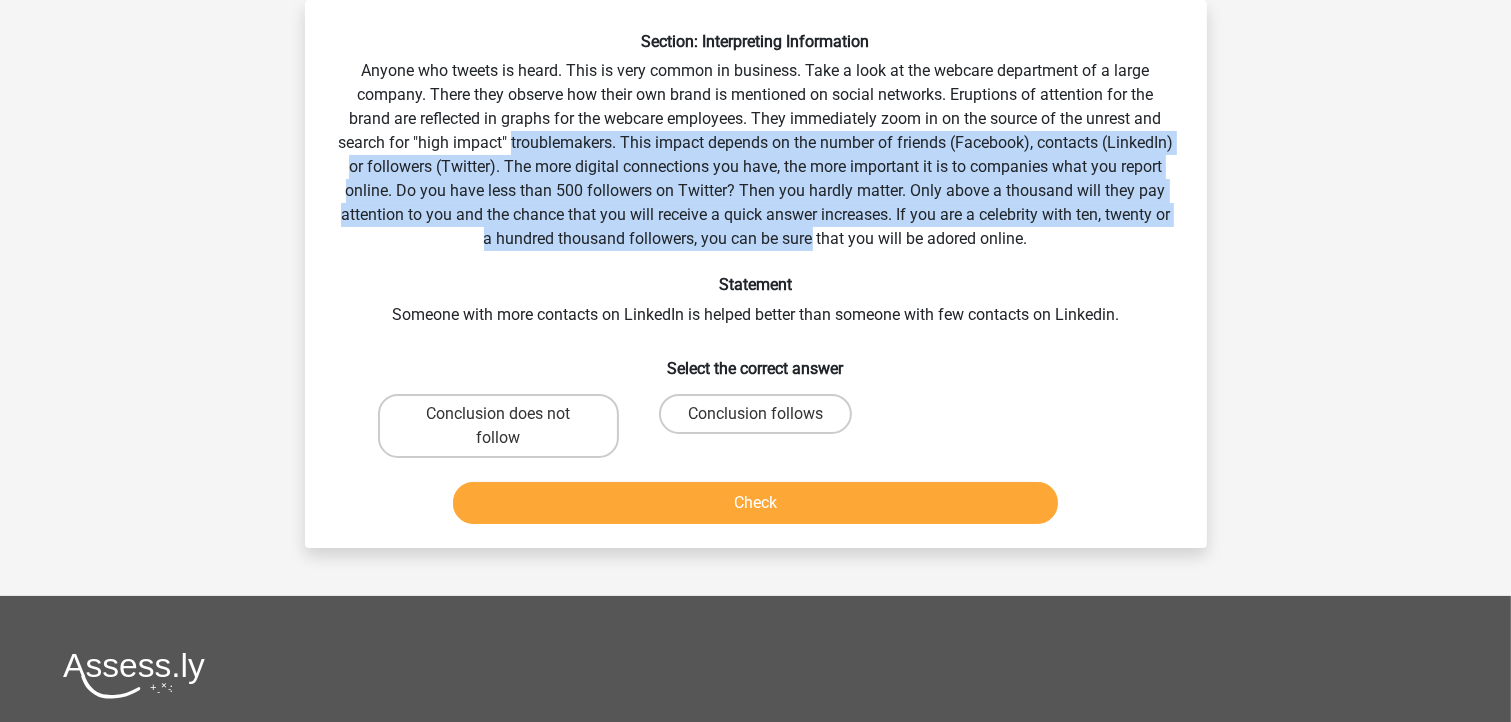 drag, startPoint x: 836, startPoint y: 228, endPoint x: 639, endPoint y: 132, distance: 219.14607 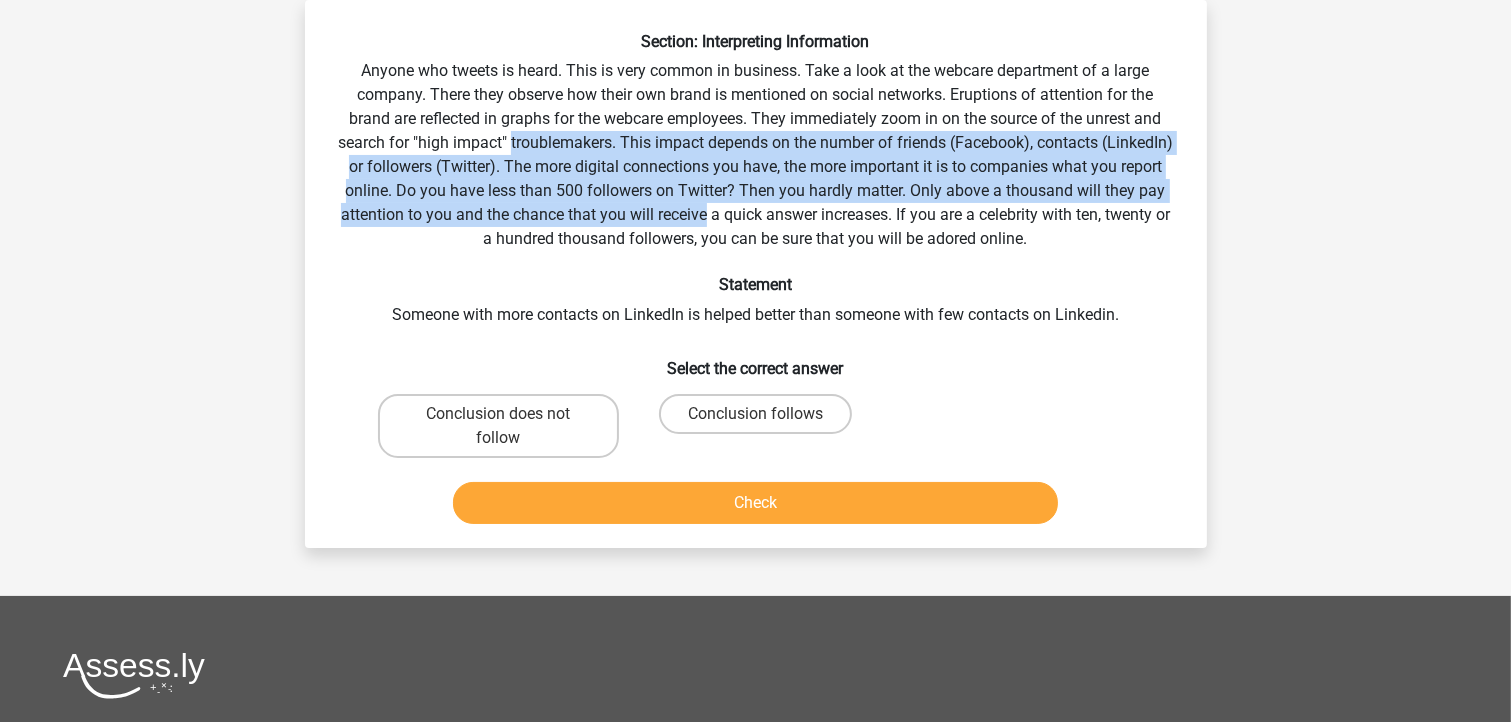 drag, startPoint x: 639, startPoint y: 132, endPoint x: 747, endPoint y: 216, distance: 136.82104 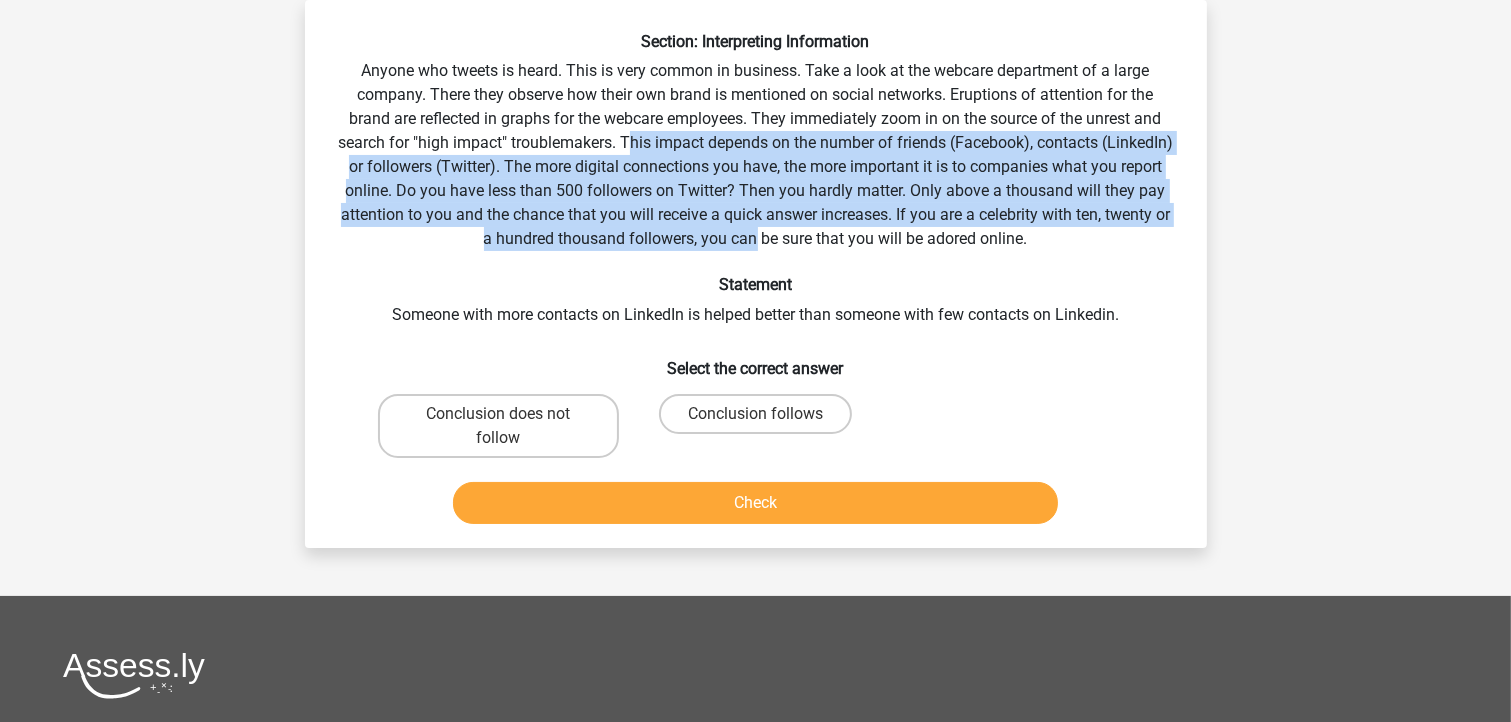 drag, startPoint x: 793, startPoint y: 232, endPoint x: 664, endPoint y: 155, distance: 150.23315 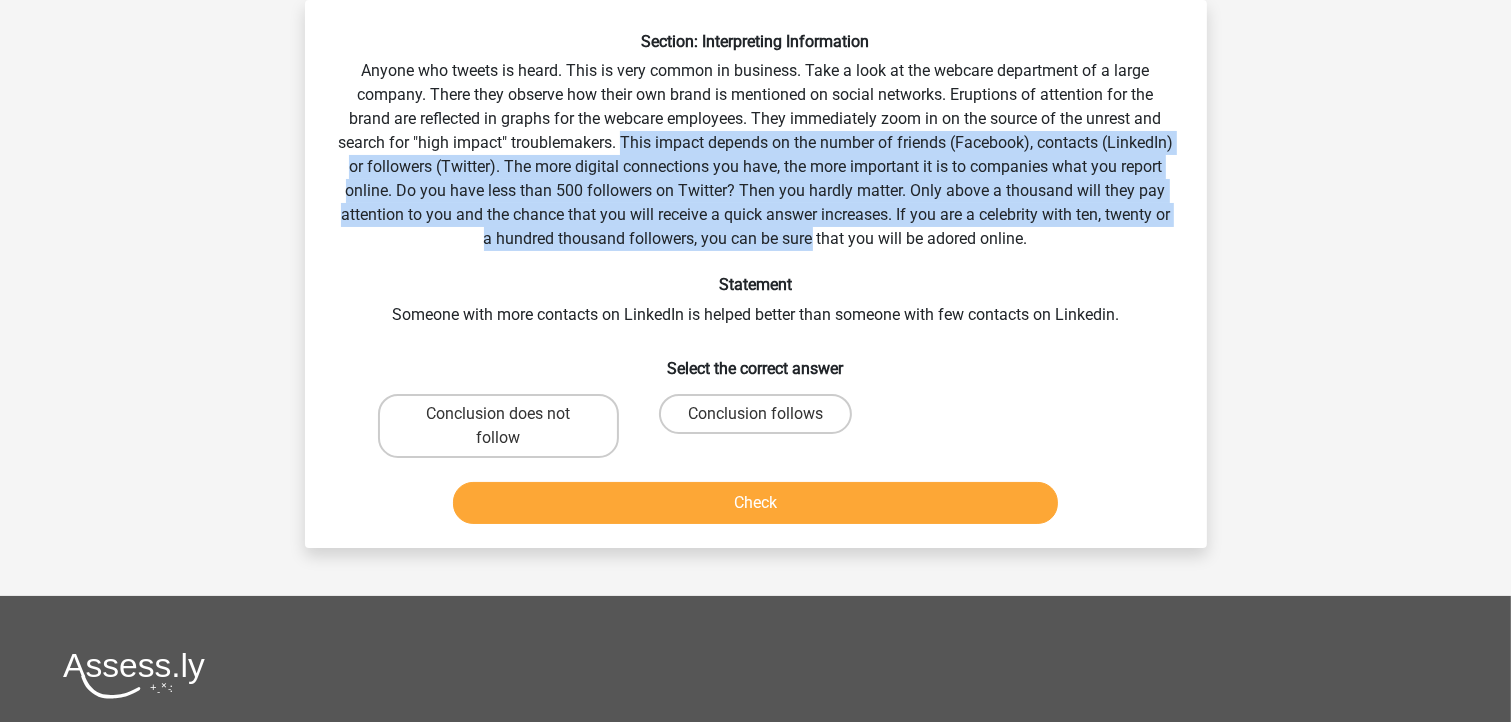 drag, startPoint x: 663, startPoint y: 154, endPoint x: 815, endPoint y: 232, distance: 170.84496 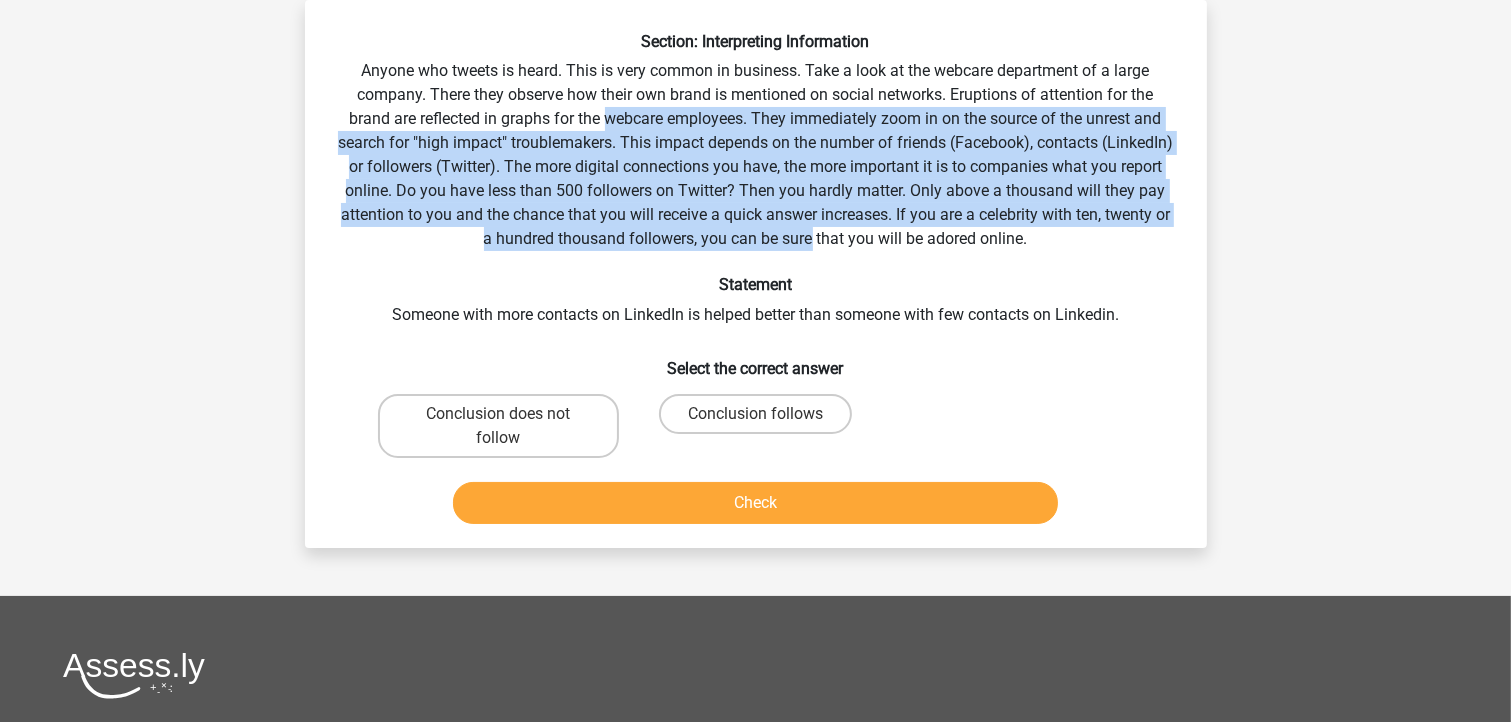 drag, startPoint x: 680, startPoint y: 151, endPoint x: 619, endPoint y: 118, distance: 69.354164 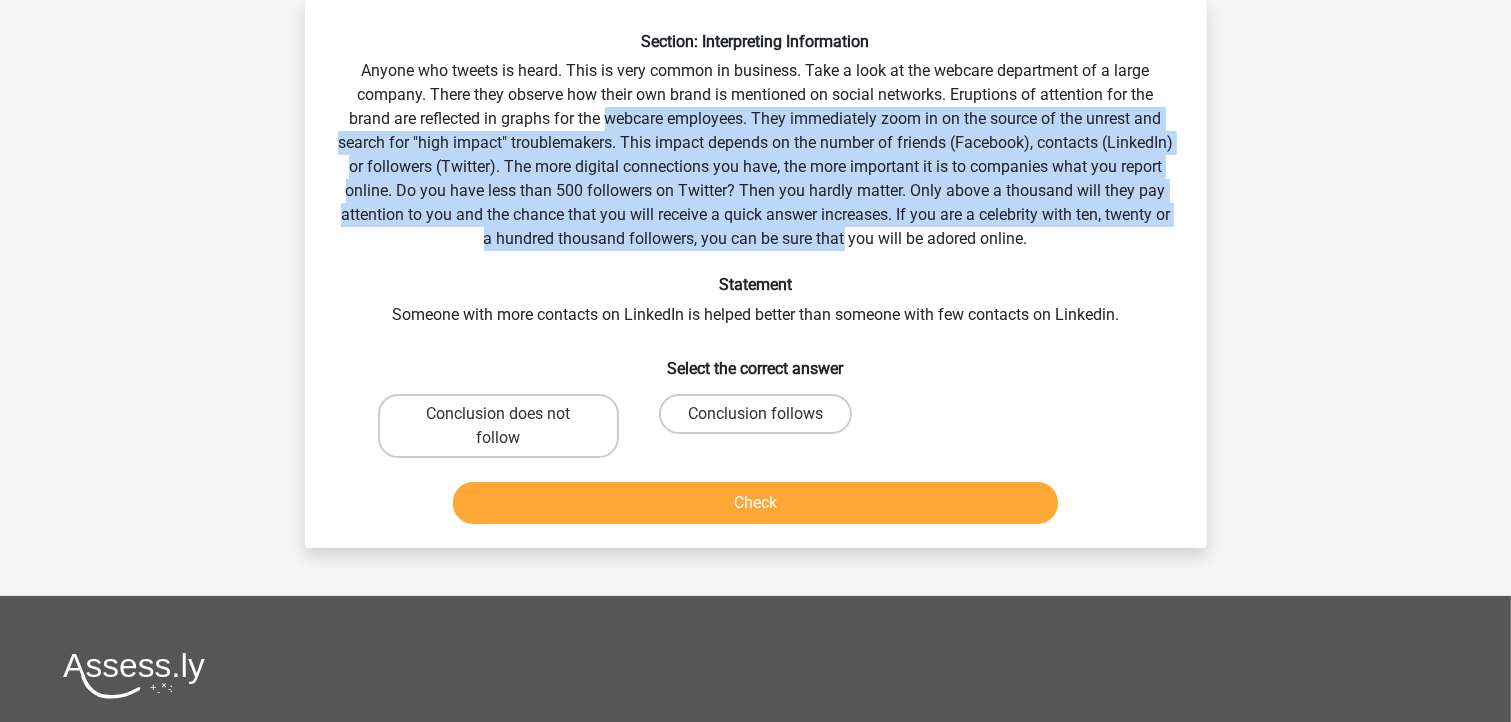 drag, startPoint x: 619, startPoint y: 118, endPoint x: 856, endPoint y: 244, distance: 268.412 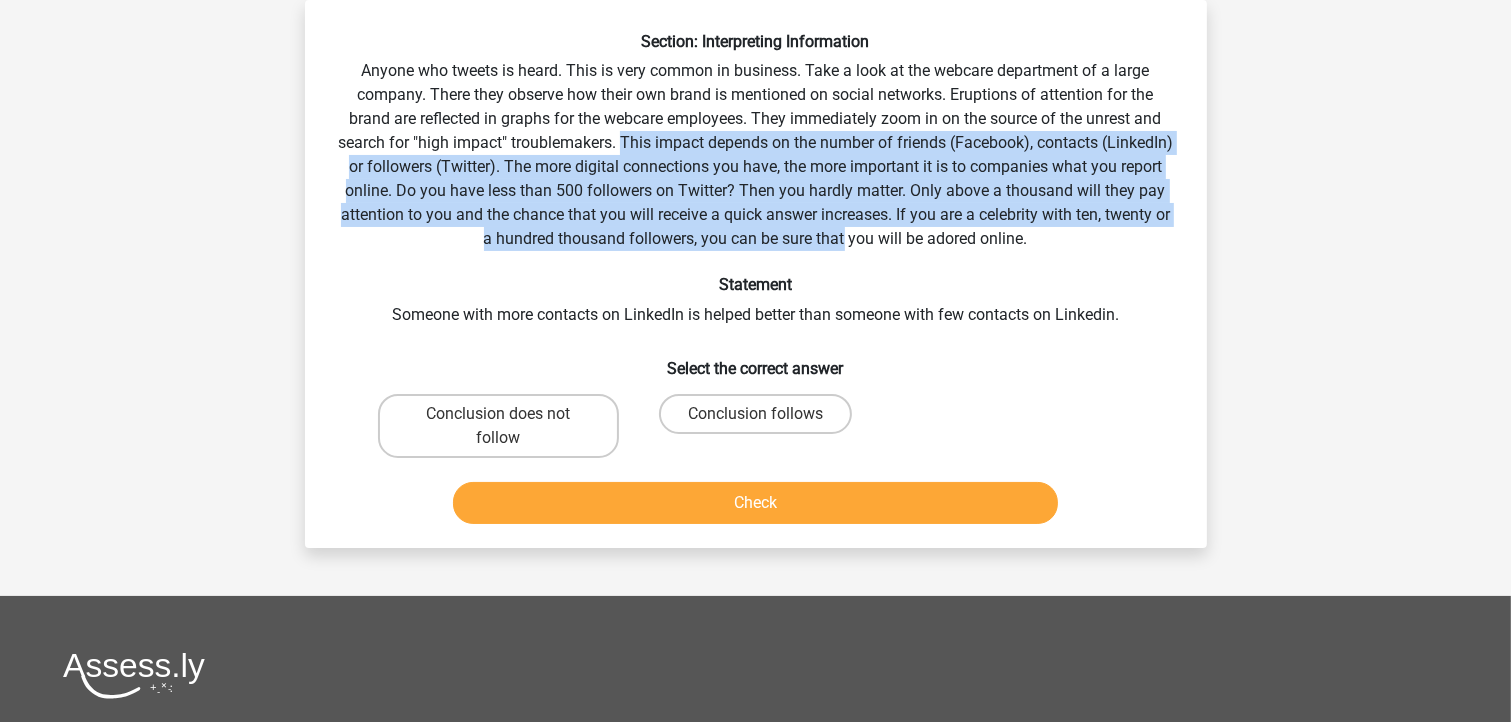 drag, startPoint x: 856, startPoint y: 244, endPoint x: 676, endPoint y: 149, distance: 203.53133 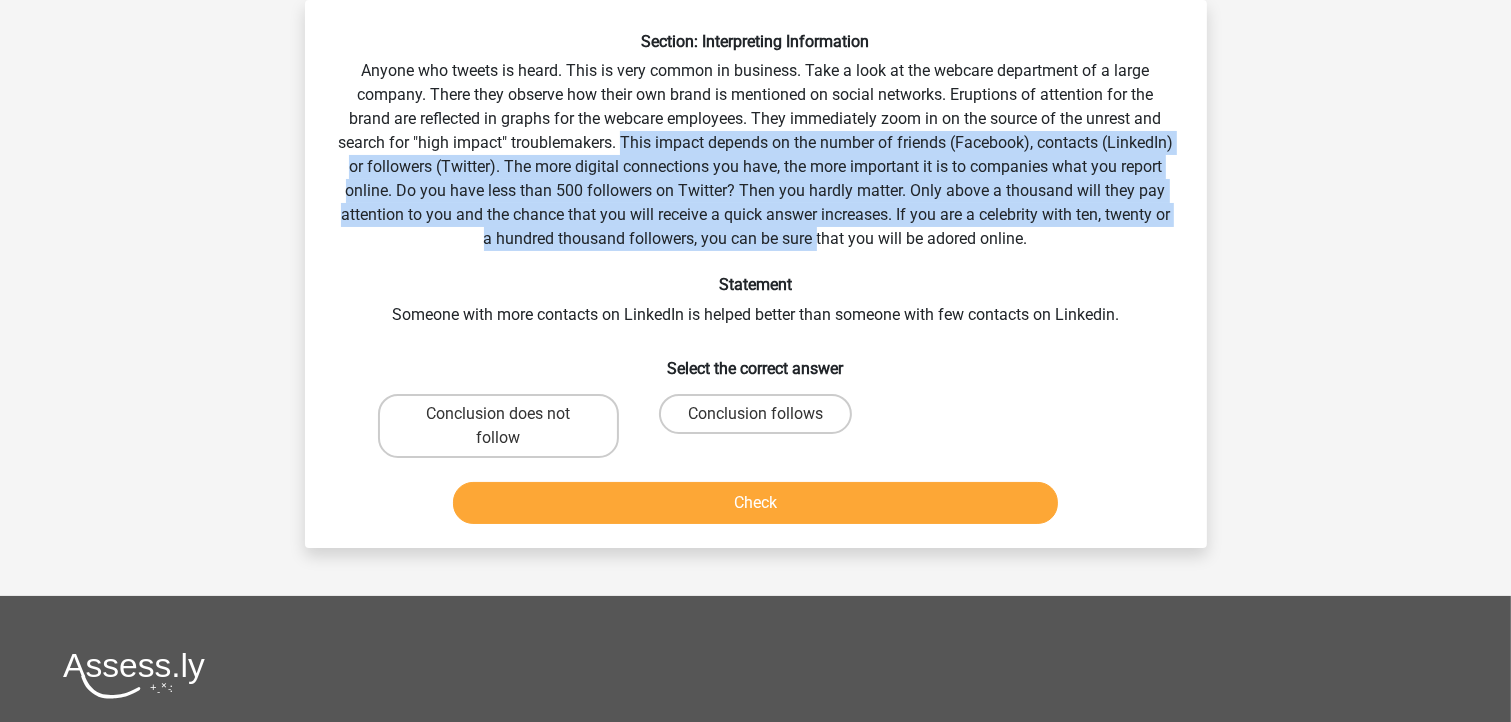 drag, startPoint x: 676, startPoint y: 149, endPoint x: 845, endPoint y: 229, distance: 186.9786 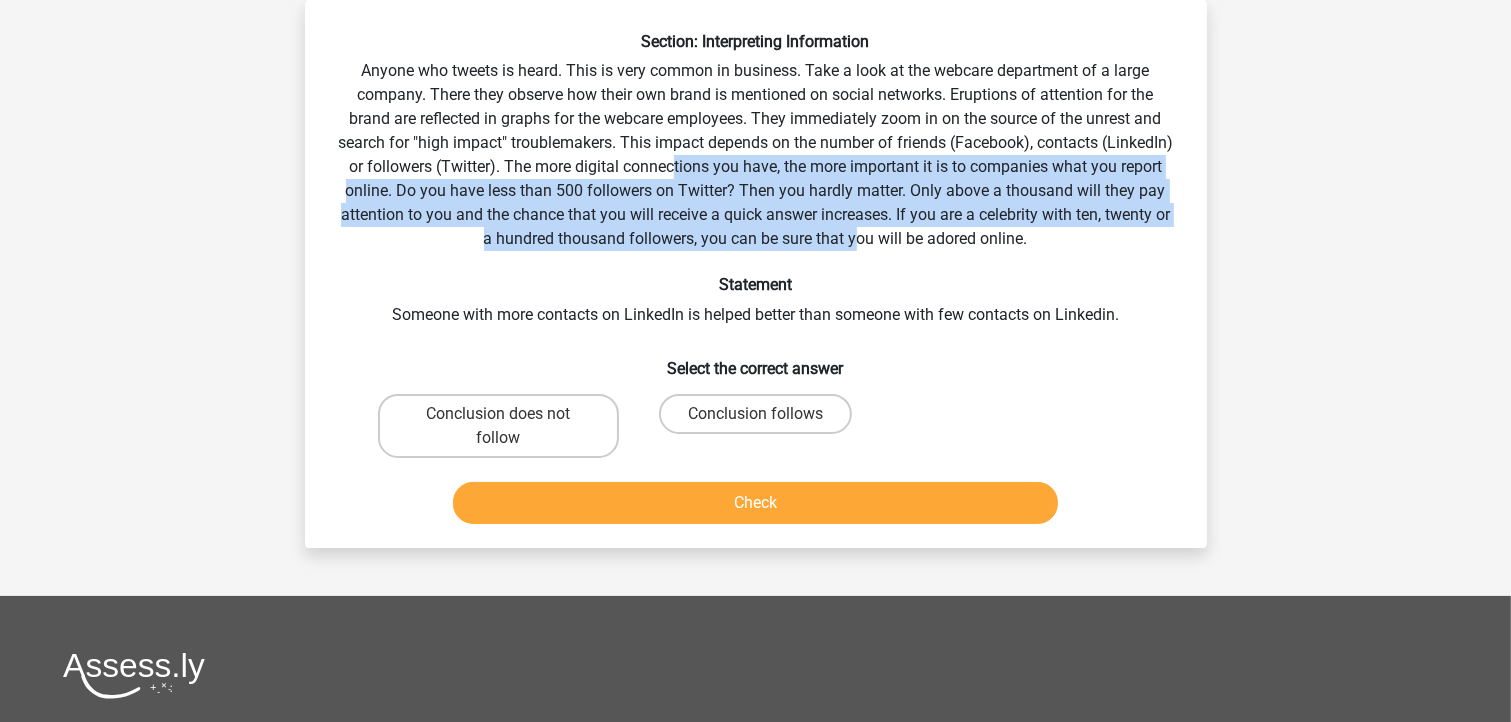 drag, startPoint x: 895, startPoint y: 251, endPoint x: 744, endPoint y: 169, distance: 171.8284 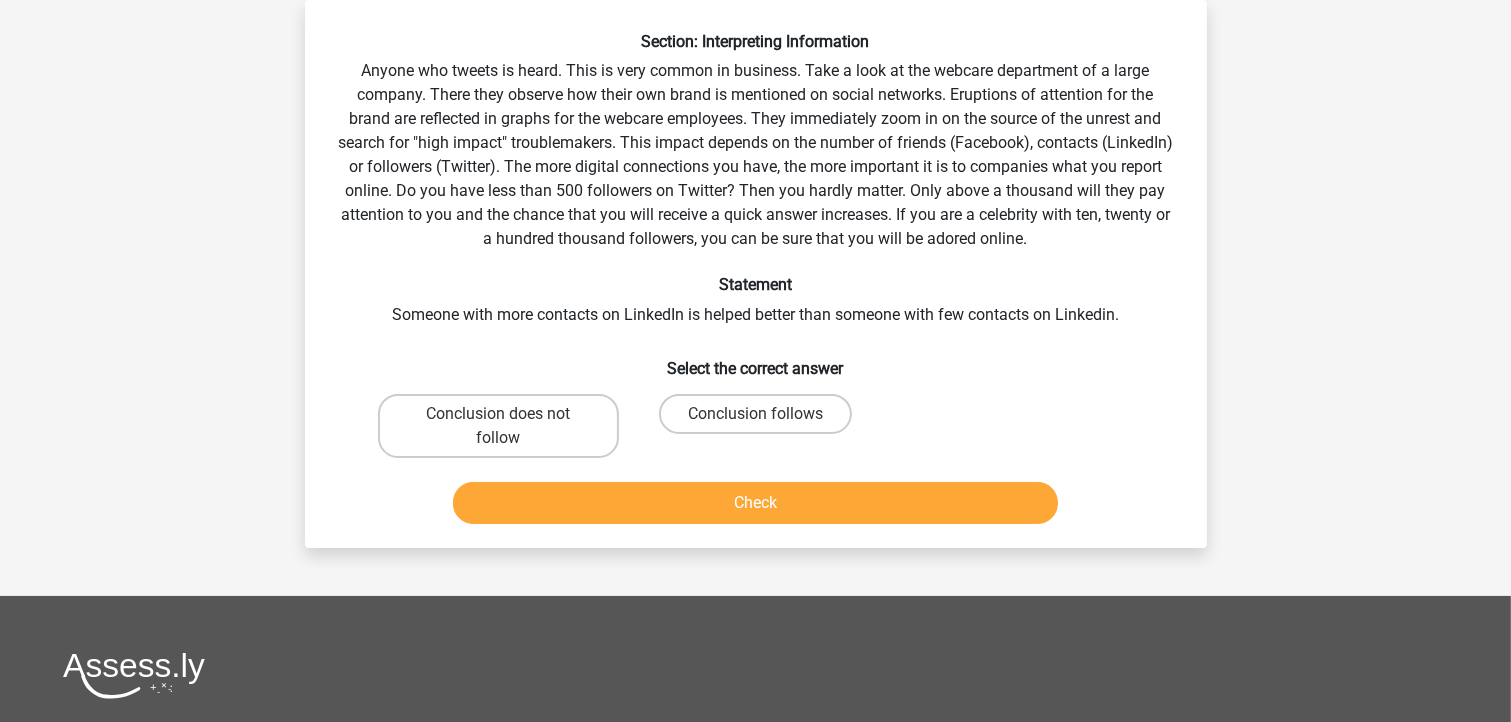 click on "Section: Interpreting Information Anyone who tweets is heard. This is very common in business. Take a look at the webcare department of a large company. There they observe how their own brand is mentioned on social networks. Eruptions of attention for the brand are reflected in graphs for the webcare employees. They  immediately zoom in on the source of the unrest and search for "high impact" troublemakers. This impact depends on the number of friends (Facebook), contacts (LinkedIn) or followers (Twitter). The more digital connections you have, the more important it is to companies what you report online. Do you have less than 500 followers on Twitter? Then you hardly matter. Only above a thousand will they pay attention to you and the chance that you will receive a quick answer increases. If you are a celebrity with ten, twenty or a hundred thousand followers, you can be sure that you will be adored online. Statement" at bounding box center [756, 282] 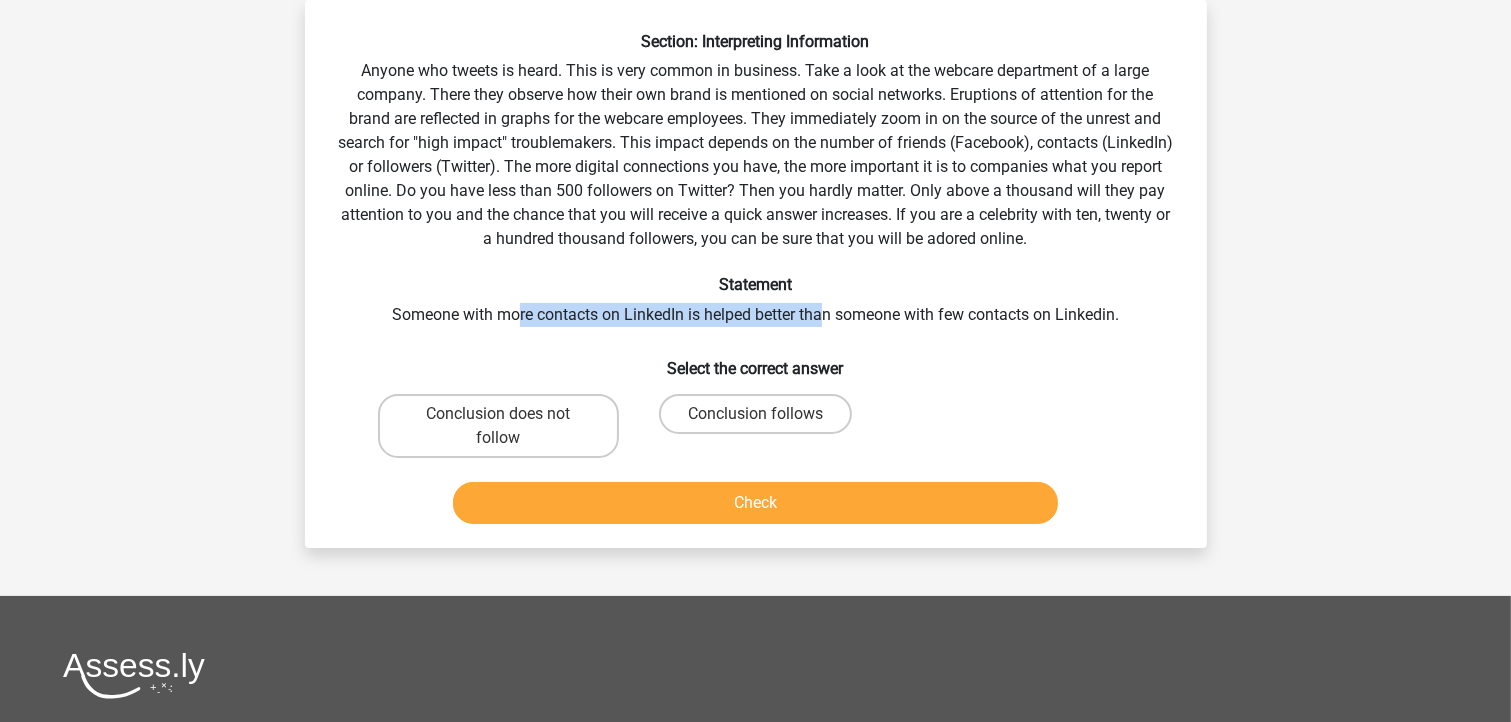 drag, startPoint x: 519, startPoint y: 311, endPoint x: 820, endPoint y: 307, distance: 301.02658 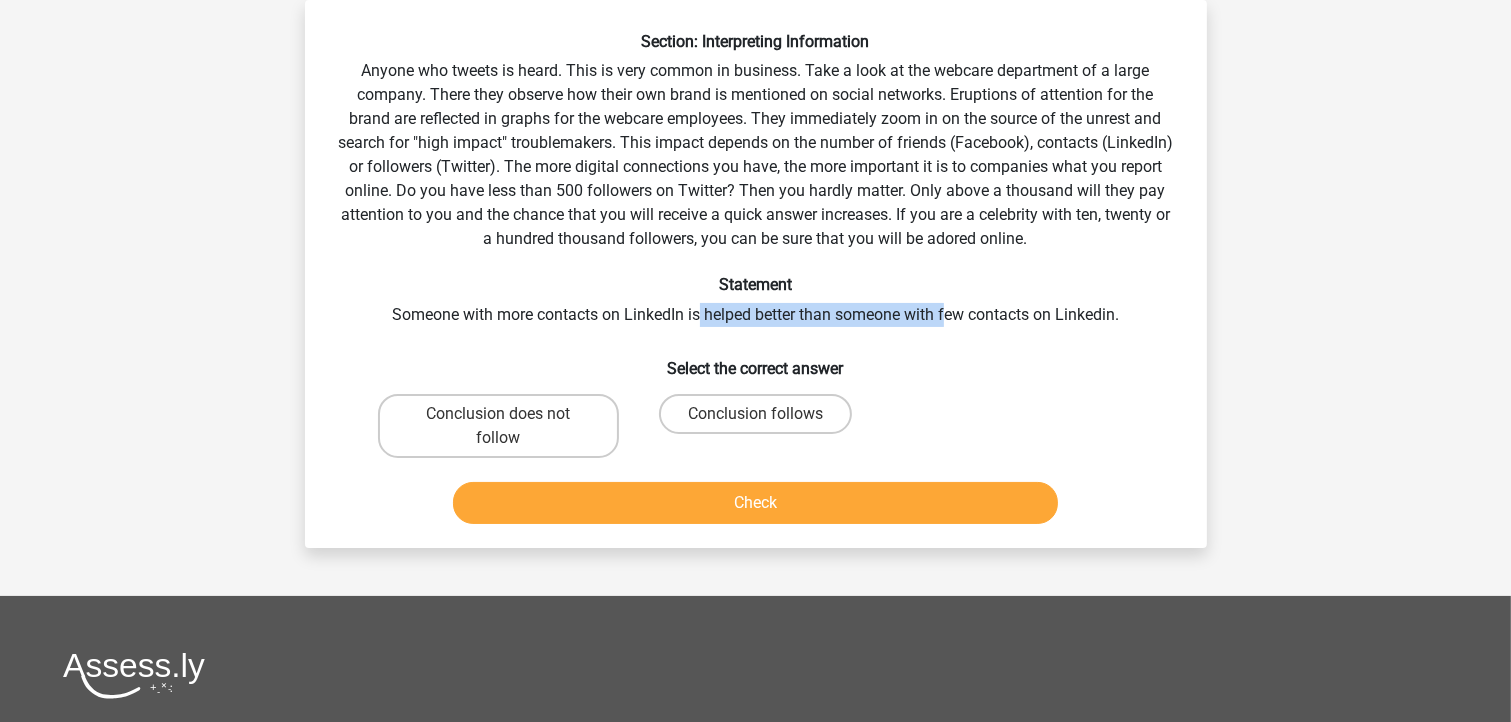 drag, startPoint x: 950, startPoint y: 319, endPoint x: 696, endPoint y: 296, distance: 255.03922 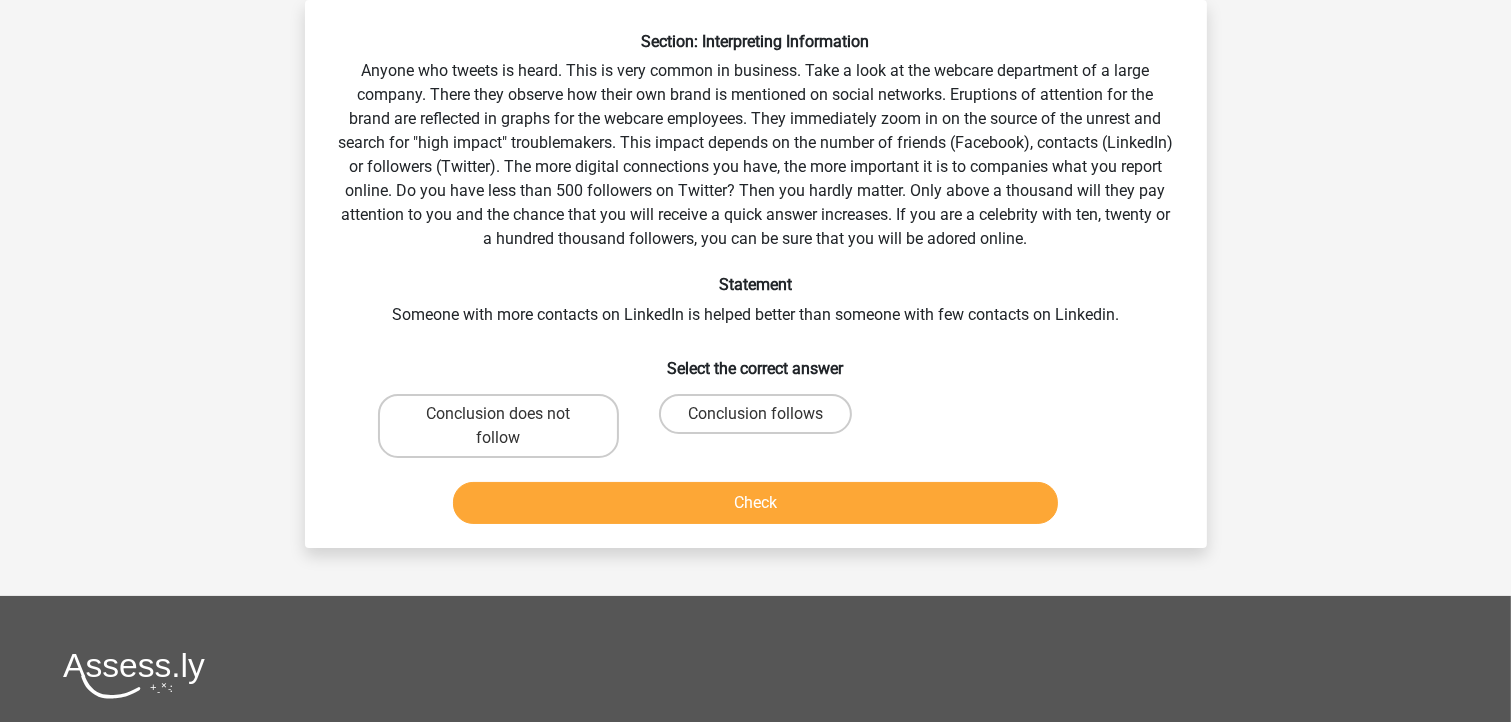 click on "Section: Interpreting Information Anyone who tweets is heard. This is very common in business. Take a look at the webcare department of a large company. There they observe how their own brand is mentioned on social networks. Eruptions of attention for the brand are reflected in graphs for the webcare employees. They  immediately zoom in on the source of the unrest and search for "high impact" troublemakers. This impact depends on the number of friends (Facebook), contacts (LinkedIn) or followers (Twitter). The more digital connections you have, the more important it is to companies what you report online. Do you have less than 500 followers on Twitter? Then you hardly matter. Only above a thousand will they pay attention to you and the chance that you will receive a quick answer increases. If you are a celebrity with ten, twenty or a hundred thousand followers, you can be sure that you will be adored online. Statement" at bounding box center [756, 282] 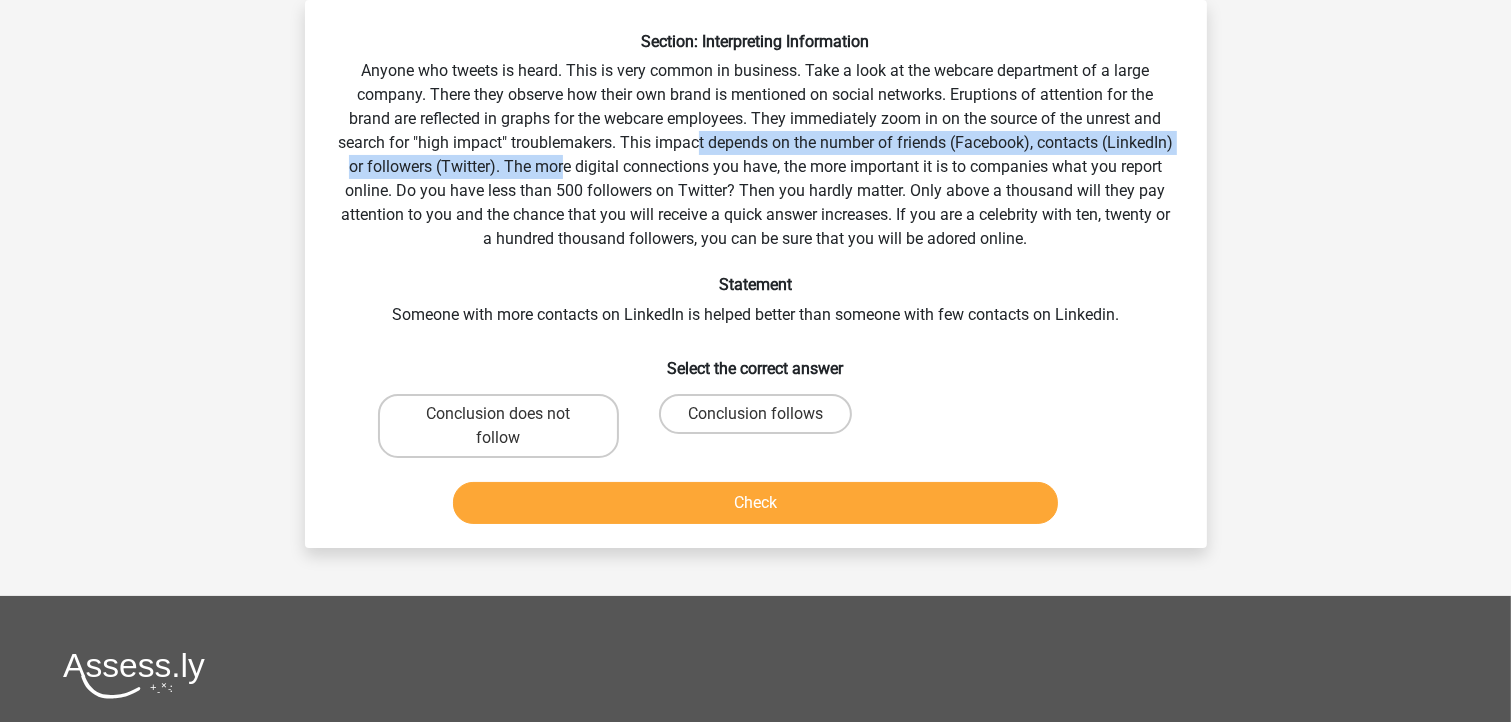 drag, startPoint x: 740, startPoint y: 138, endPoint x: 636, endPoint y: 170, distance: 108.81177 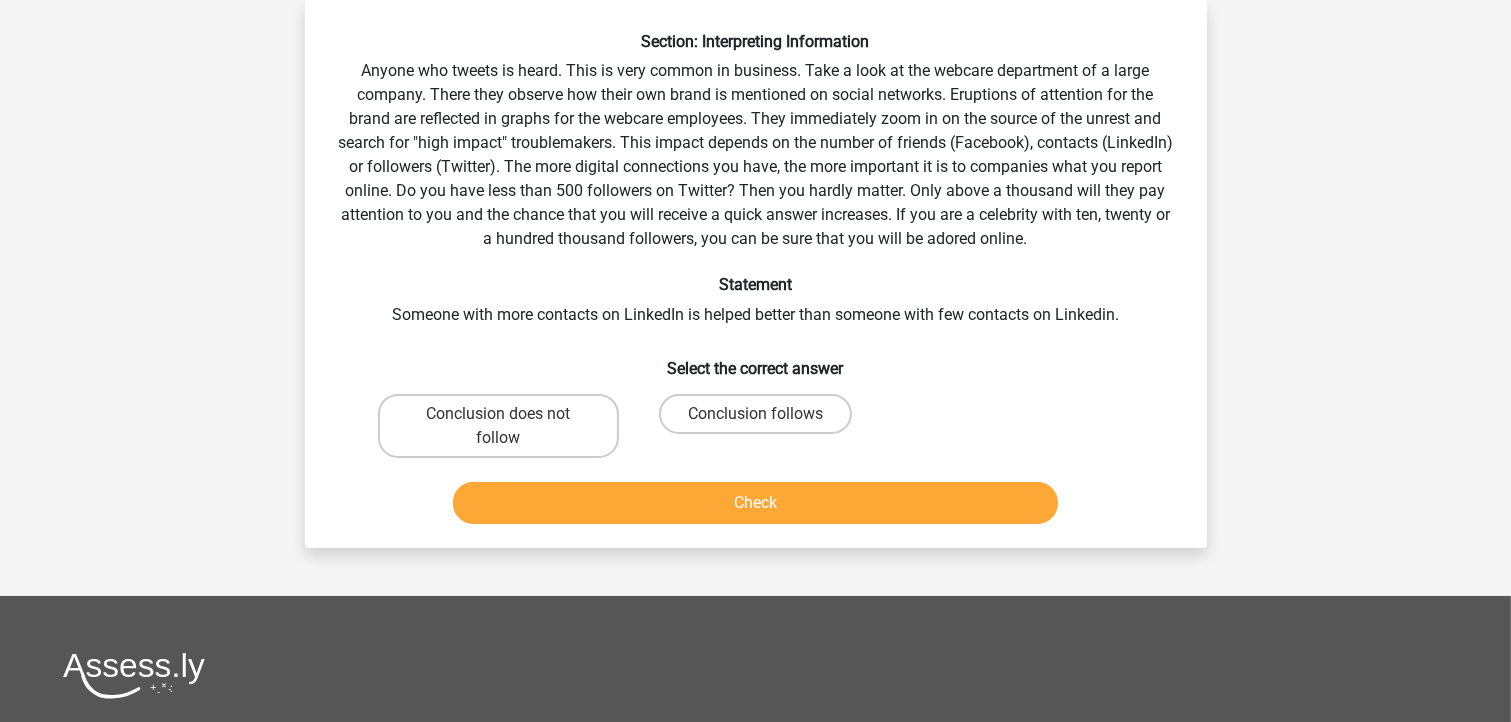 click on "Section: Interpreting Information Anyone who tweets is heard. This is very common in business. Take a look at the webcare department of a large company. There they observe how their own brand is mentioned on social networks. Eruptions of attention for the brand are reflected in graphs for the webcare employees. They  immediately zoom in on the source of the unrest and search for "high impact" troublemakers. This impact depends on the number of friends (Facebook), contacts (LinkedIn) or followers (Twitter). The more digital connections you have, the more important it is to companies what you report online. Do you have less than 500 followers on Twitter? Then you hardly matter. Only above a thousand will they pay attention to you and the chance that you will receive a quick answer increases. If you are a celebrity with ten, twenty or a hundred thousand followers, you can be sure that you will be adored online. Statement" at bounding box center (756, 282) 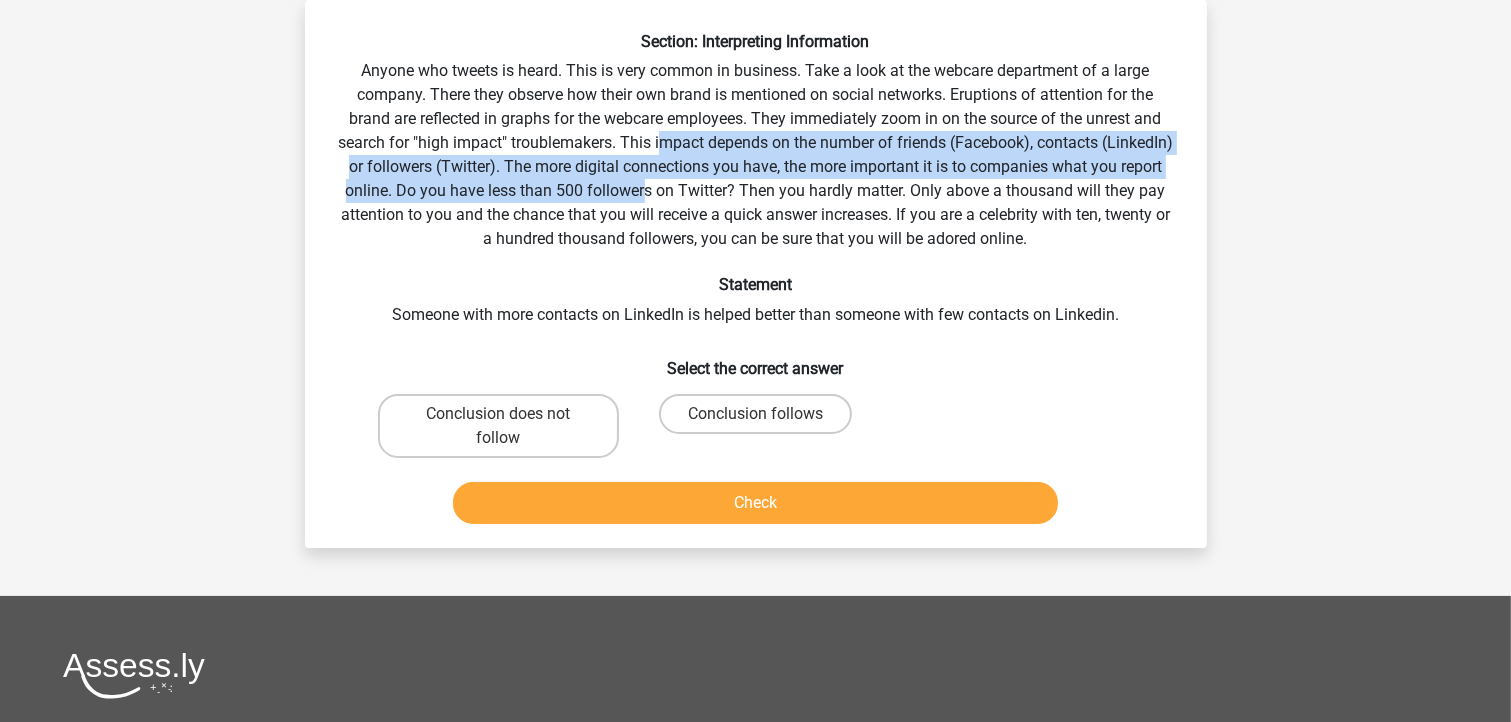 drag, startPoint x: 714, startPoint y: 189, endPoint x: 696, endPoint y: 138, distance: 54.08327 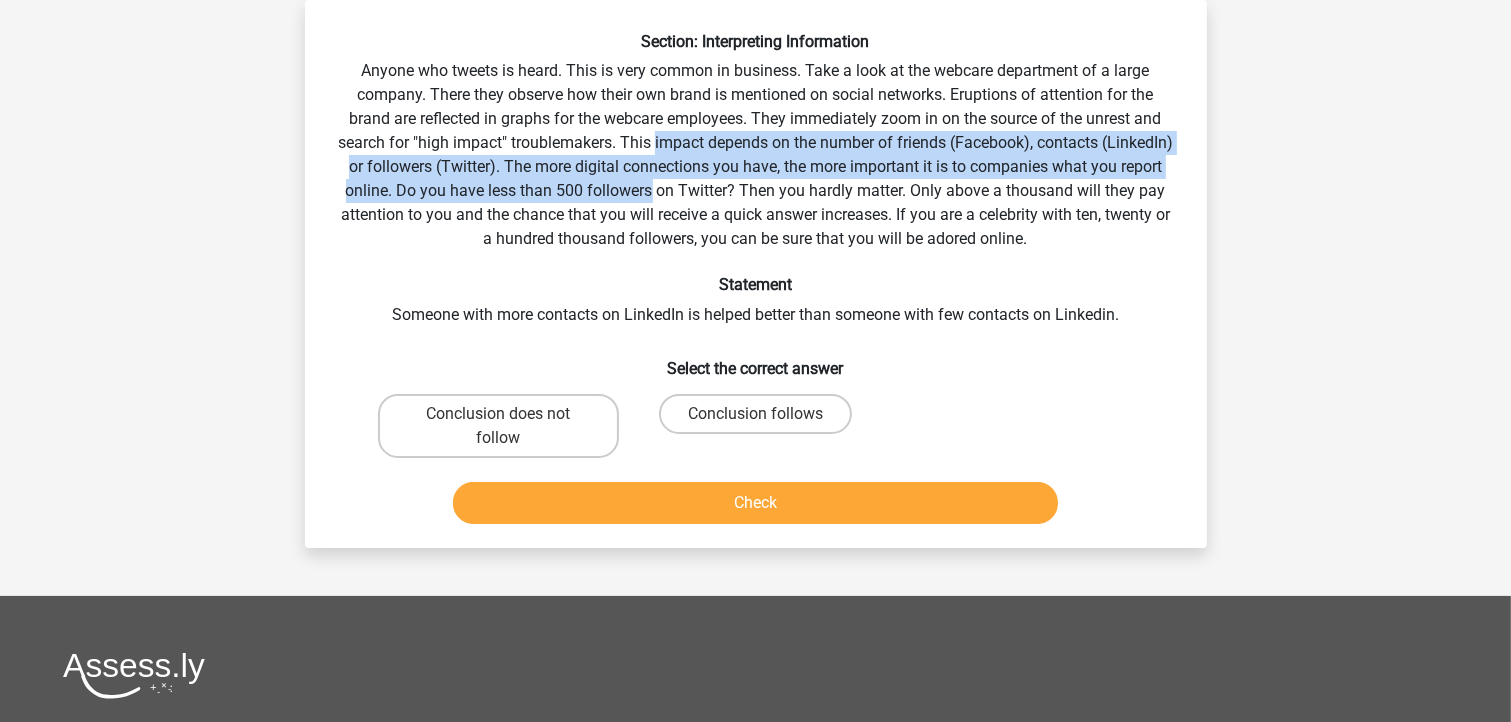 drag, startPoint x: 695, startPoint y: 136, endPoint x: 718, endPoint y: 188, distance: 56.859474 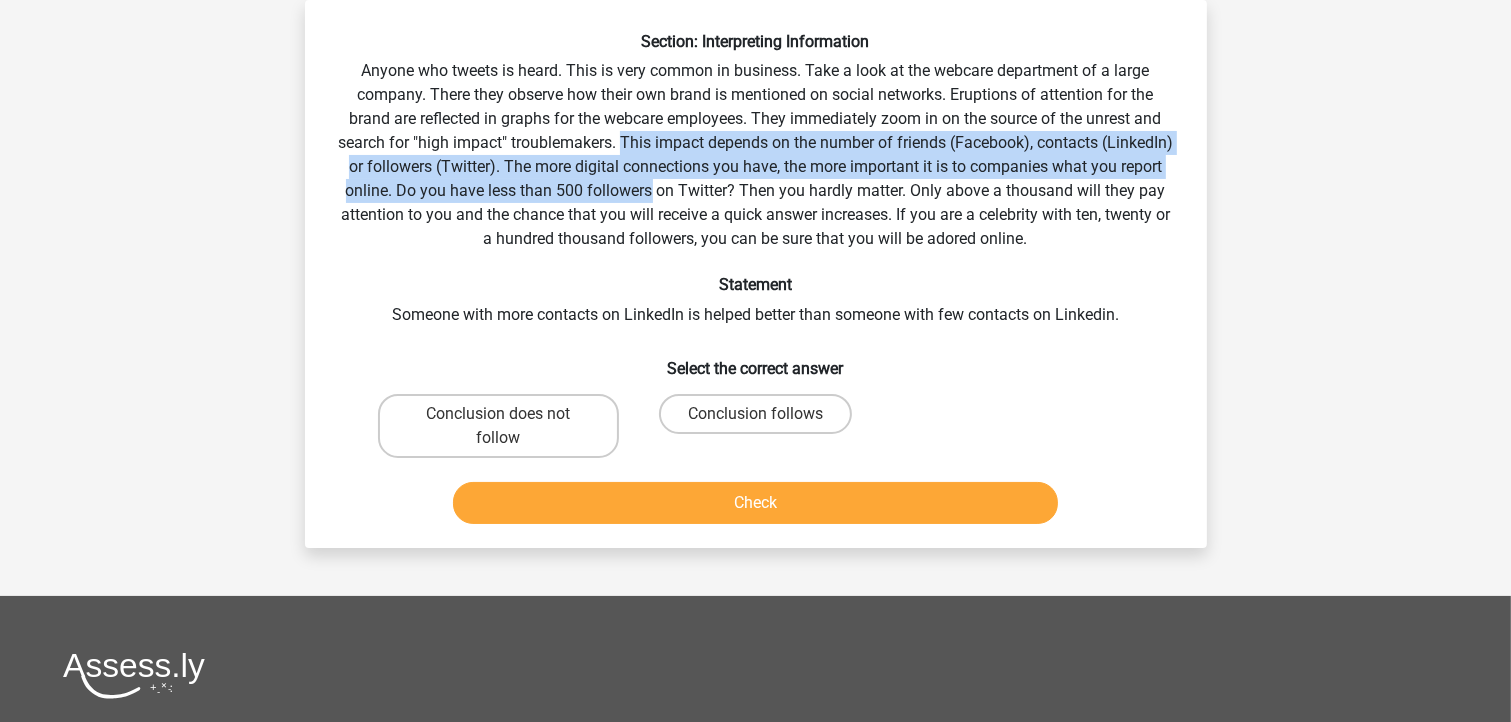drag, startPoint x: 718, startPoint y: 188, endPoint x: 669, endPoint y: 132, distance: 74.41102 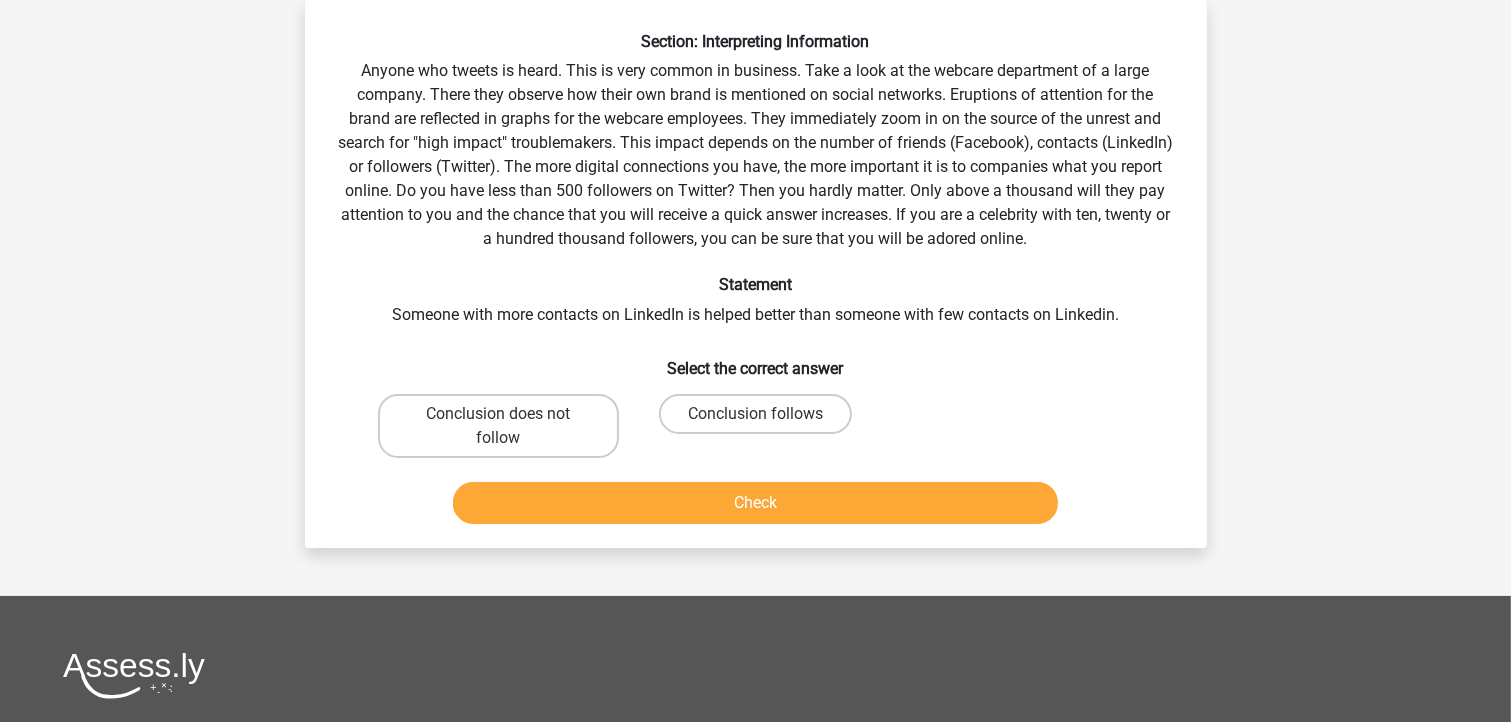 click on "Section: Interpreting Information Anyone who tweets is heard. This is very common in business. Take a look at the webcare department of a large company. There they observe how their own brand is mentioned on social networks. Eruptions of attention for the brand are reflected in graphs for the webcare employees. They  immediately zoom in on the source of the unrest and search for "high impact" troublemakers. This impact depends on the number of friends (Facebook), contacts (LinkedIn) or followers (Twitter). The more digital connections you have, the more important it is to companies what you report online. Do you have less than 500 followers on Twitter? Then you hardly matter. Only above a thousand will they pay attention to you and the chance that you will receive a quick answer increases. If you are a celebrity with ten, twenty or a hundred thousand followers, you can be sure that you will be adored online. Statement" at bounding box center [756, 282] 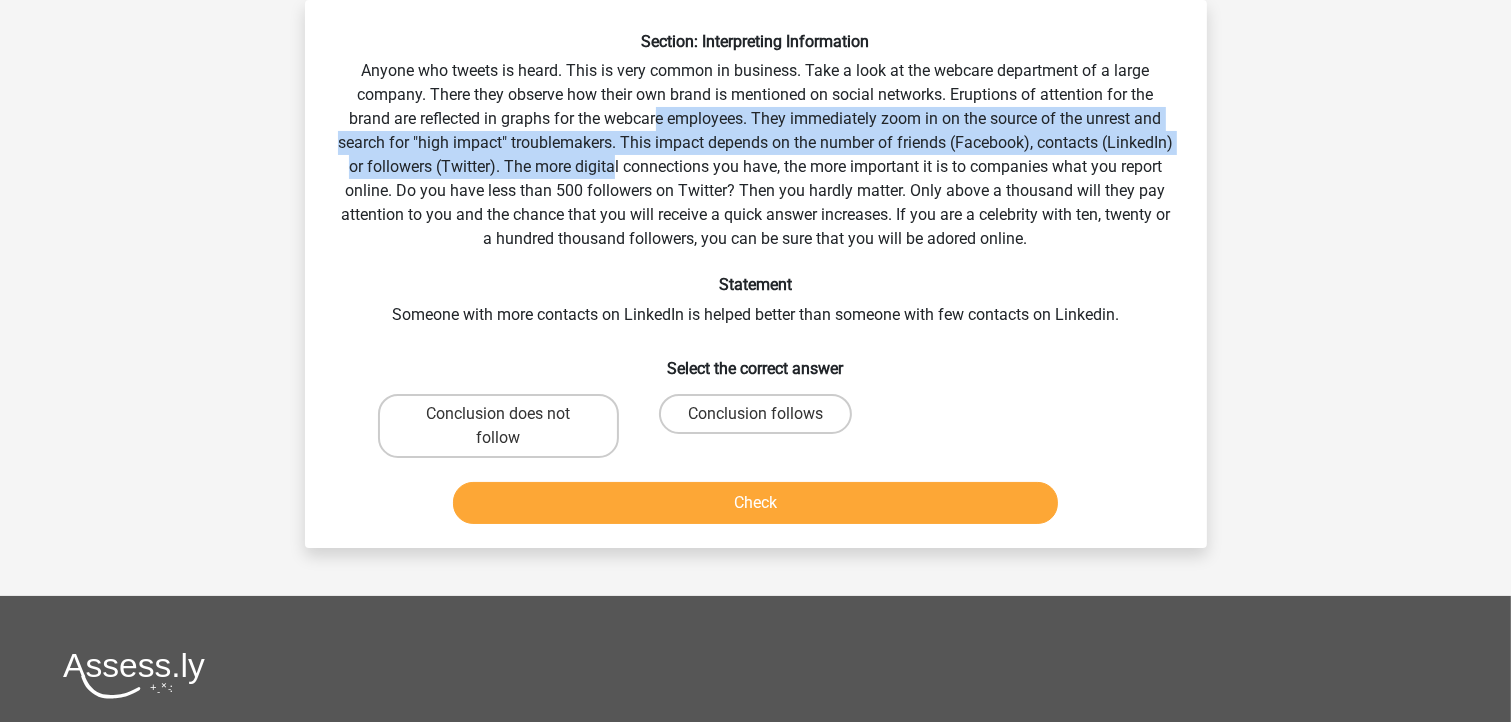 drag 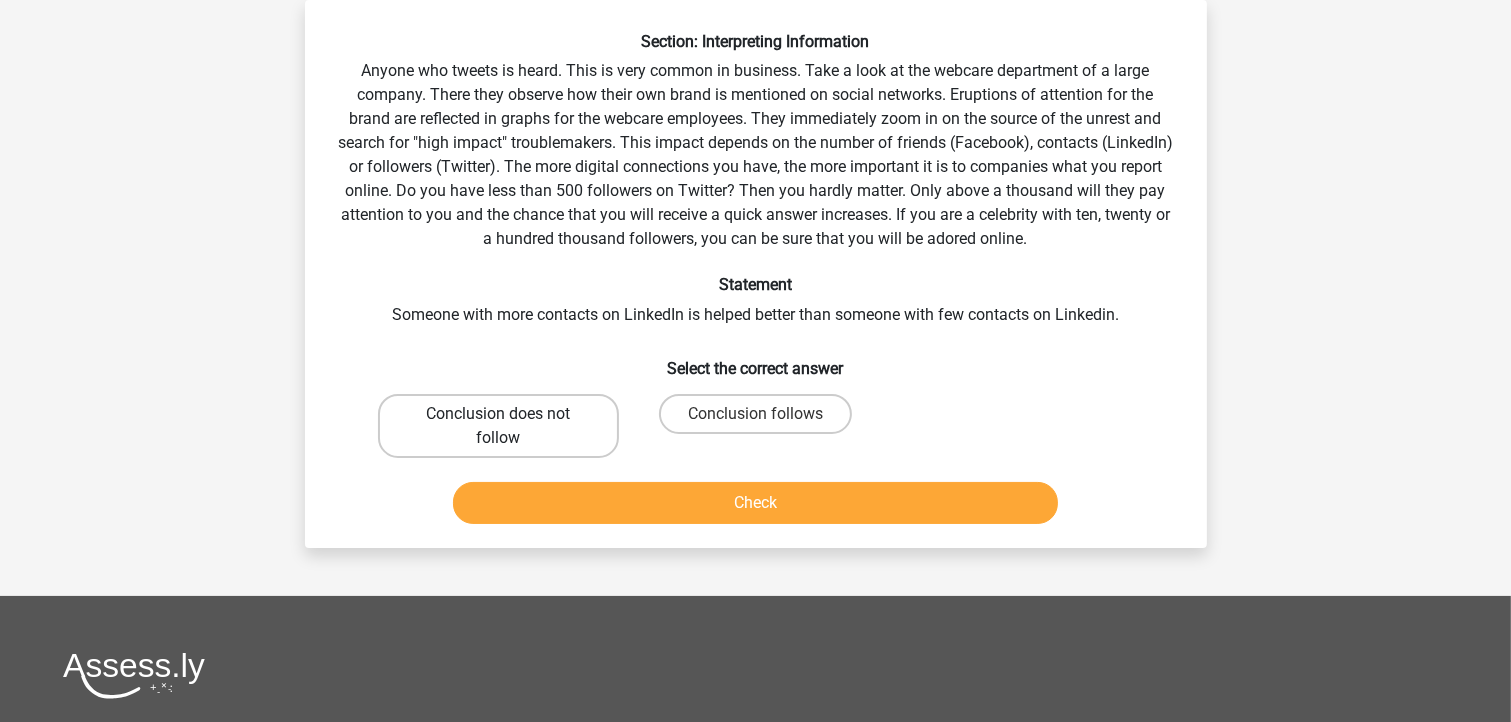 click on "Conclusion does not follow" at bounding box center [498, 426] 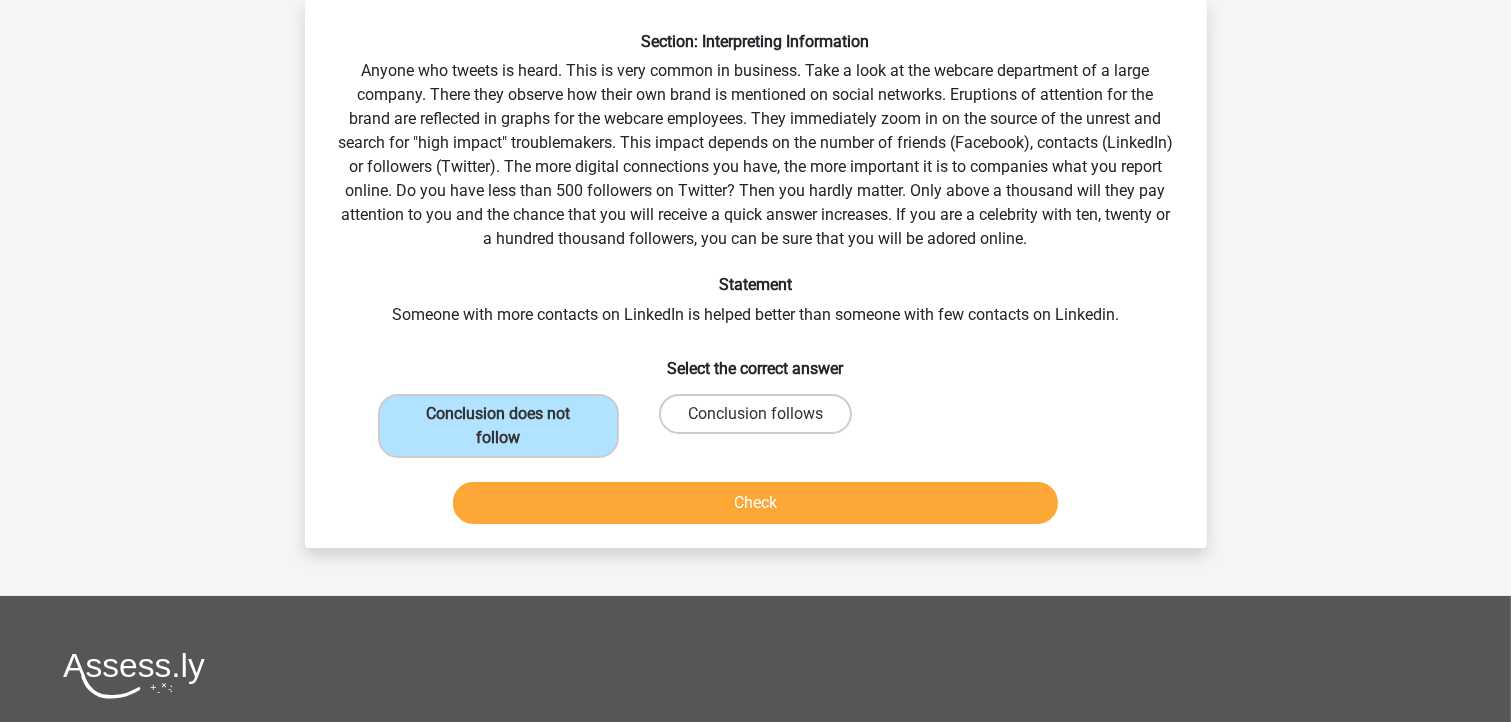 click on "Check" at bounding box center [756, 507] 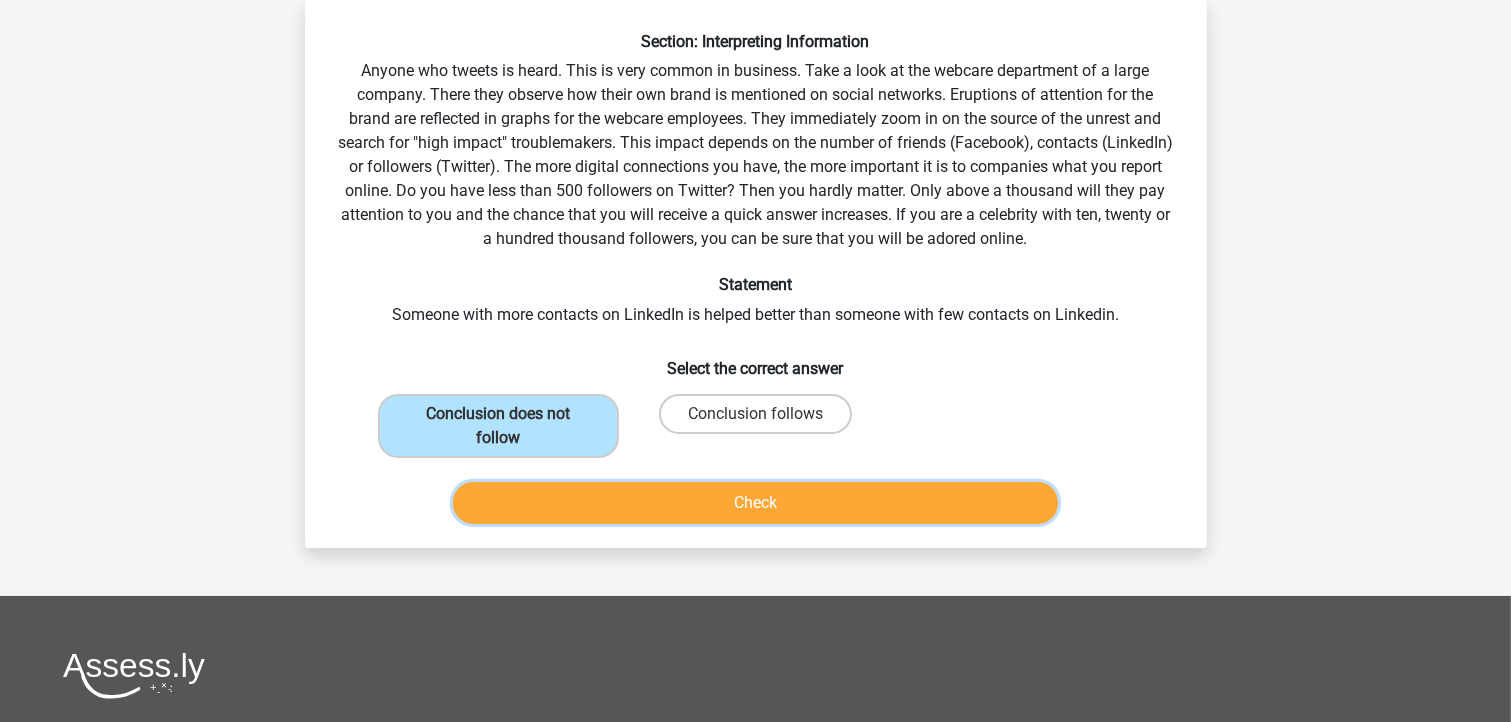 click on "Check" at bounding box center (755, 503) 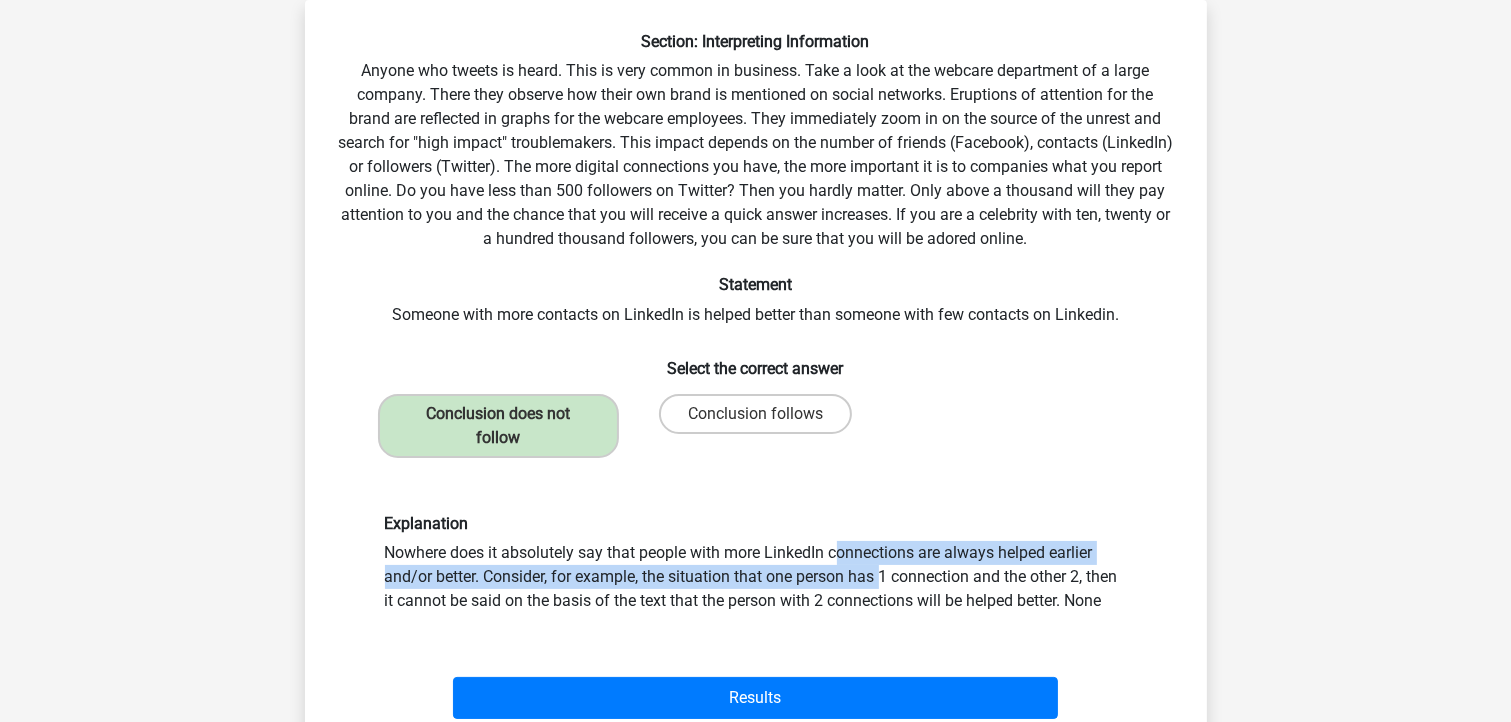 click on "Explanation
Nowhere does it absolutely say that people with more LinkedIn connections are always helped earlier and/or better. Consider, for example, the situation that one person has 1 connection and the other 2, then it cannot be said on the basis of the text that the person with 2 connections will be helped better.
None" at bounding box center [756, 563] 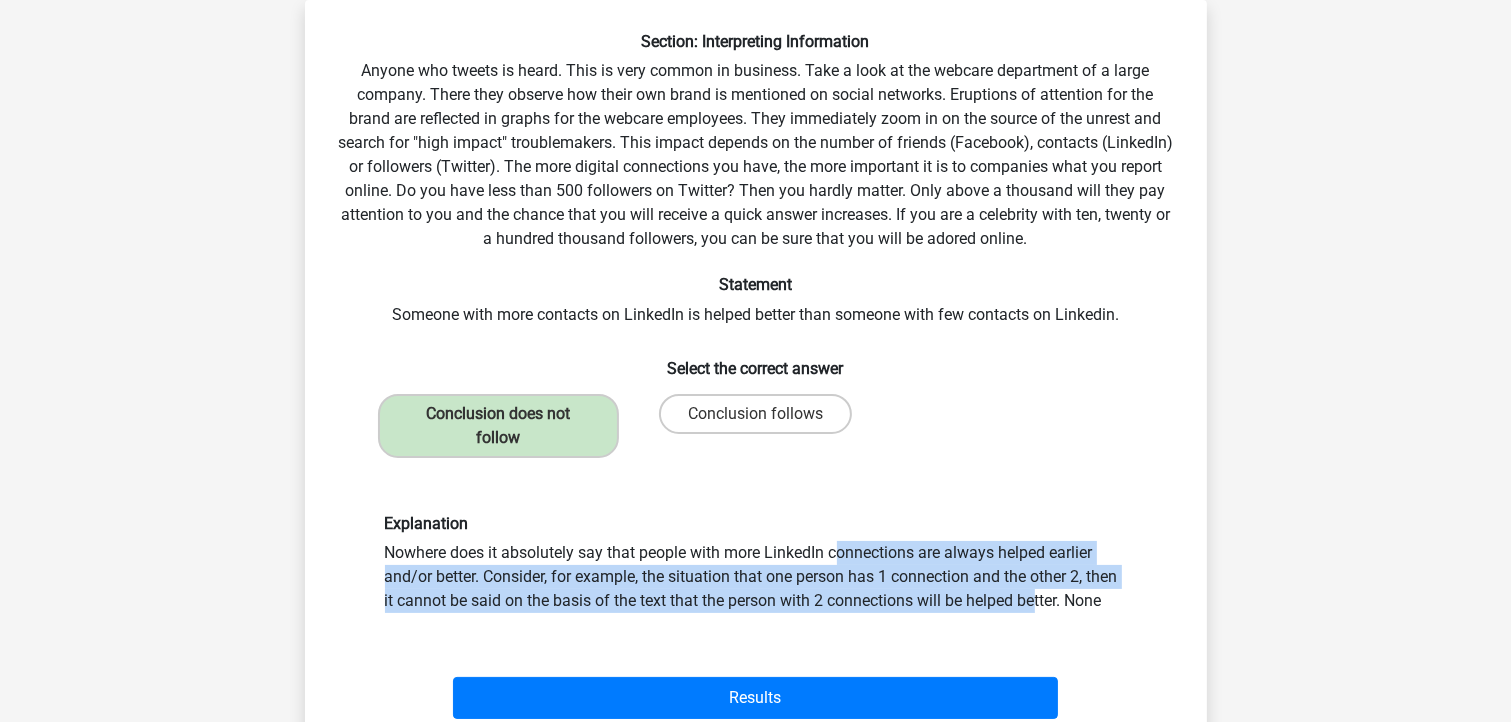 click on "Explanation
Nowhere does it absolutely say that people with more LinkedIn connections are always helped earlier and/or better. Consider, for example, the situation that one person has 1 connection and the other 2, then it cannot be said on the basis of the text that the person with 2 connections will be helped better.
None" at bounding box center [756, 563] 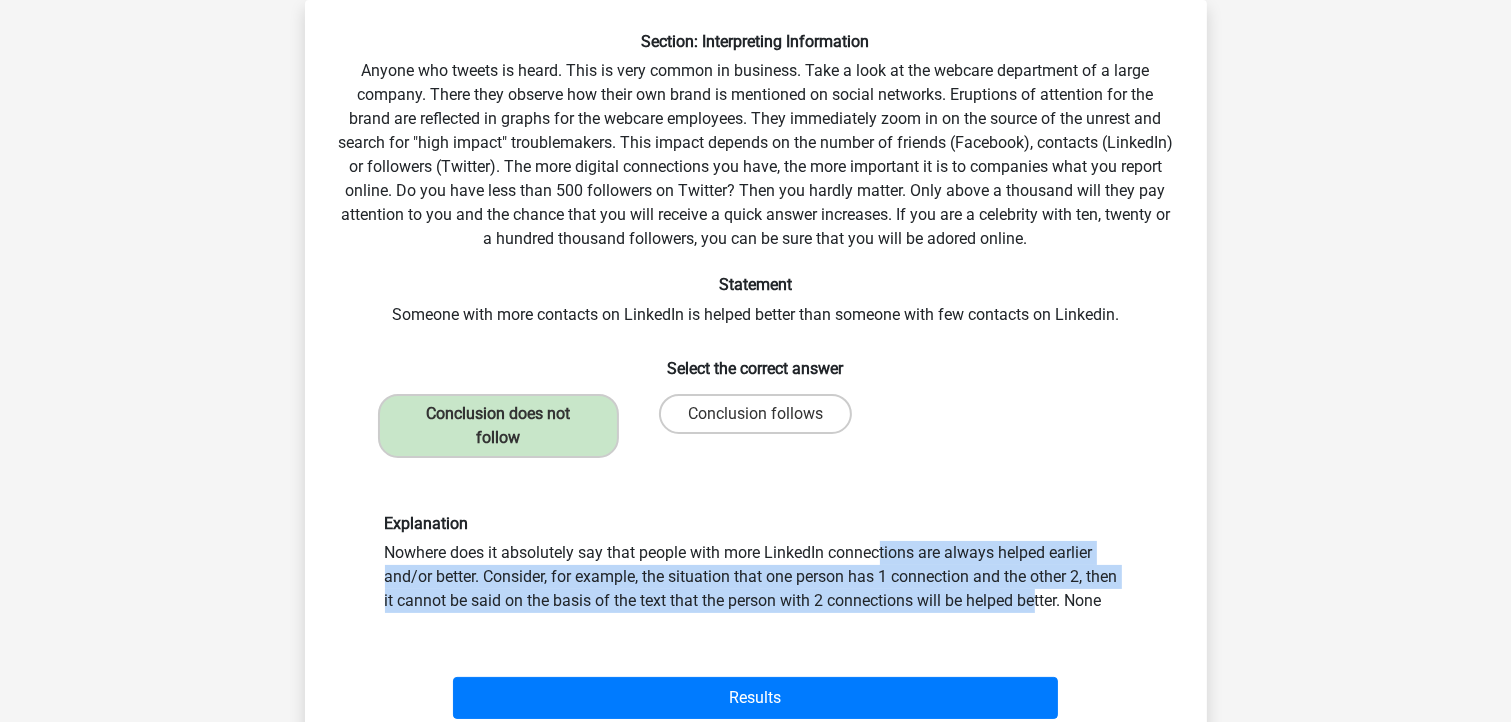 click on "Explanation
Nowhere does it absolutely say that people with more LinkedIn connections are always helped earlier and/or better. Consider, for example, the situation that one person has 1 connection and the other 2, then it cannot be said on the basis of the text that the person with 2 connections will be helped better.
None" at bounding box center [756, 563] 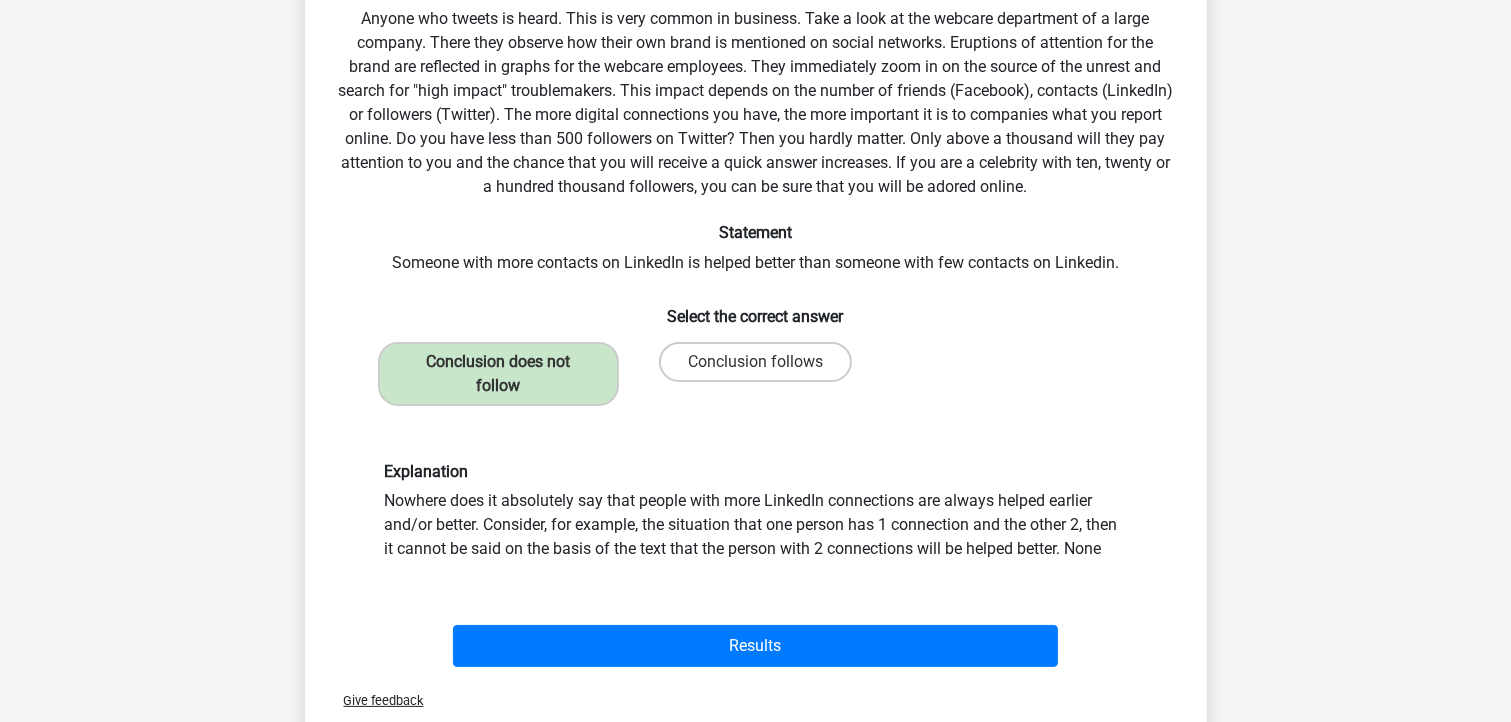 scroll, scrollTop: 172, scrollLeft: 0, axis: vertical 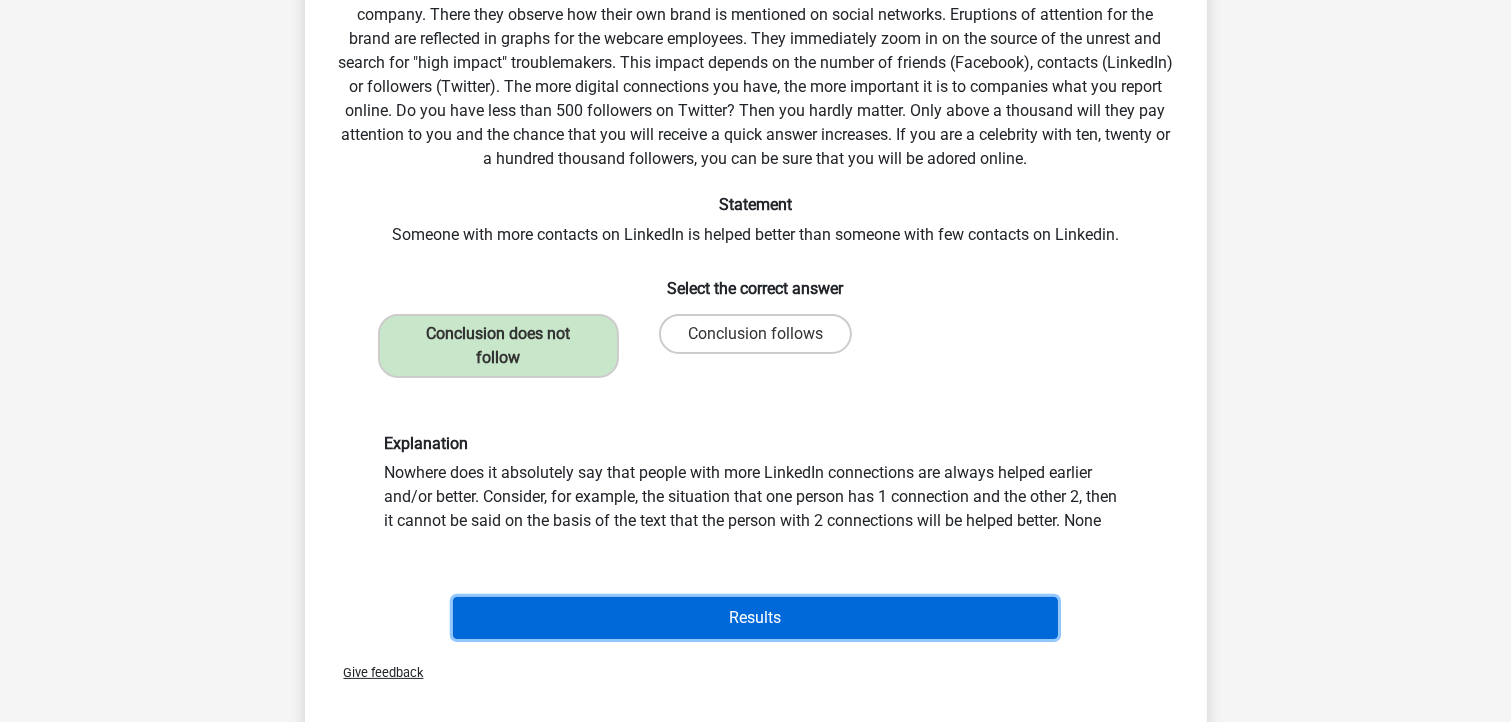 click on "Results" at bounding box center (755, 618) 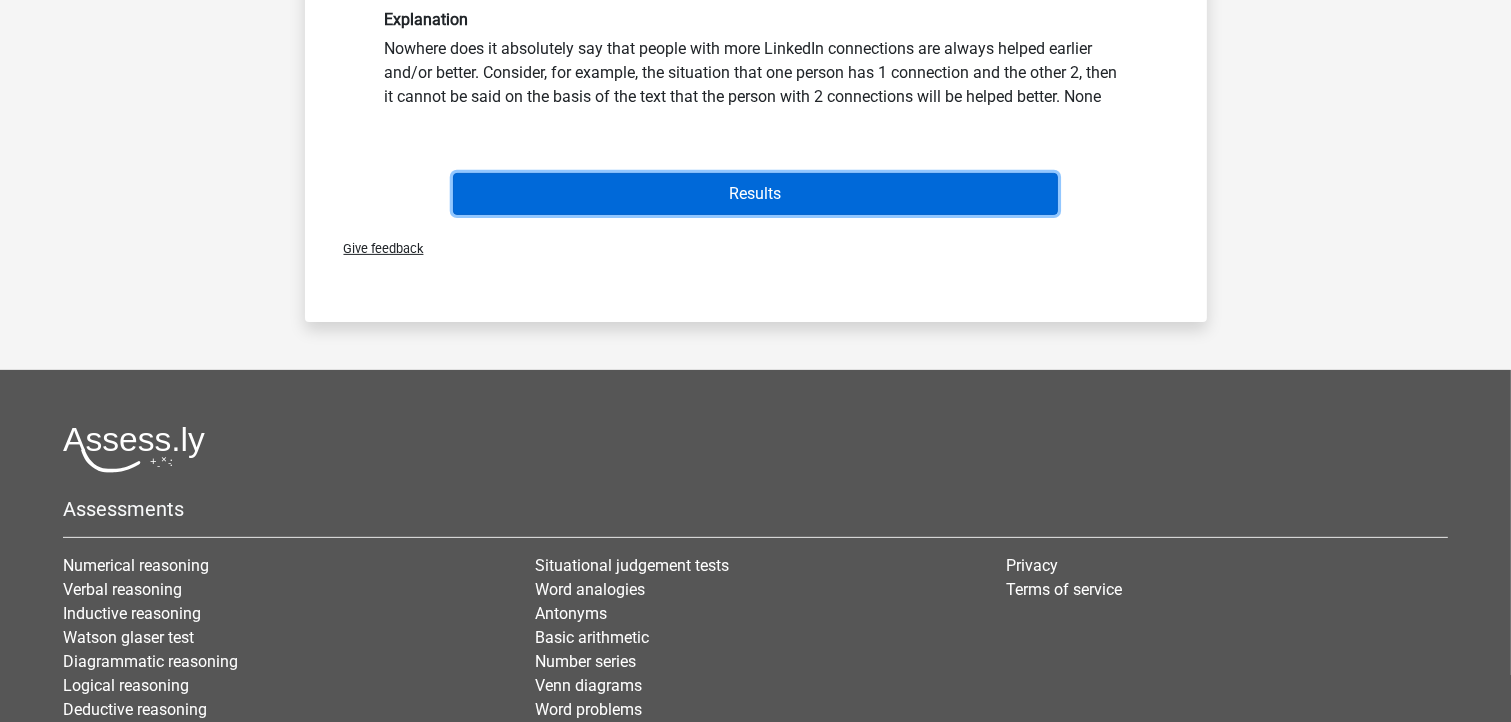 scroll, scrollTop: 640, scrollLeft: 0, axis: vertical 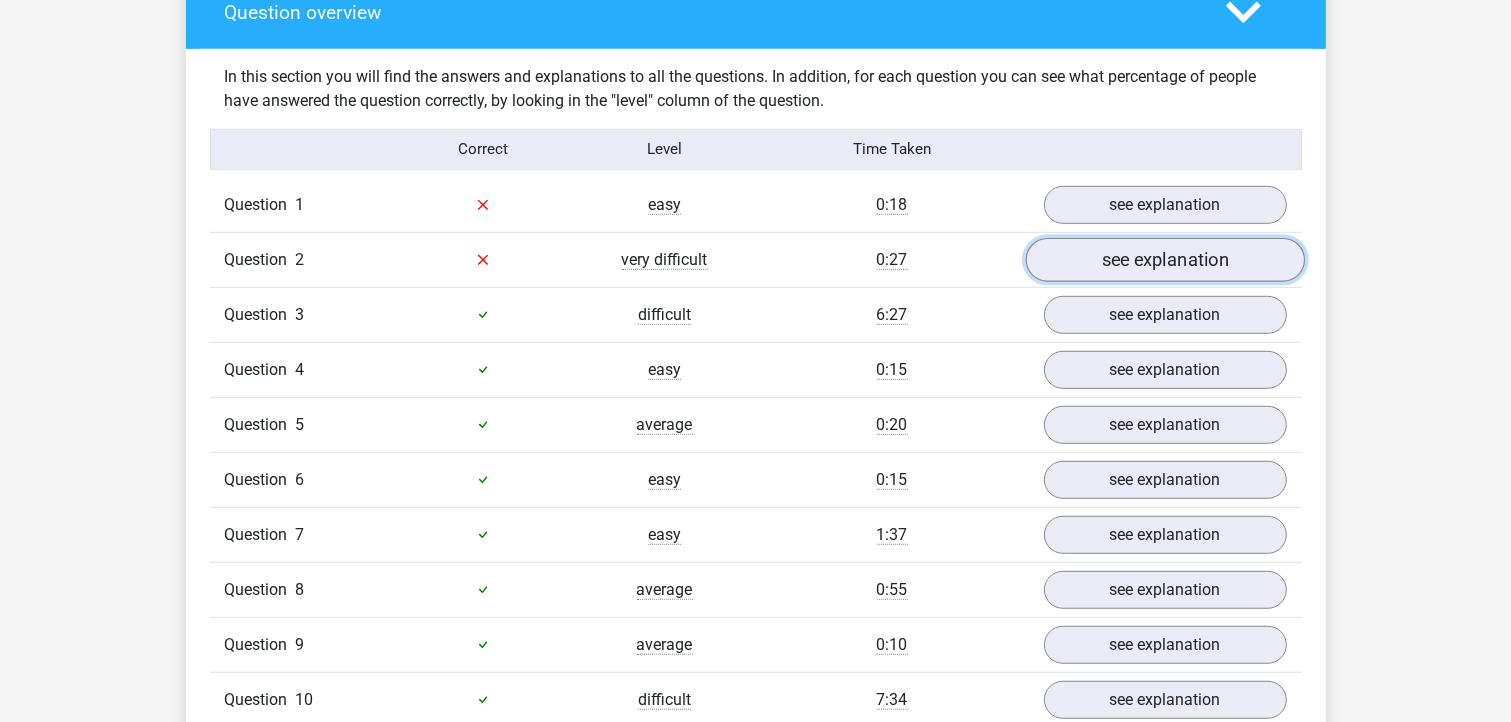 click on "see explanation" at bounding box center (1164, 260) 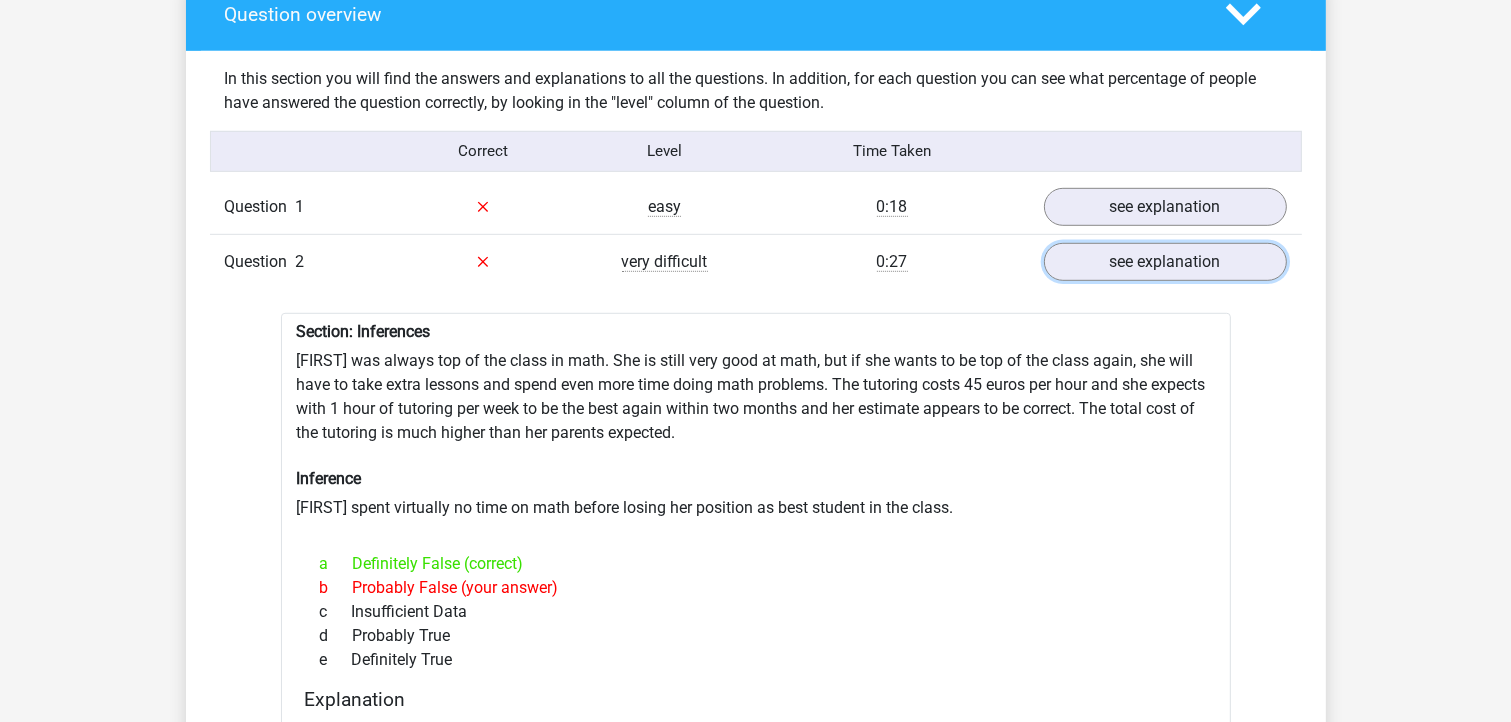 scroll, scrollTop: 1120, scrollLeft: 0, axis: vertical 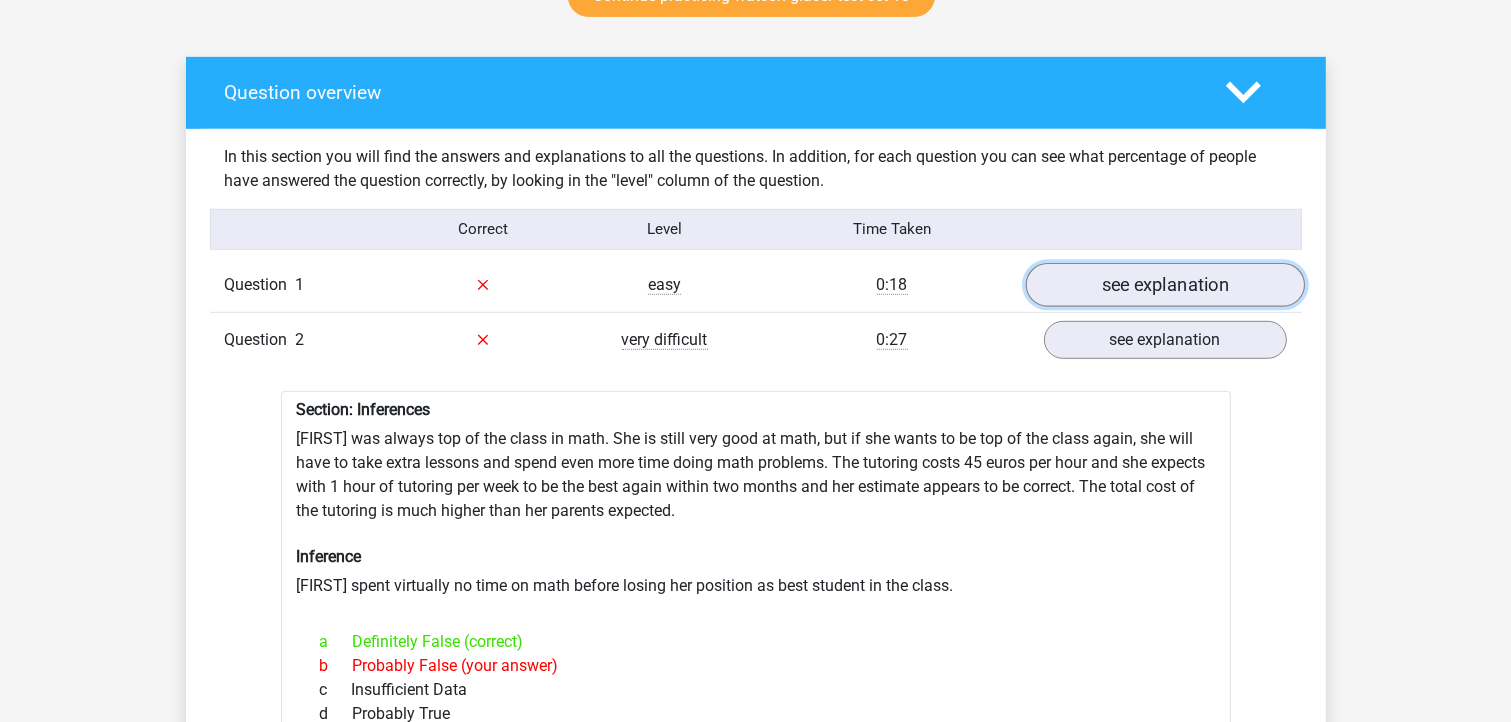 click on "see explanation" at bounding box center [1164, 285] 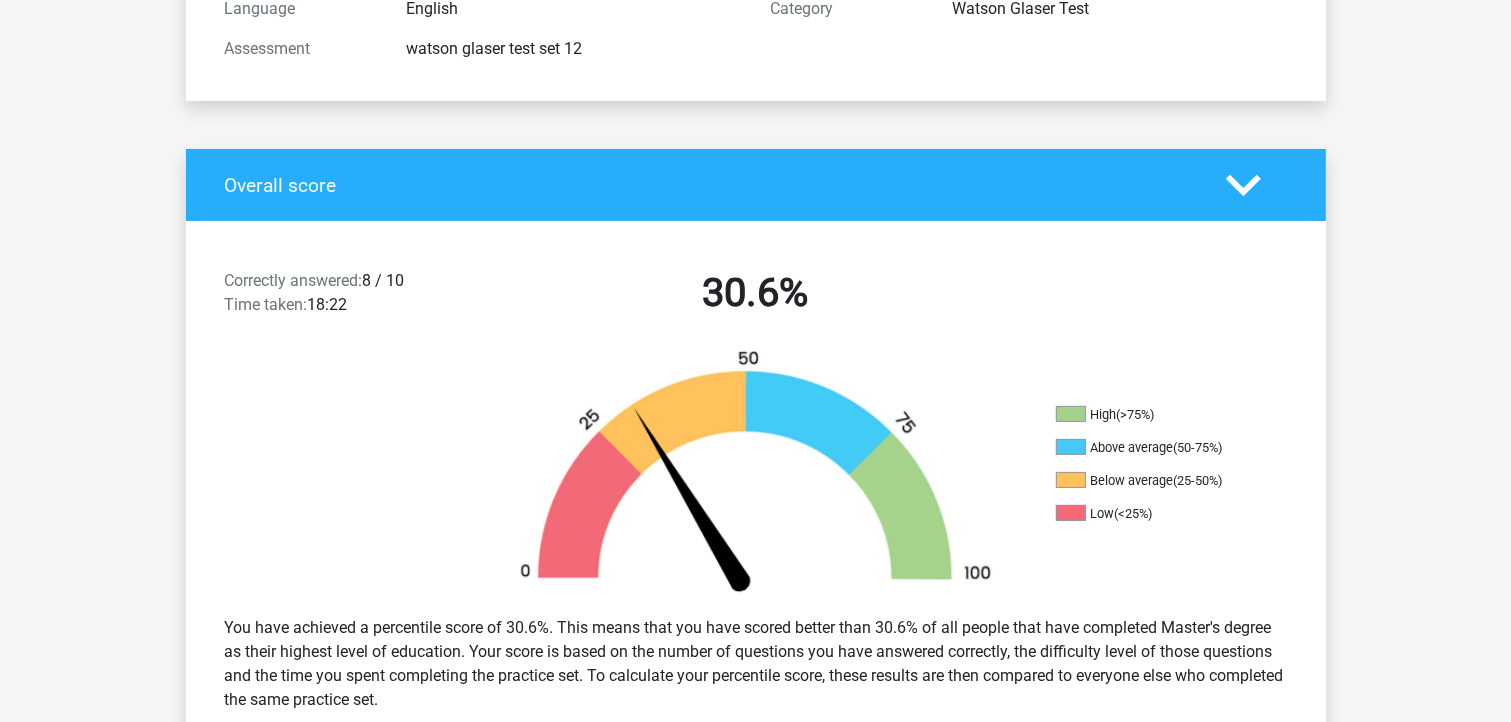 scroll, scrollTop: 640, scrollLeft: 0, axis: vertical 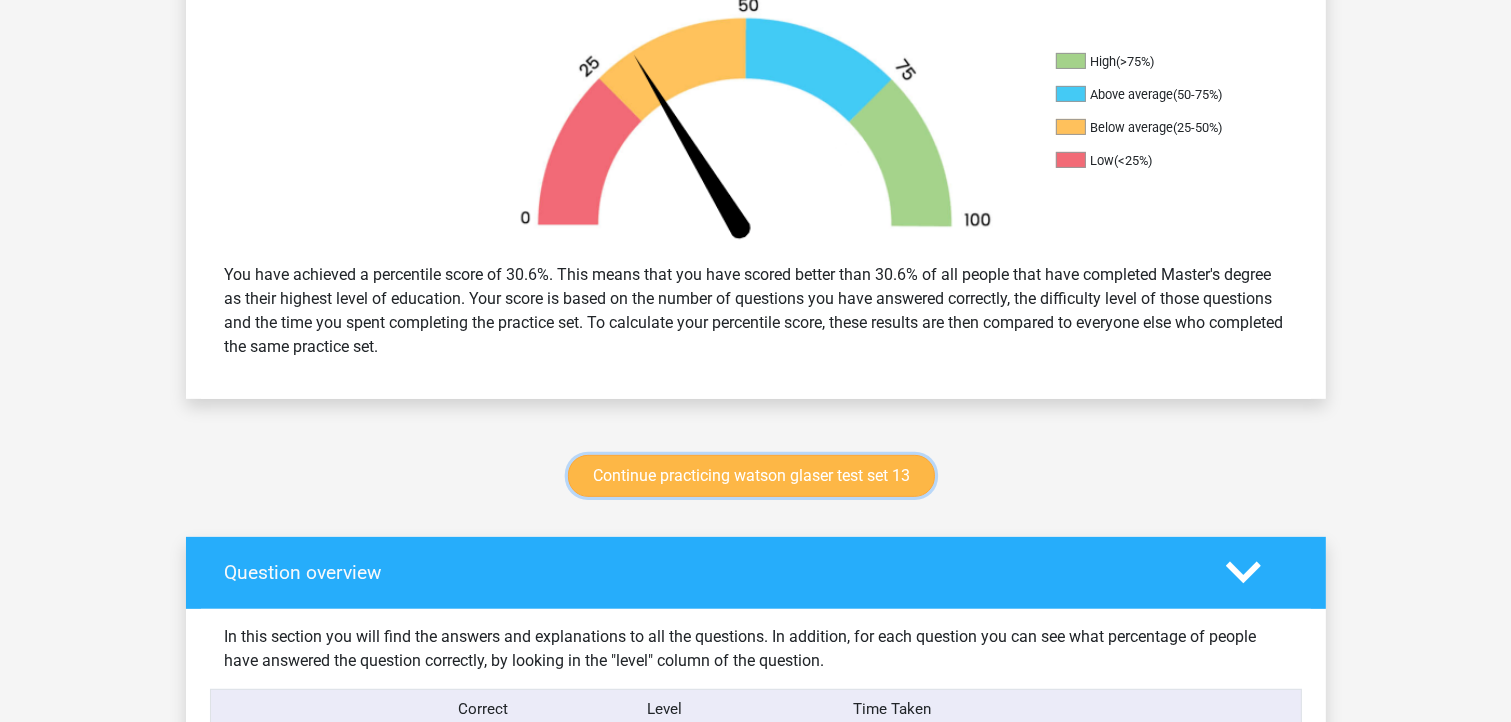 click on "Continue practicing watson glaser test set 13" at bounding box center [751, 476] 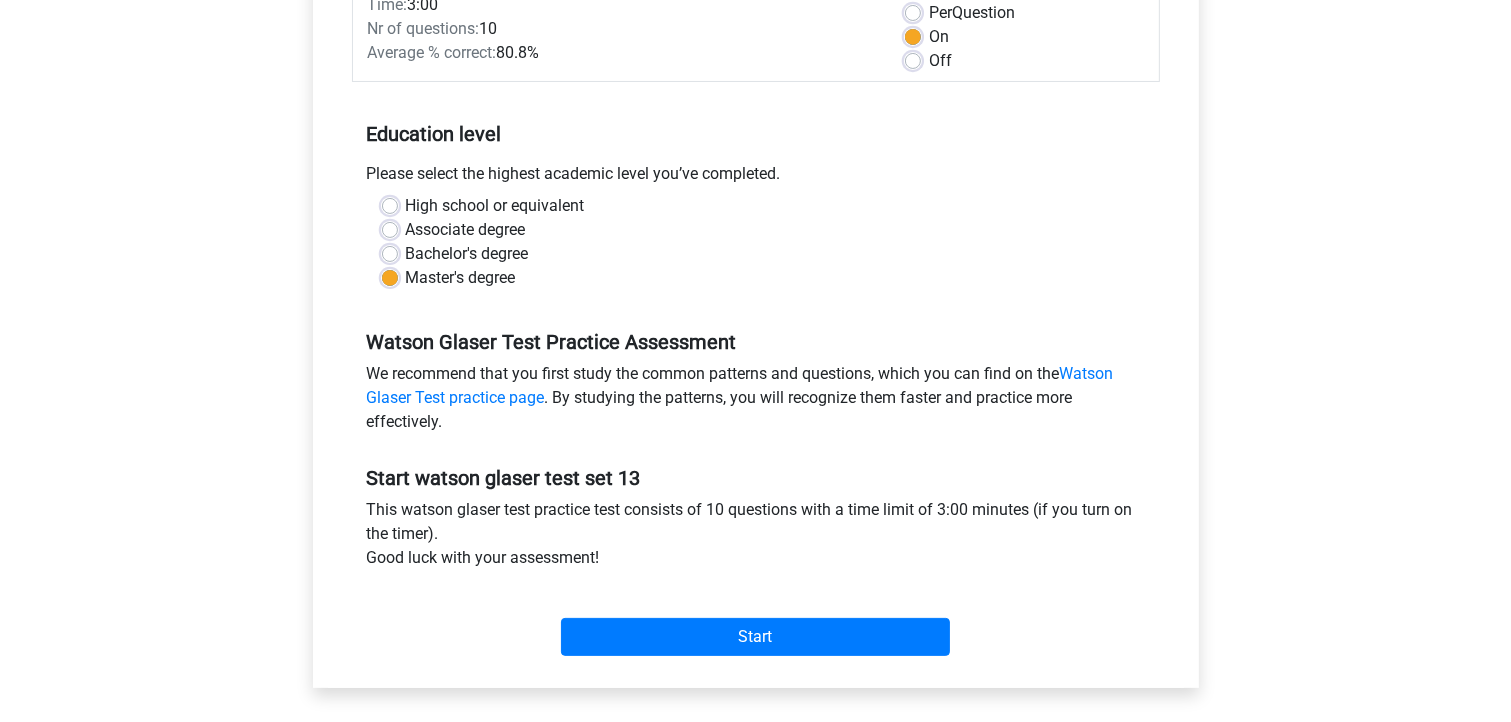 scroll, scrollTop: 560, scrollLeft: 0, axis: vertical 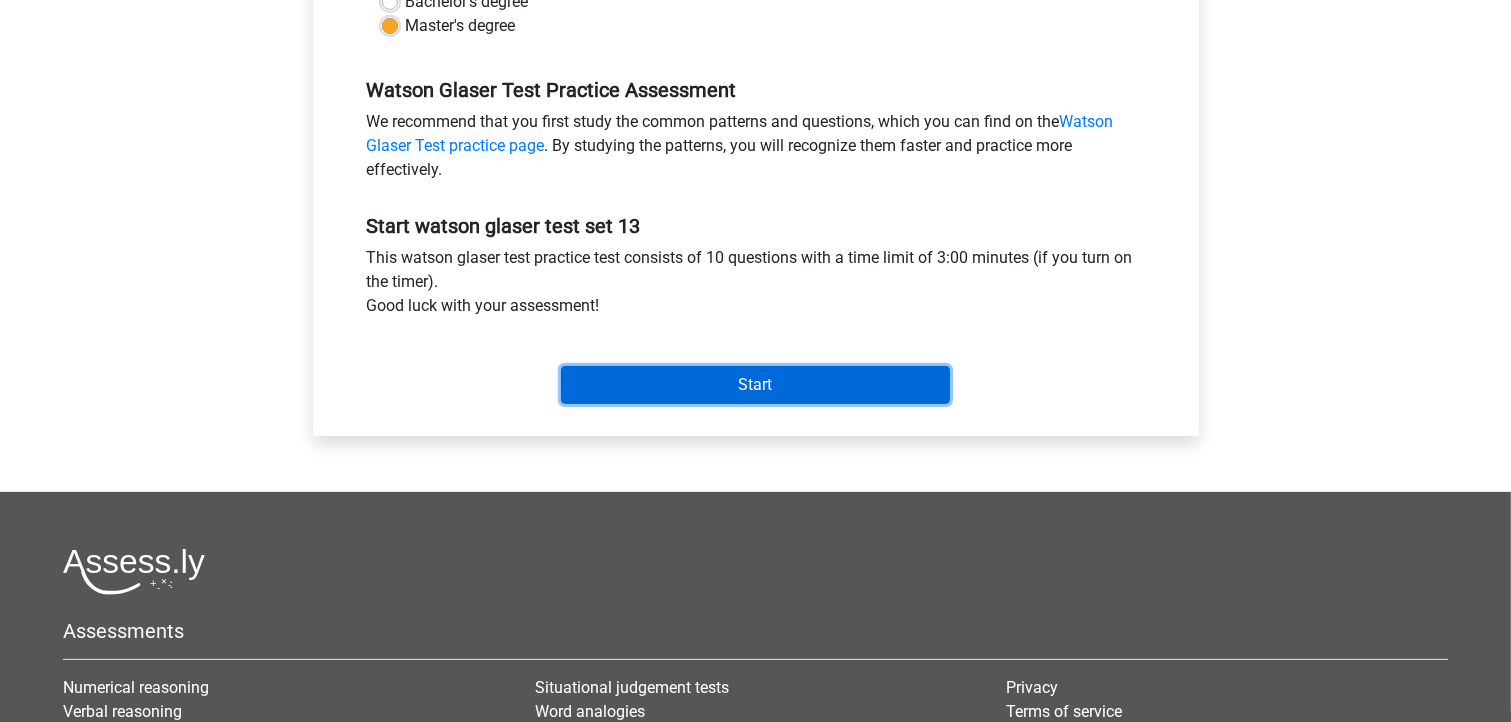 click on "Start" at bounding box center [755, 385] 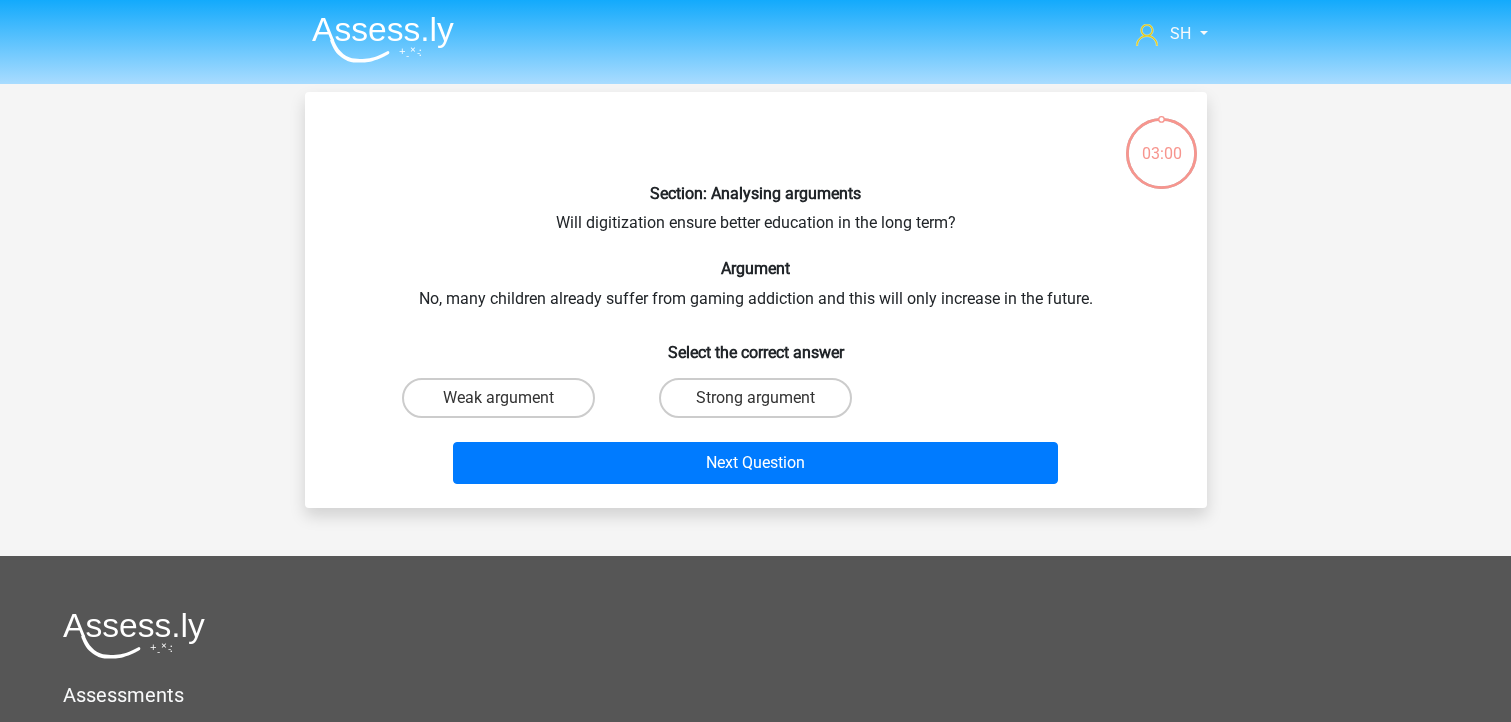 scroll, scrollTop: 0, scrollLeft: 0, axis: both 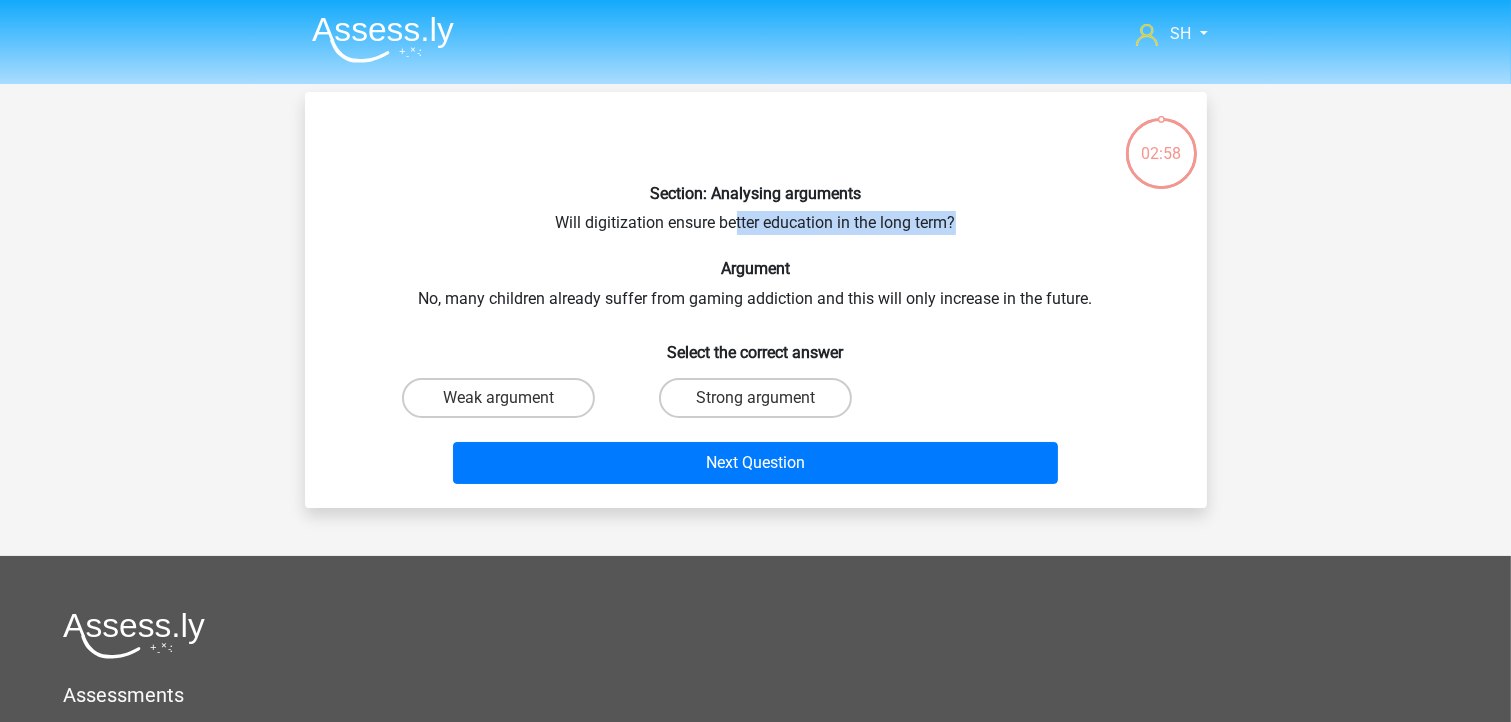 drag, startPoint x: 771, startPoint y: 212, endPoint x: 974, endPoint y: 223, distance: 203.2978 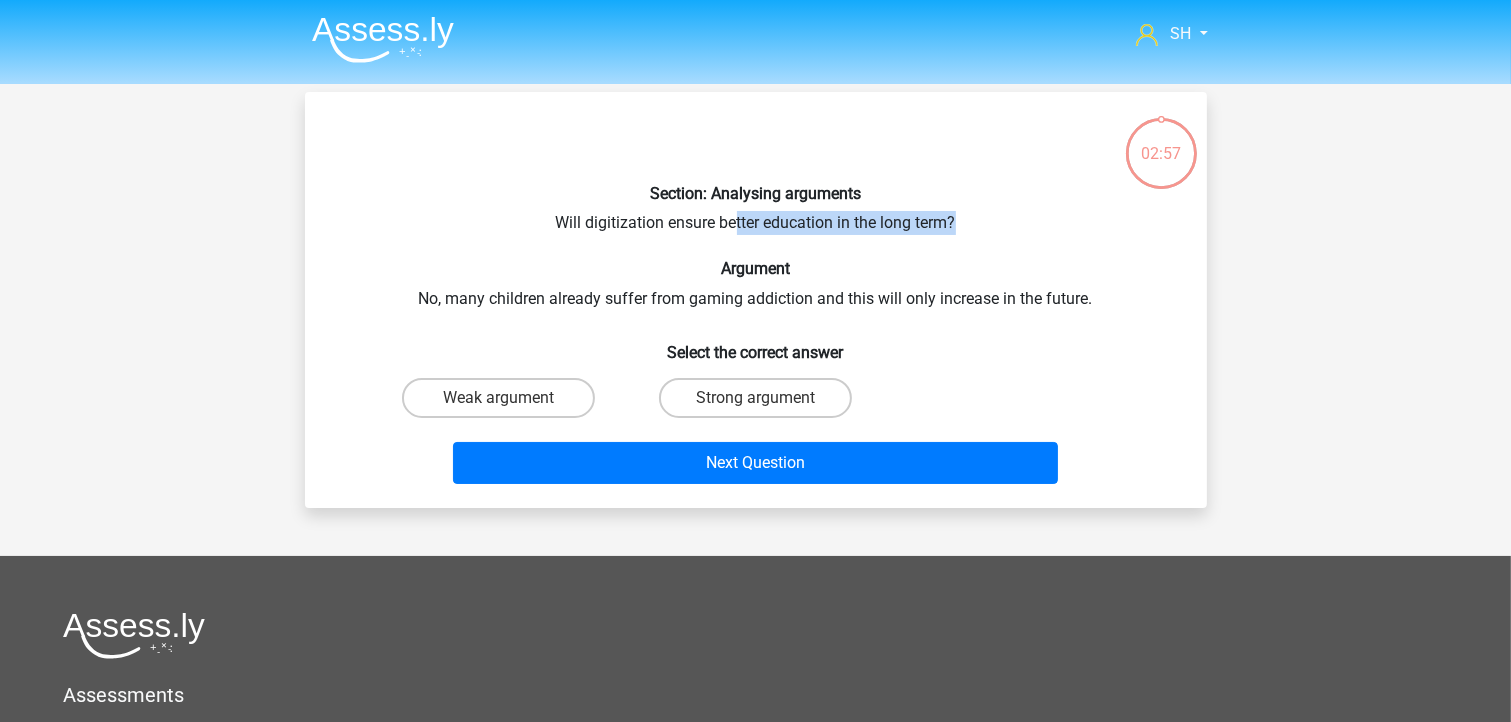 click on "Section: Analysing arguments Will digitization ensure better education in the long term? Argument No, many children already suffer from gaming addiction and this will only increase in the future.
Select the correct answer
Weak argument
Strong argument
Next Question" at bounding box center [756, 300] 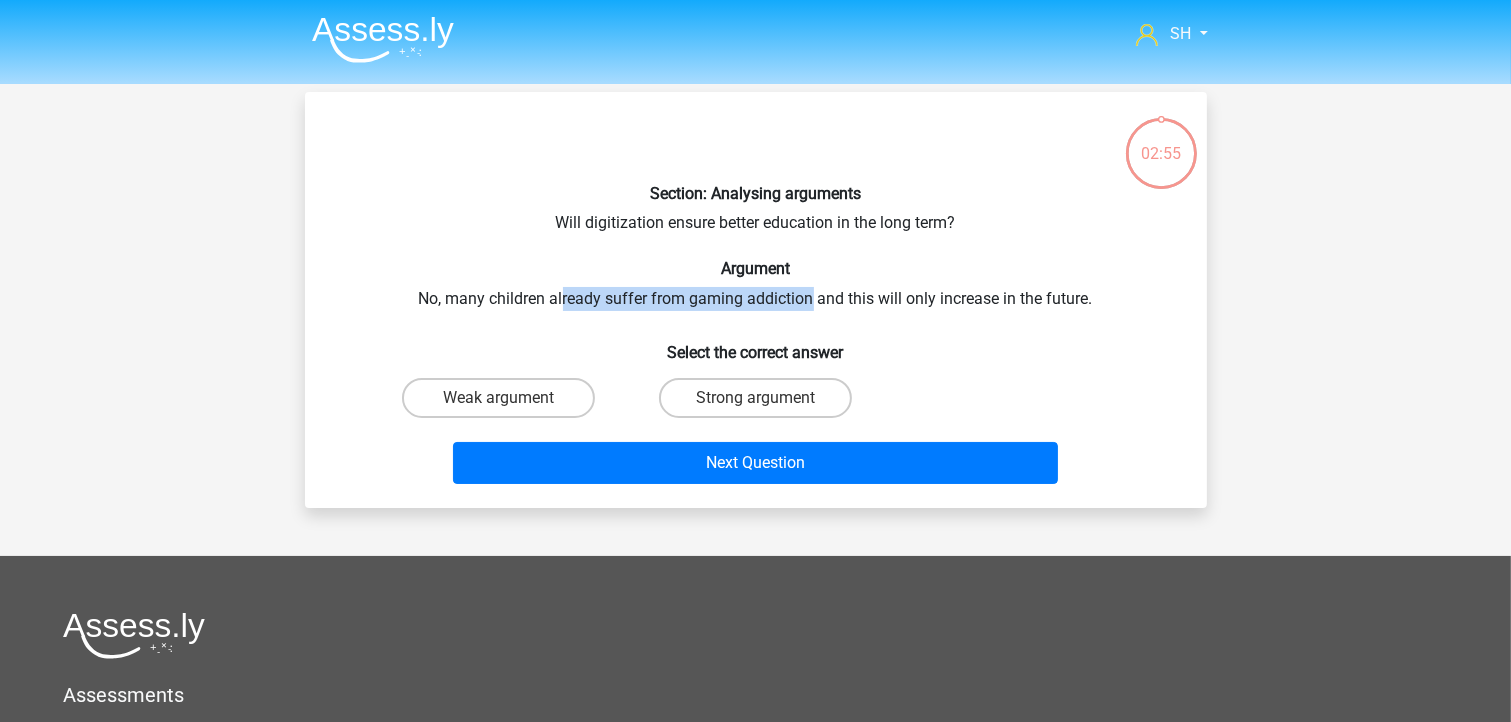 drag, startPoint x: 564, startPoint y: 292, endPoint x: 812, endPoint y: 304, distance: 248.29015 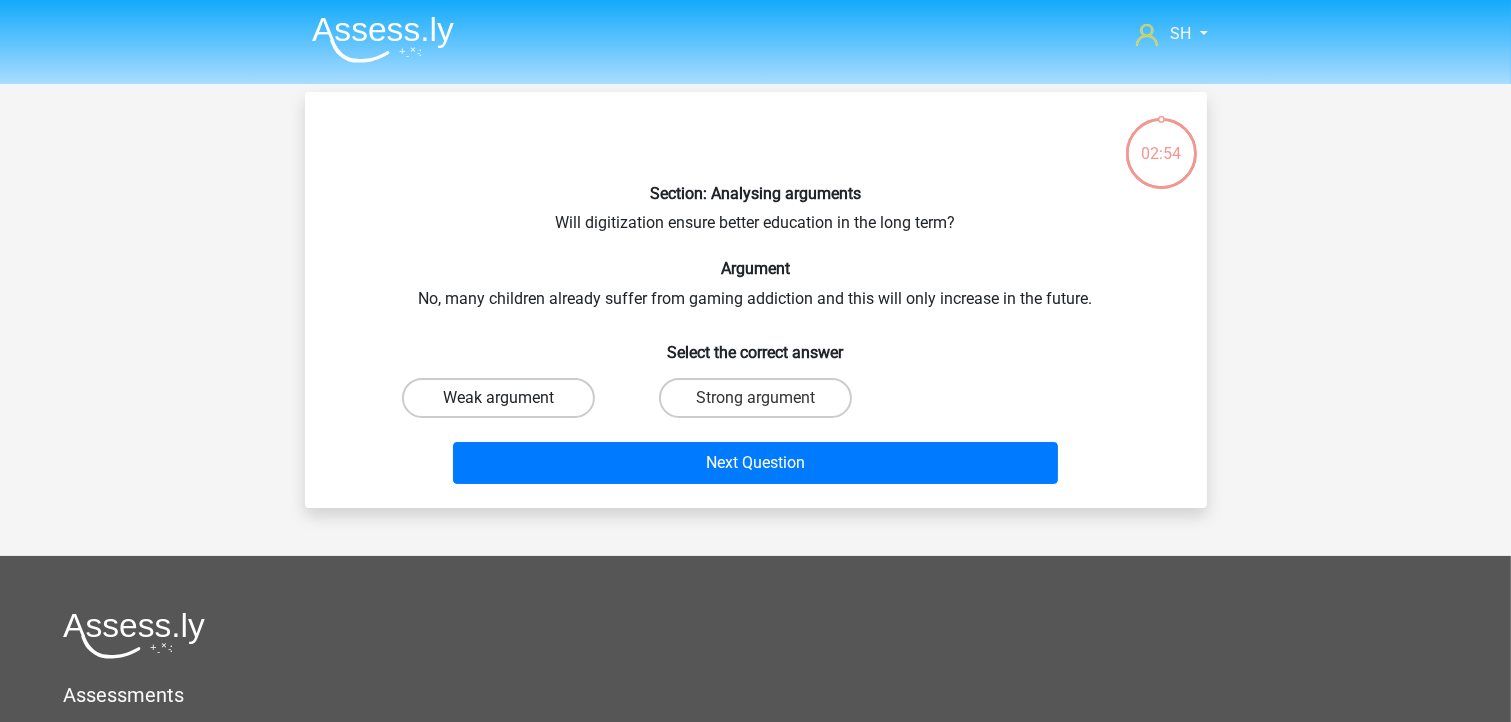 click on "Weak argument" at bounding box center [498, 398] 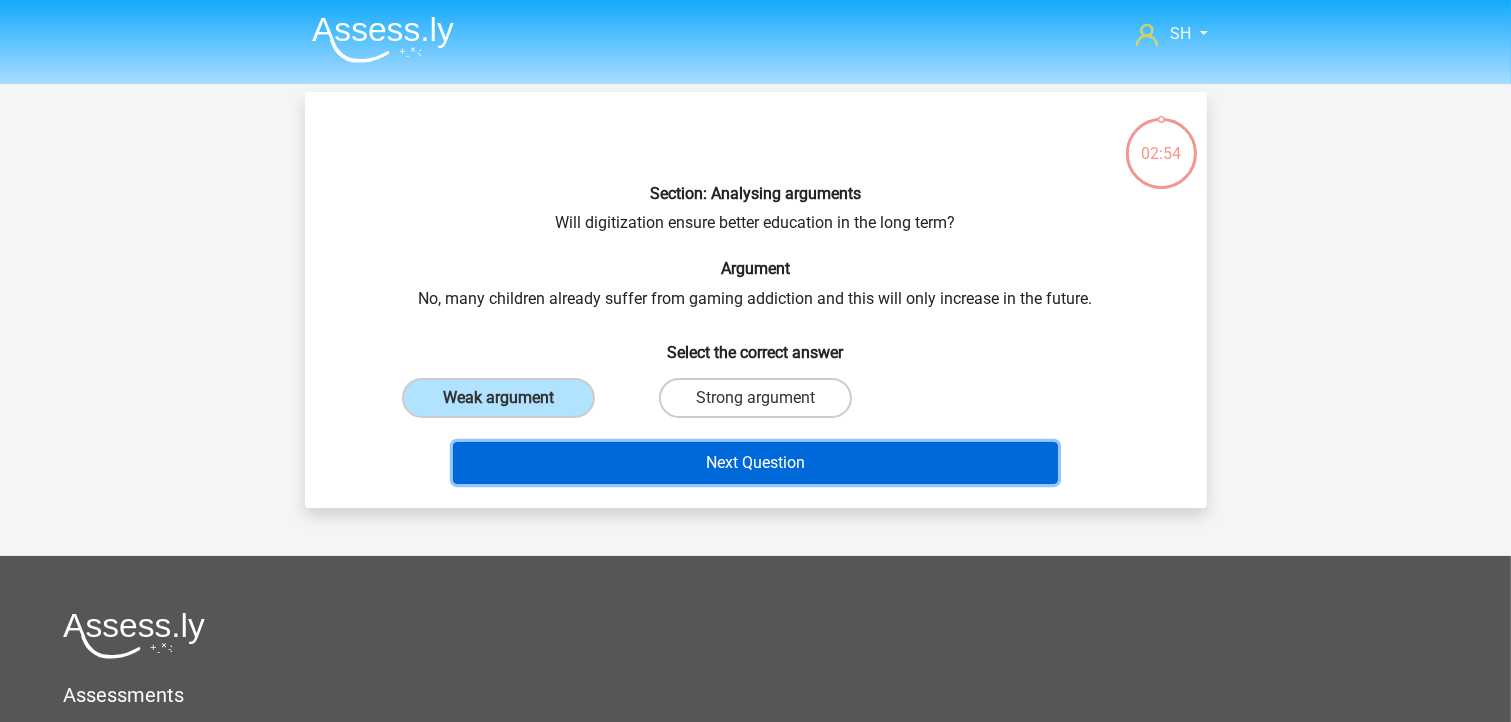 click on "Next Question" at bounding box center [755, 463] 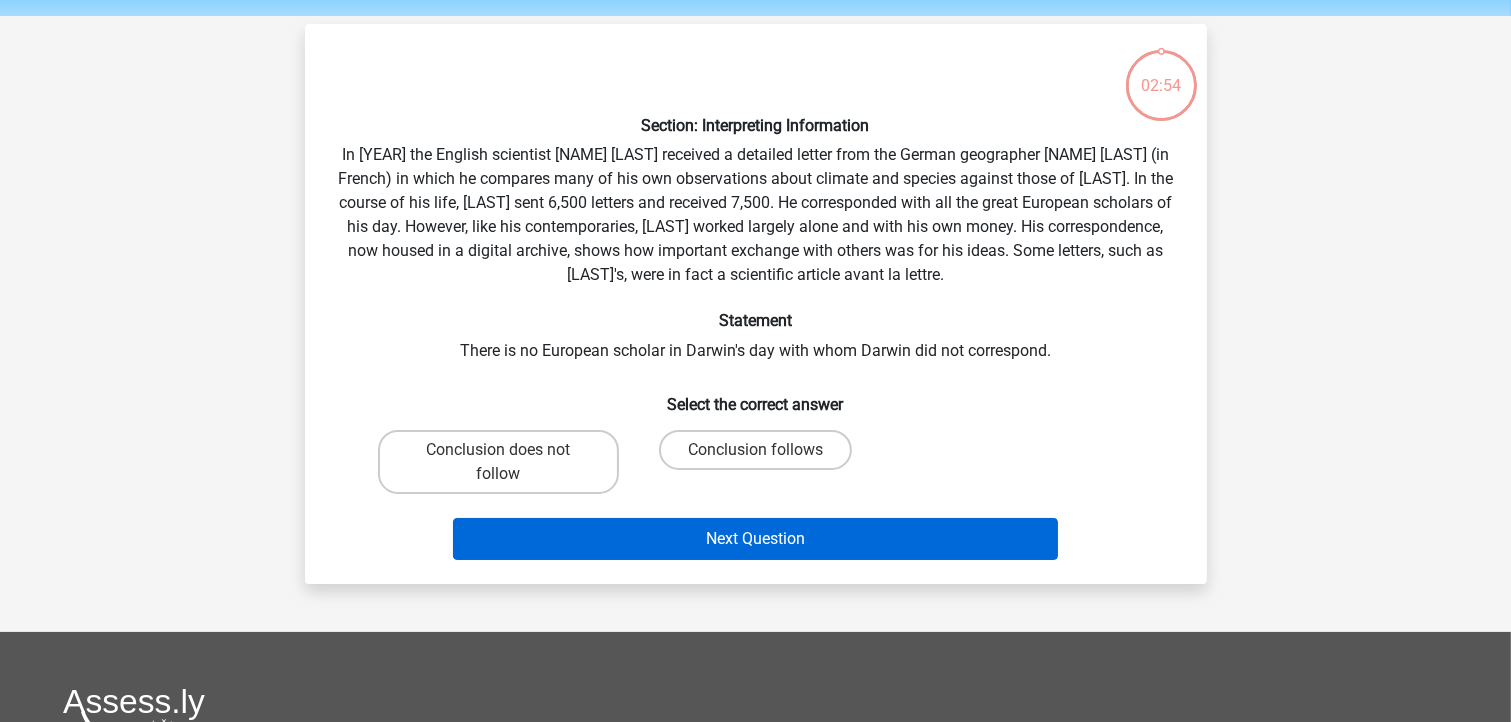 scroll, scrollTop: 92, scrollLeft: 0, axis: vertical 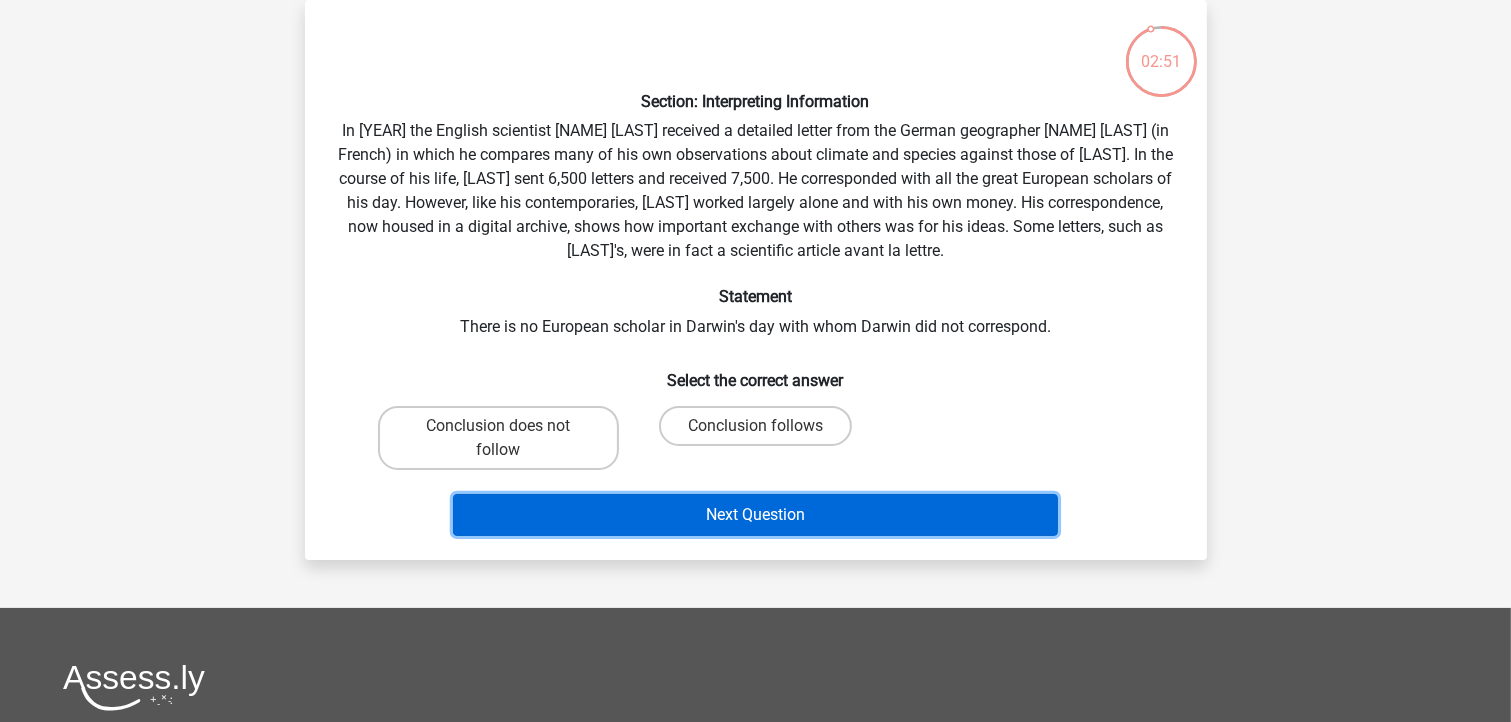 drag, startPoint x: 682, startPoint y: 526, endPoint x: 624, endPoint y: 556, distance: 65.29931 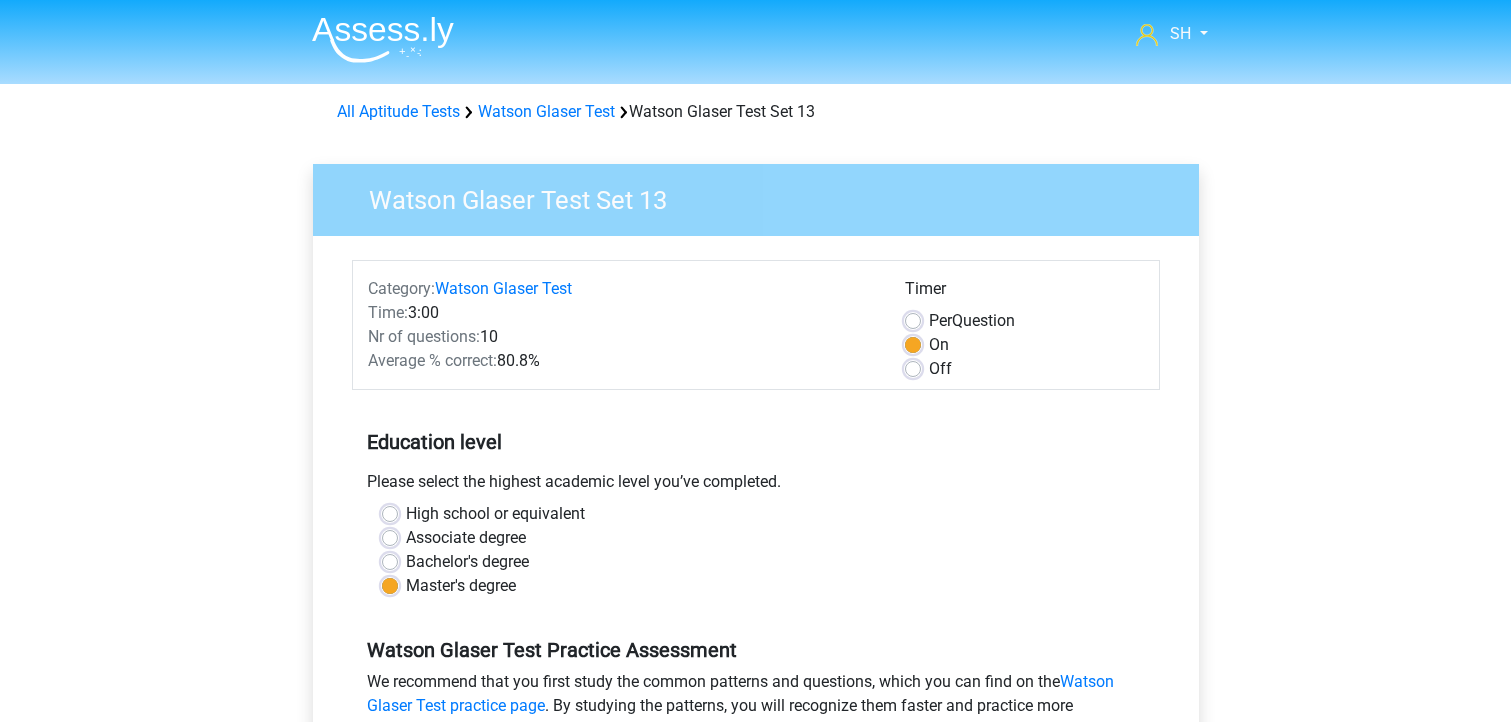 scroll, scrollTop: 0, scrollLeft: 0, axis: both 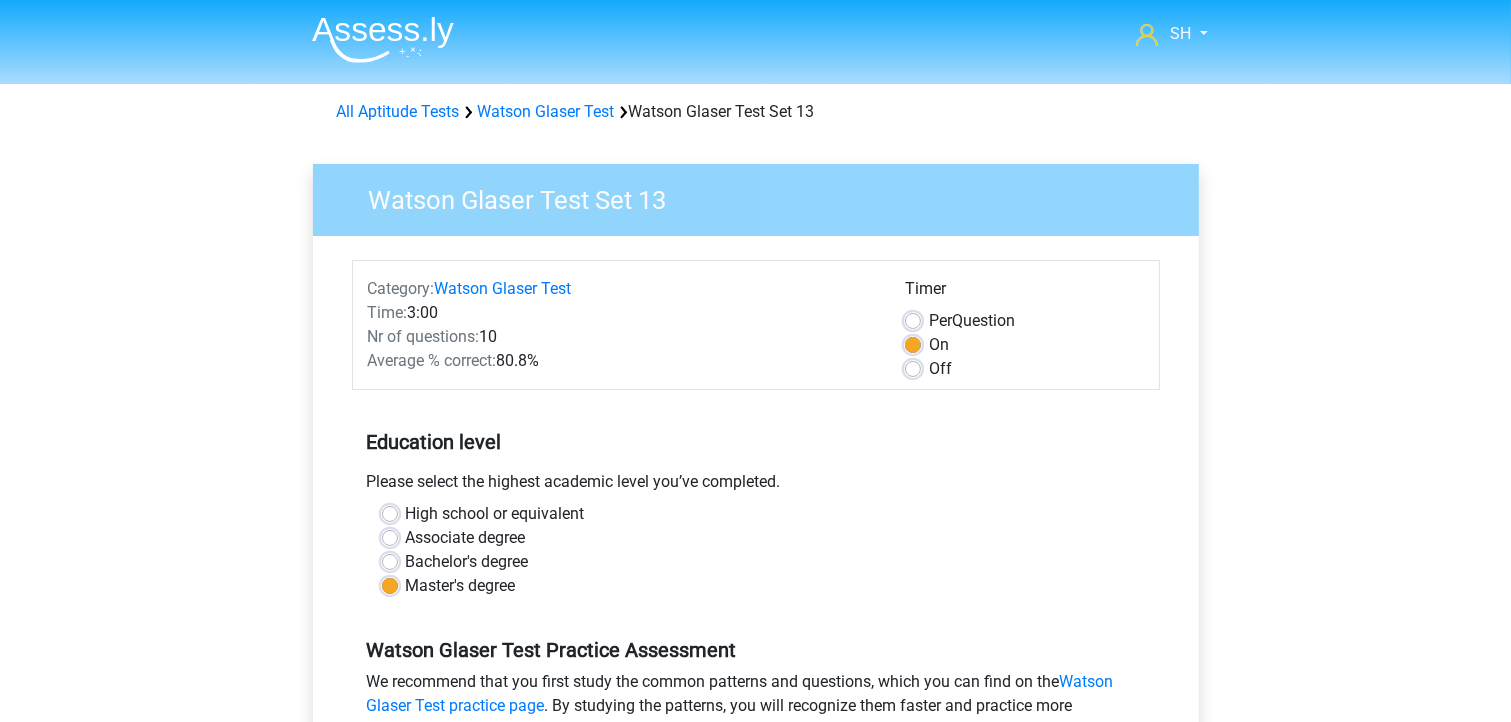 click on "Off" at bounding box center (940, 369) 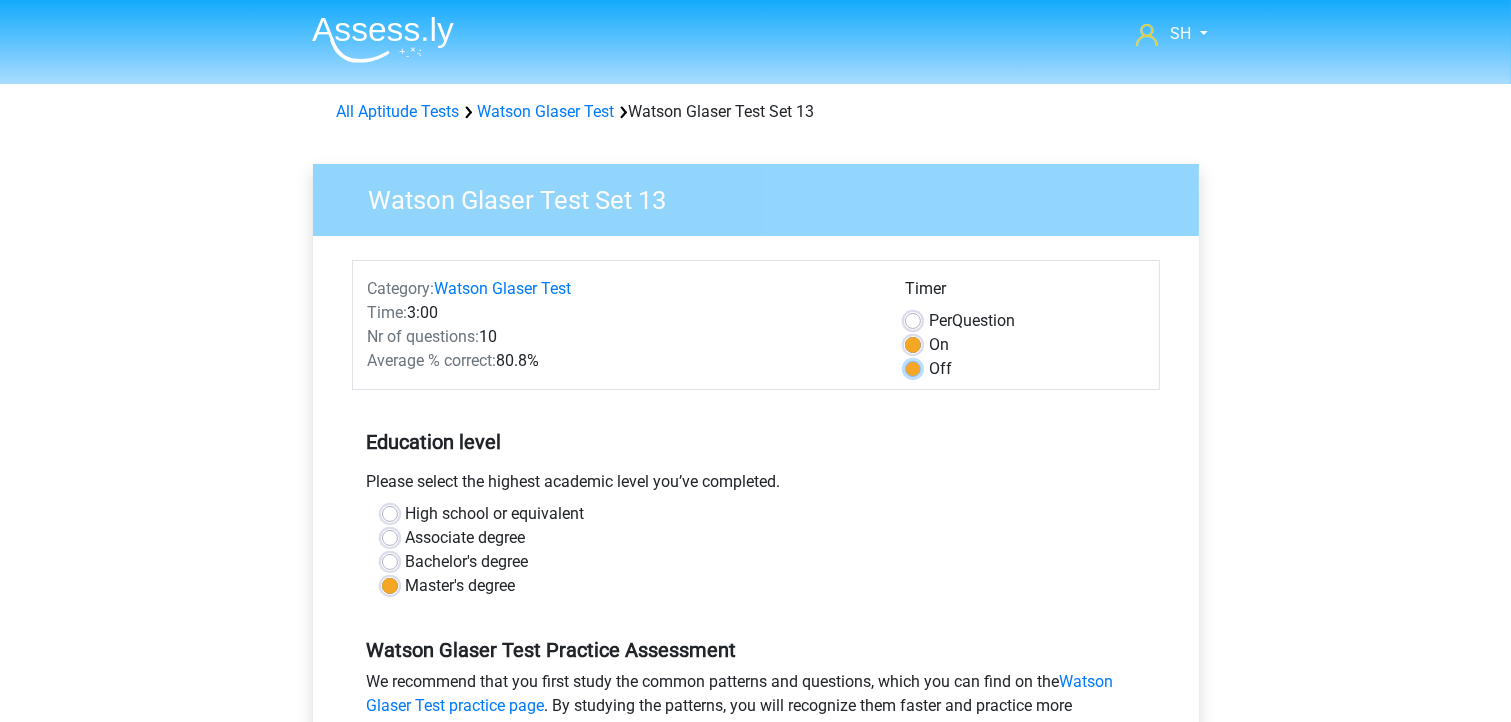 click on "Off" at bounding box center [913, 367] 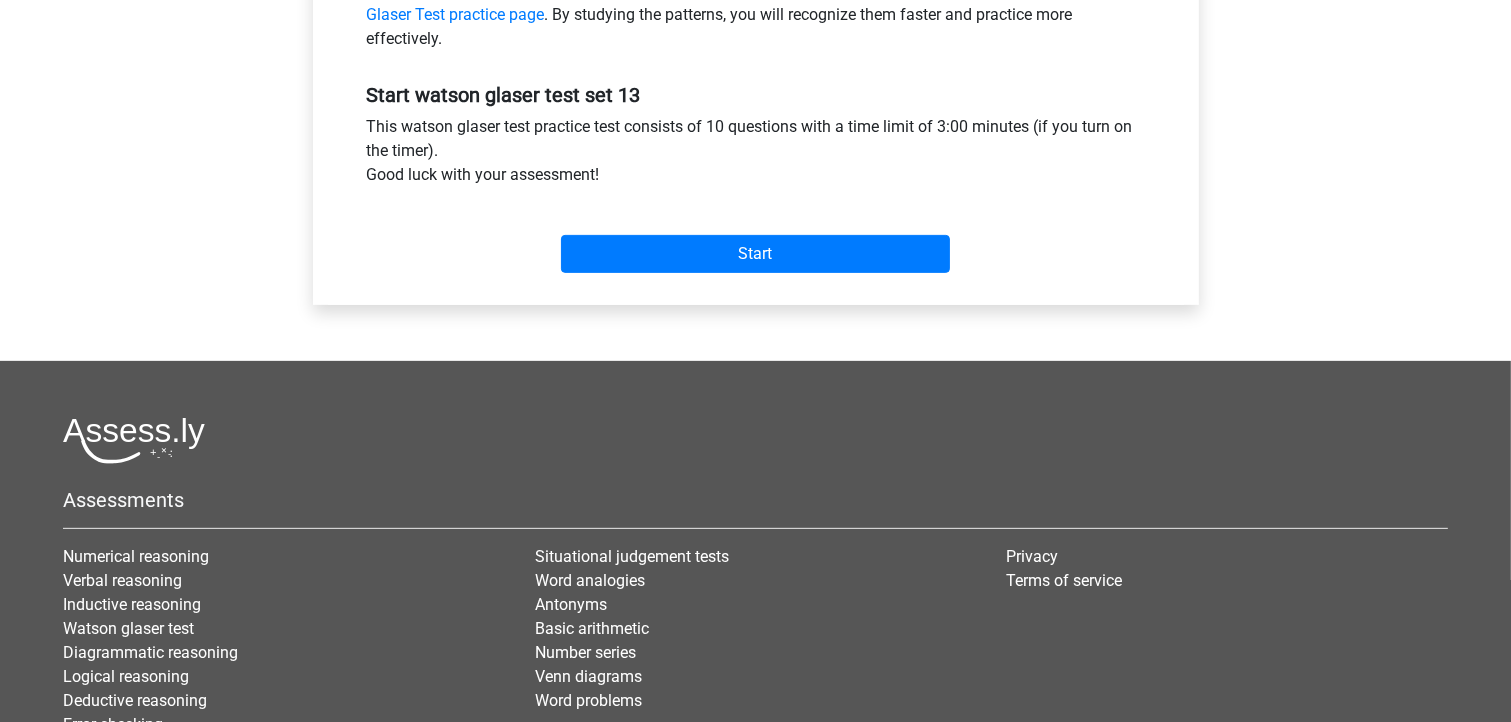 scroll, scrollTop: 720, scrollLeft: 0, axis: vertical 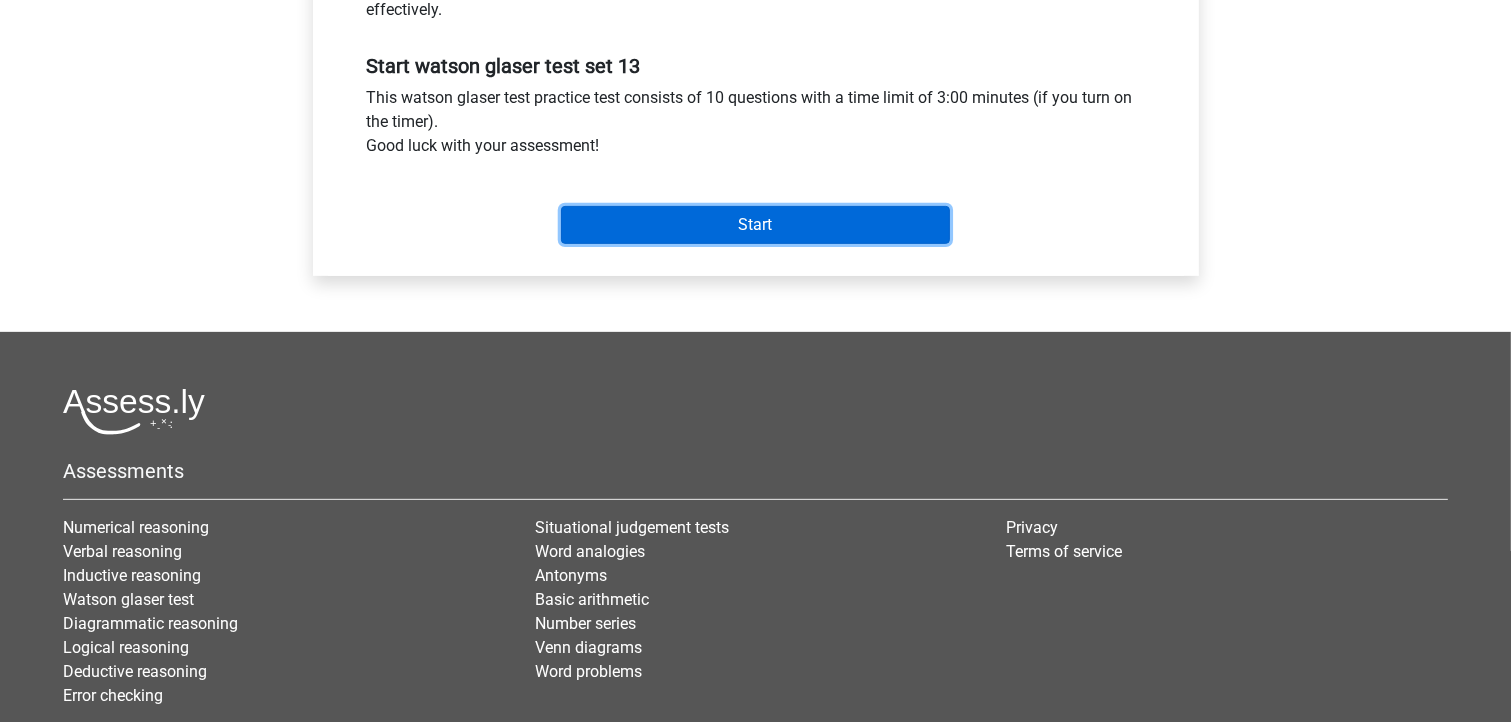 click on "Start" at bounding box center (755, 225) 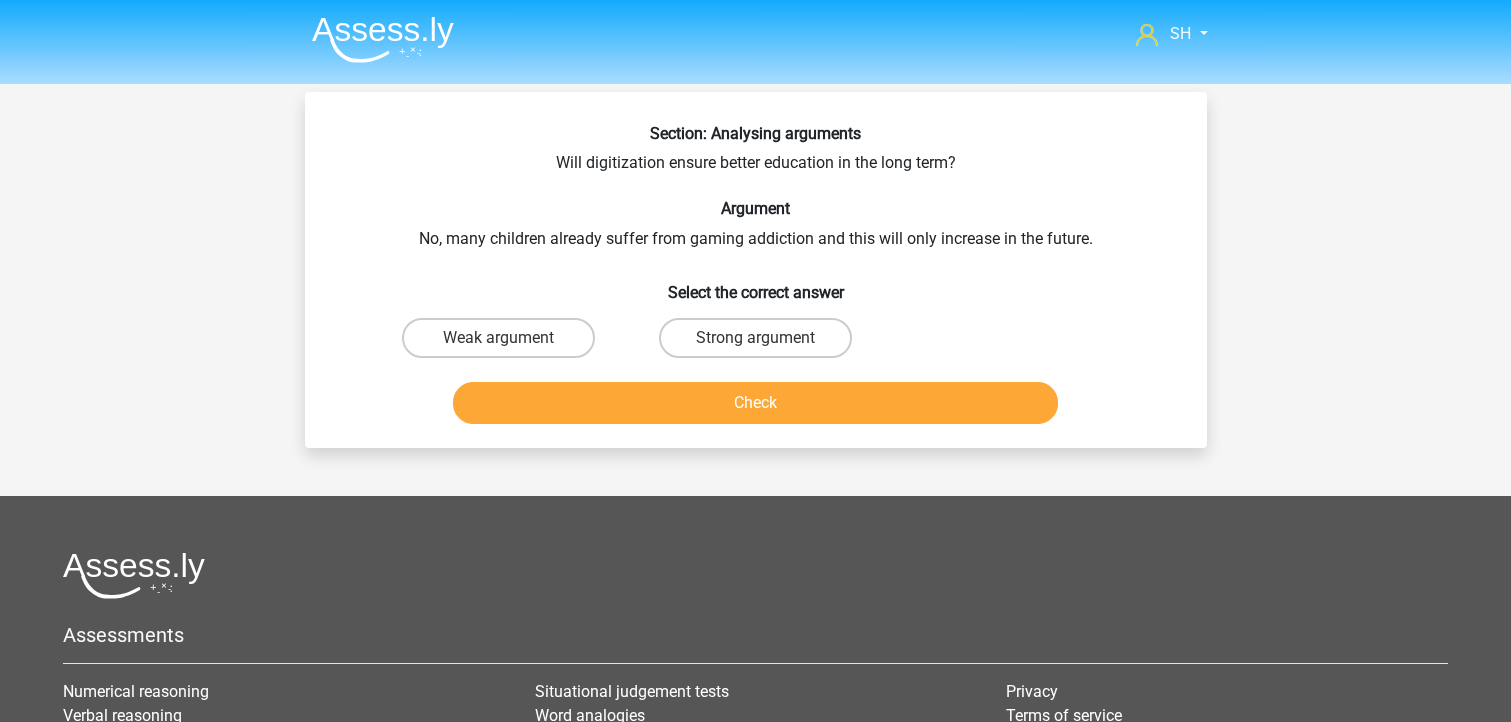 scroll, scrollTop: 0, scrollLeft: 0, axis: both 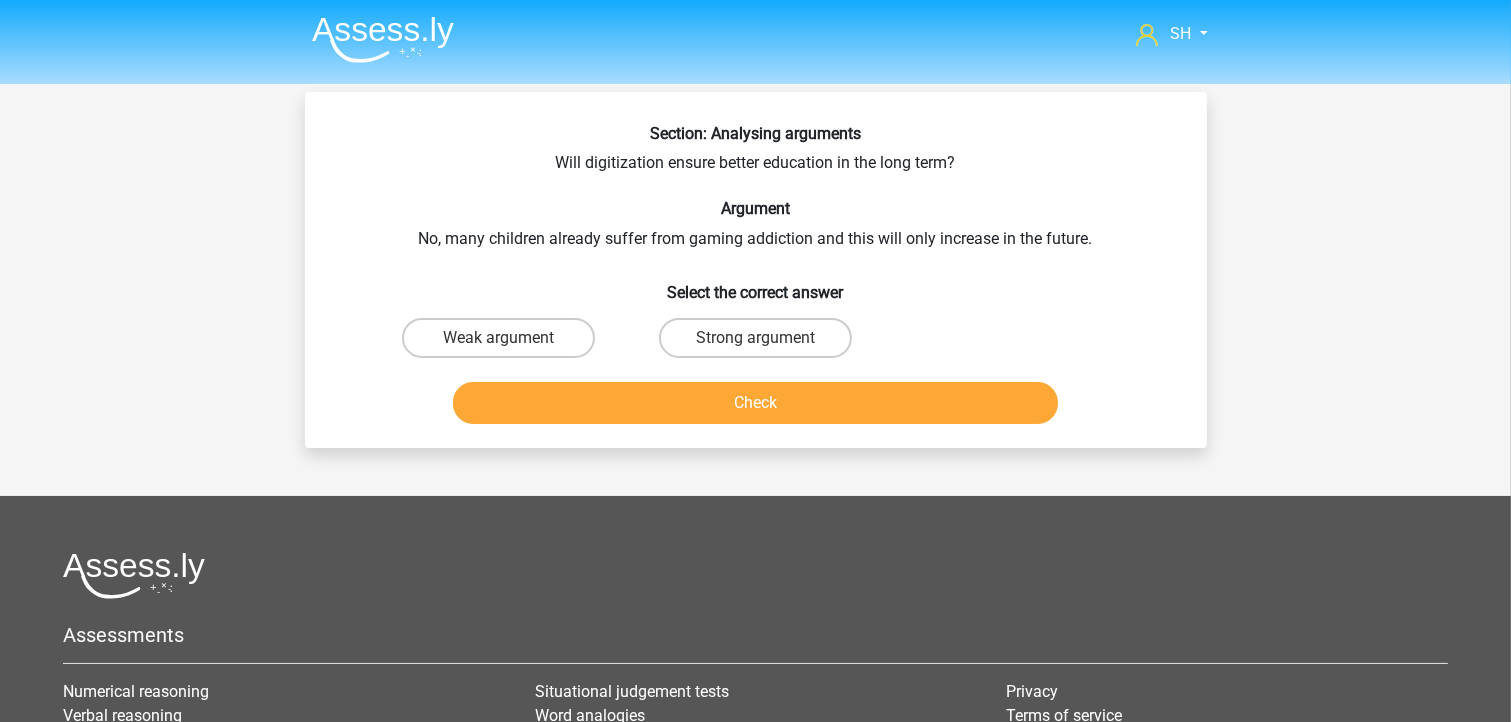 click on "Weak argument" at bounding box center [498, 338] 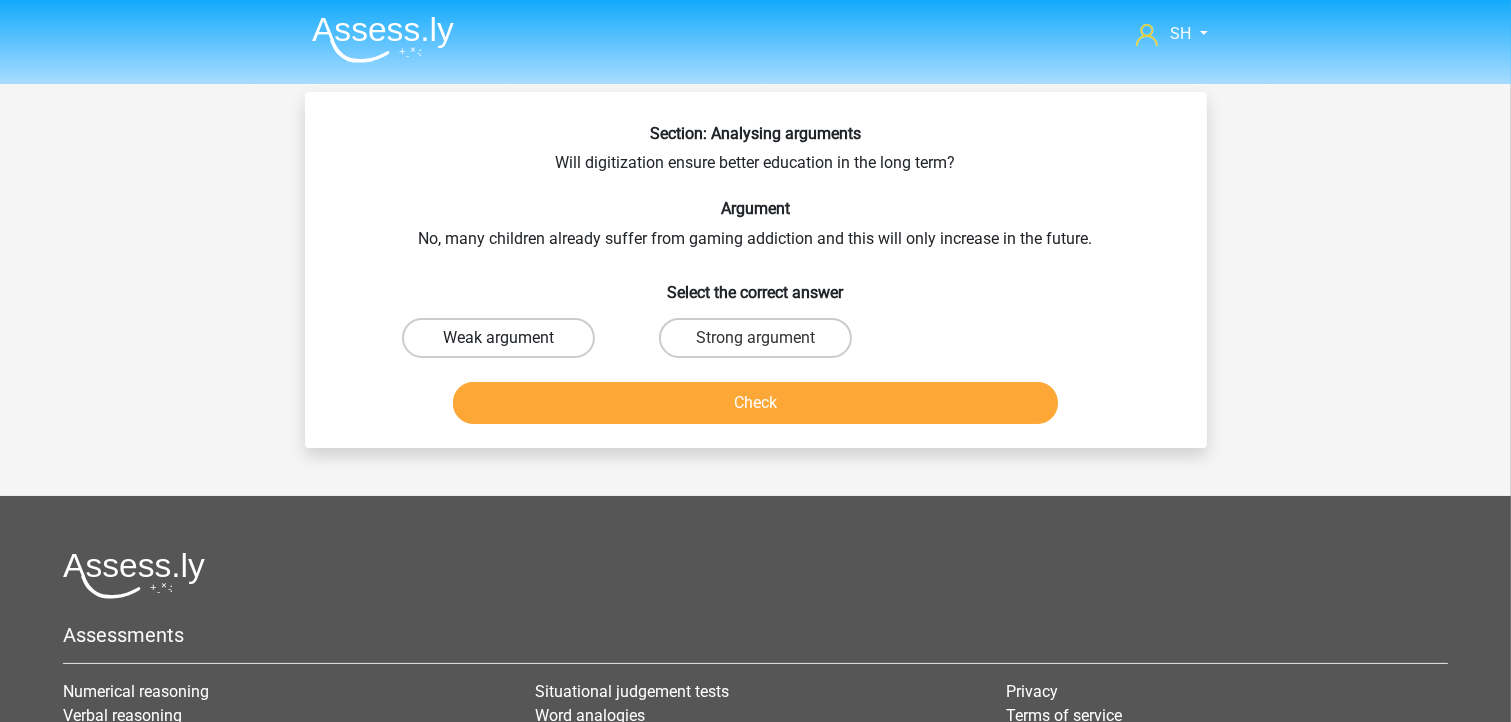 click on "Weak argument" at bounding box center (498, 338) 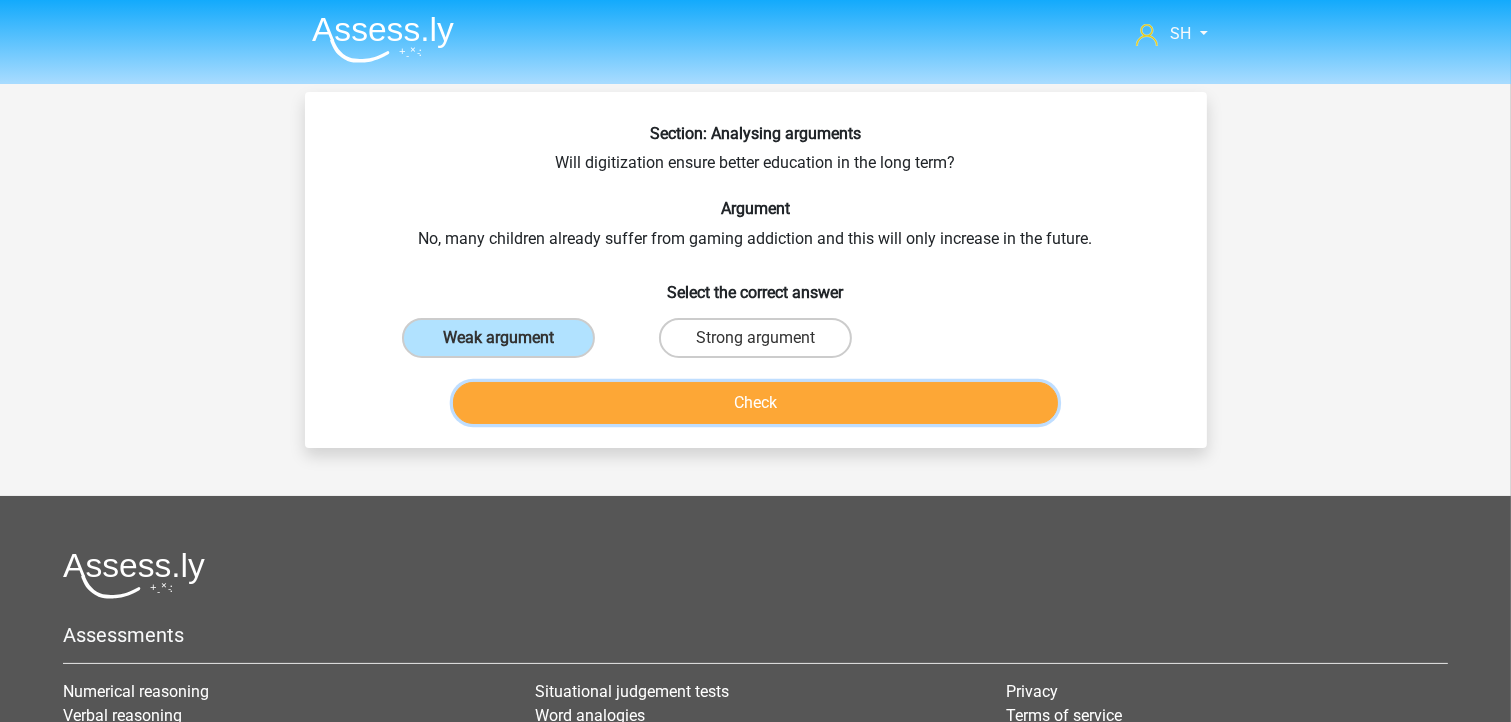 drag, startPoint x: 625, startPoint y: 403, endPoint x: 641, endPoint y: 428, distance: 29.681644 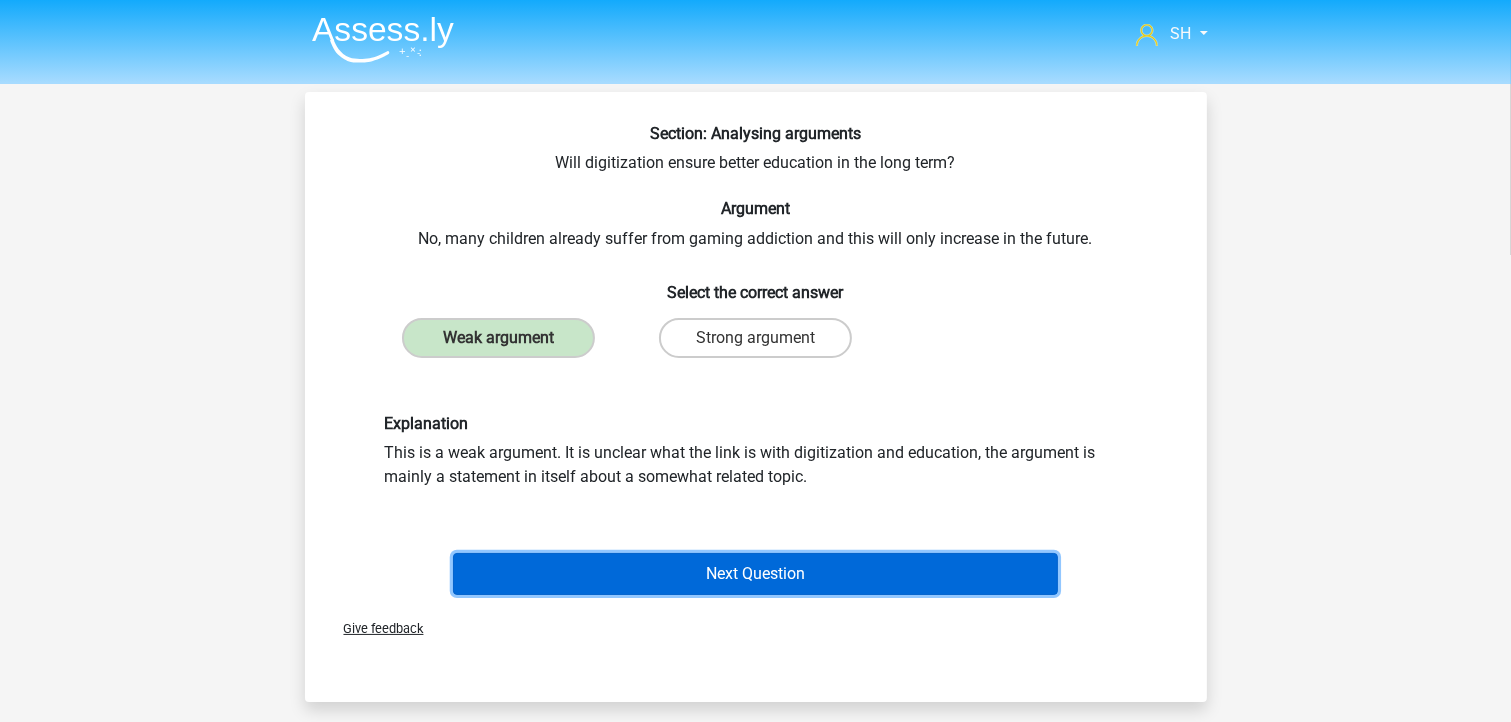 click on "Next Question" at bounding box center (755, 574) 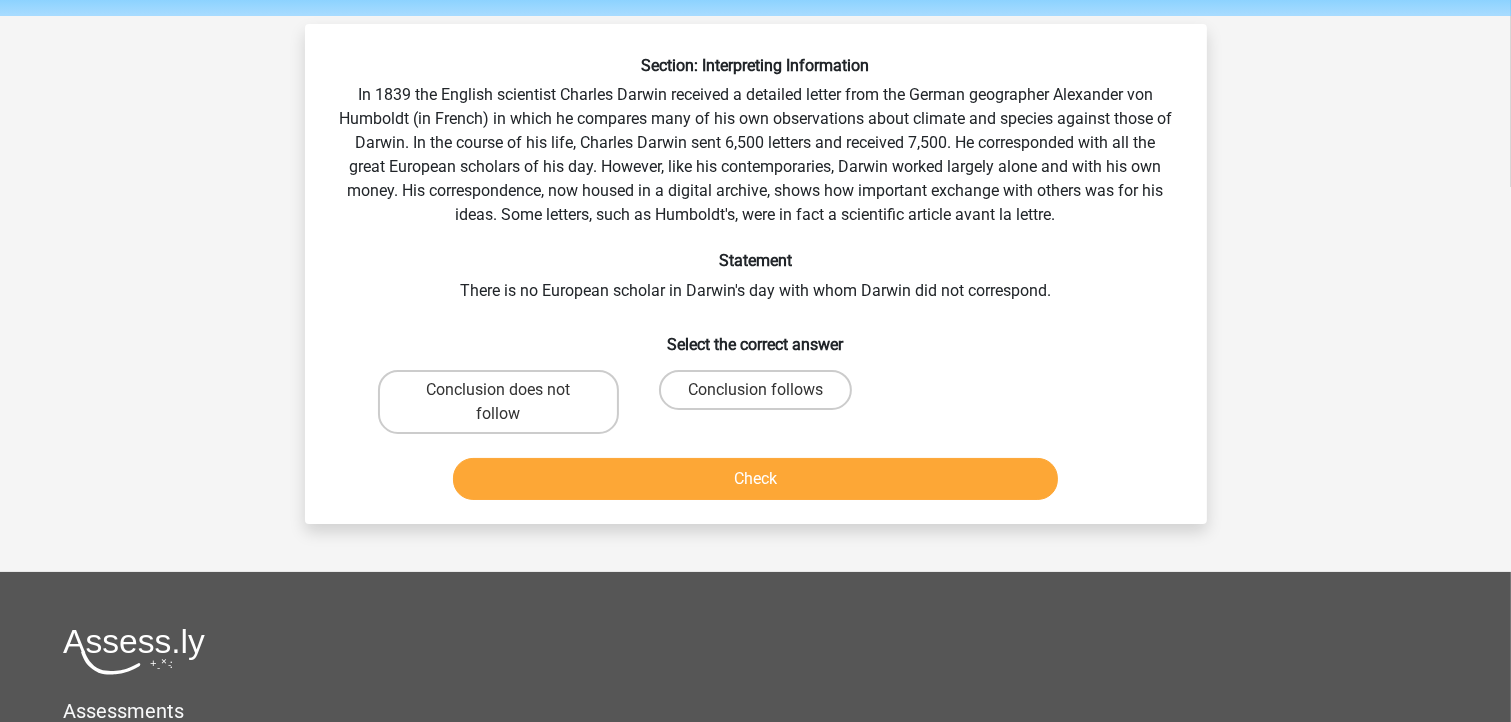scroll, scrollTop: 92, scrollLeft: 0, axis: vertical 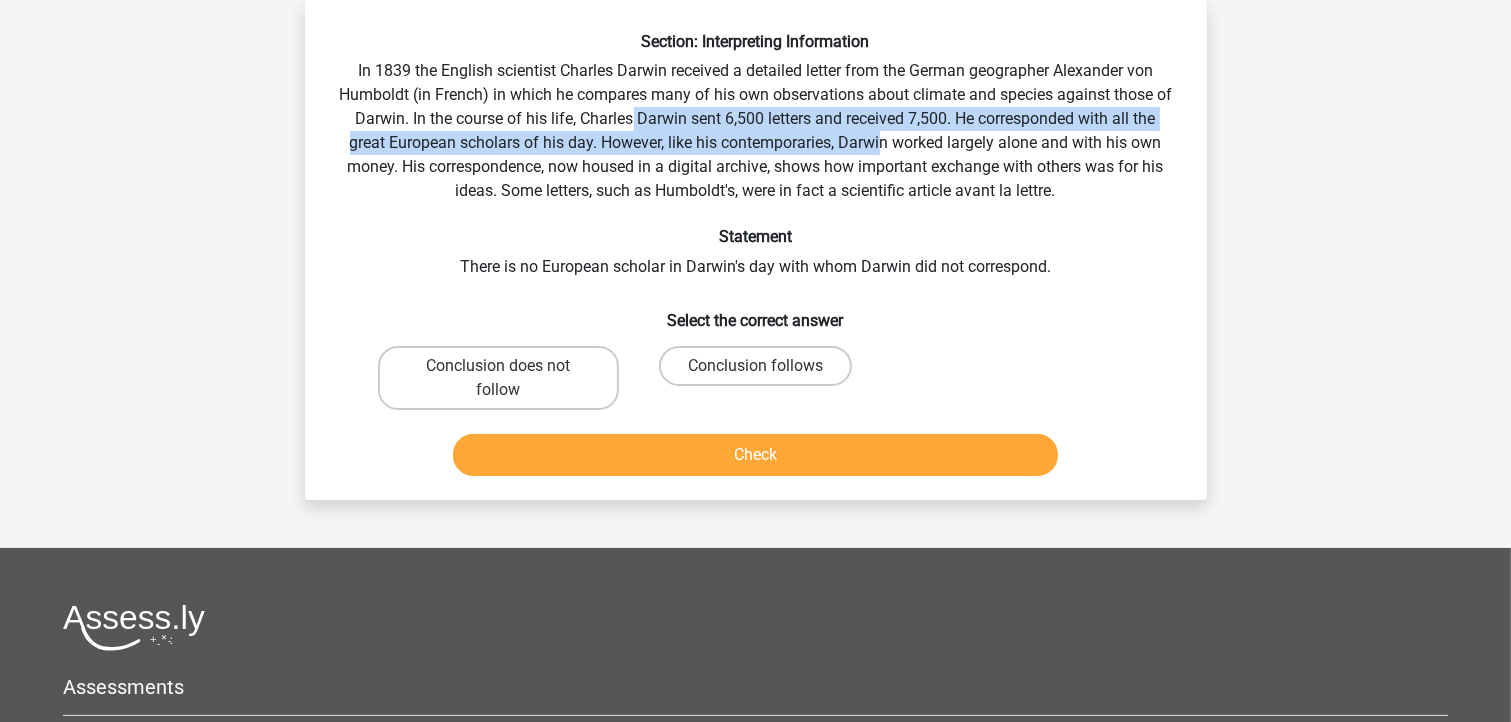 drag, startPoint x: 640, startPoint y: 120, endPoint x: 884, endPoint y: 137, distance: 244.59149 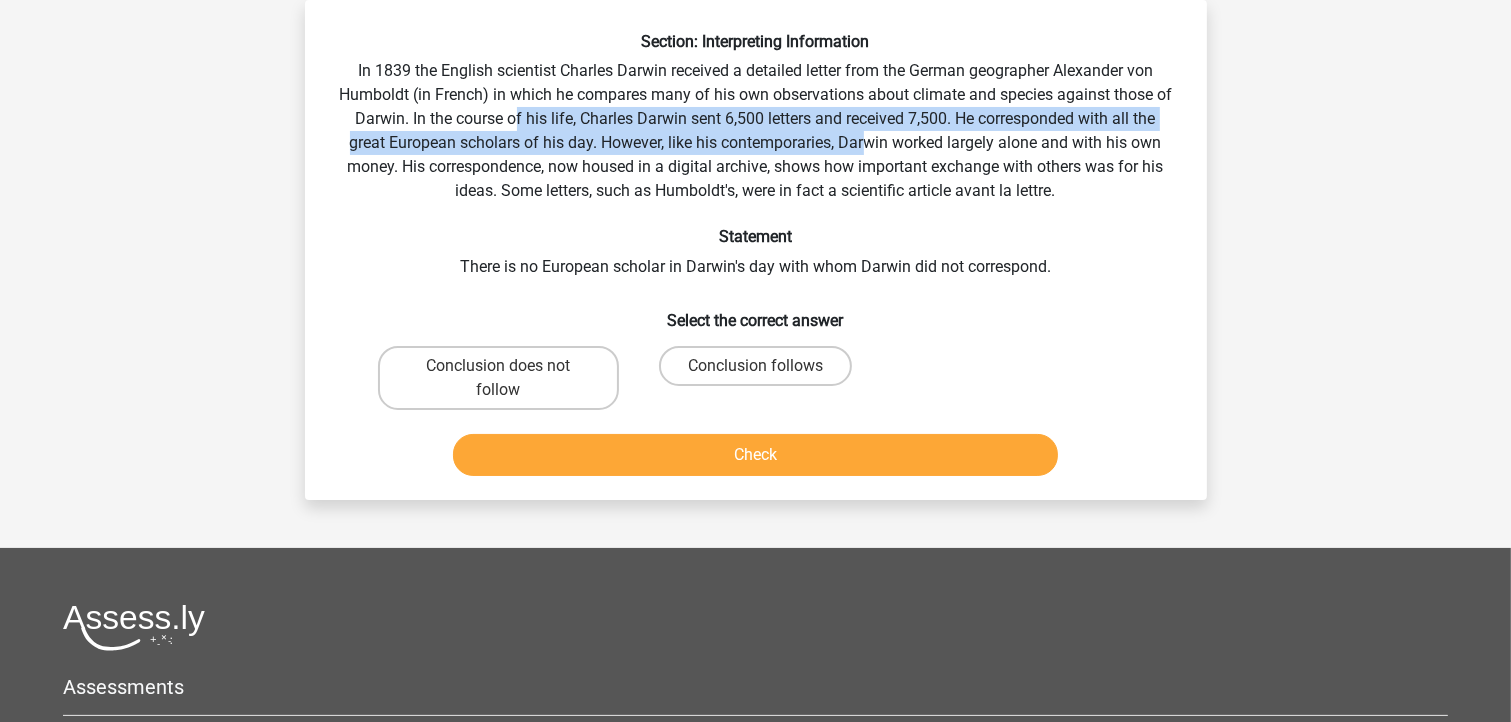 drag, startPoint x: 868, startPoint y: 144, endPoint x: 509, endPoint y: 131, distance: 359.2353 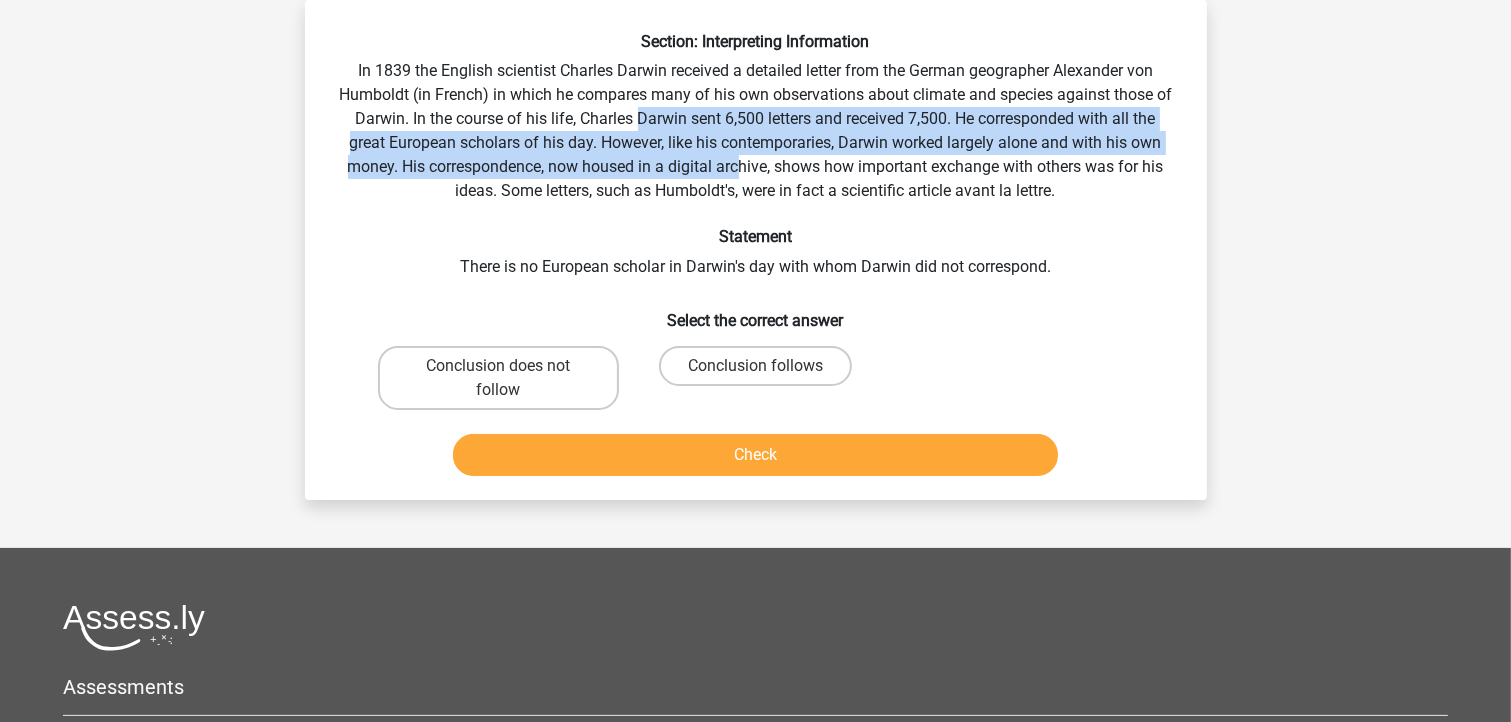 drag, startPoint x: 740, startPoint y: 172, endPoint x: 637, endPoint y: 120, distance: 115.38197 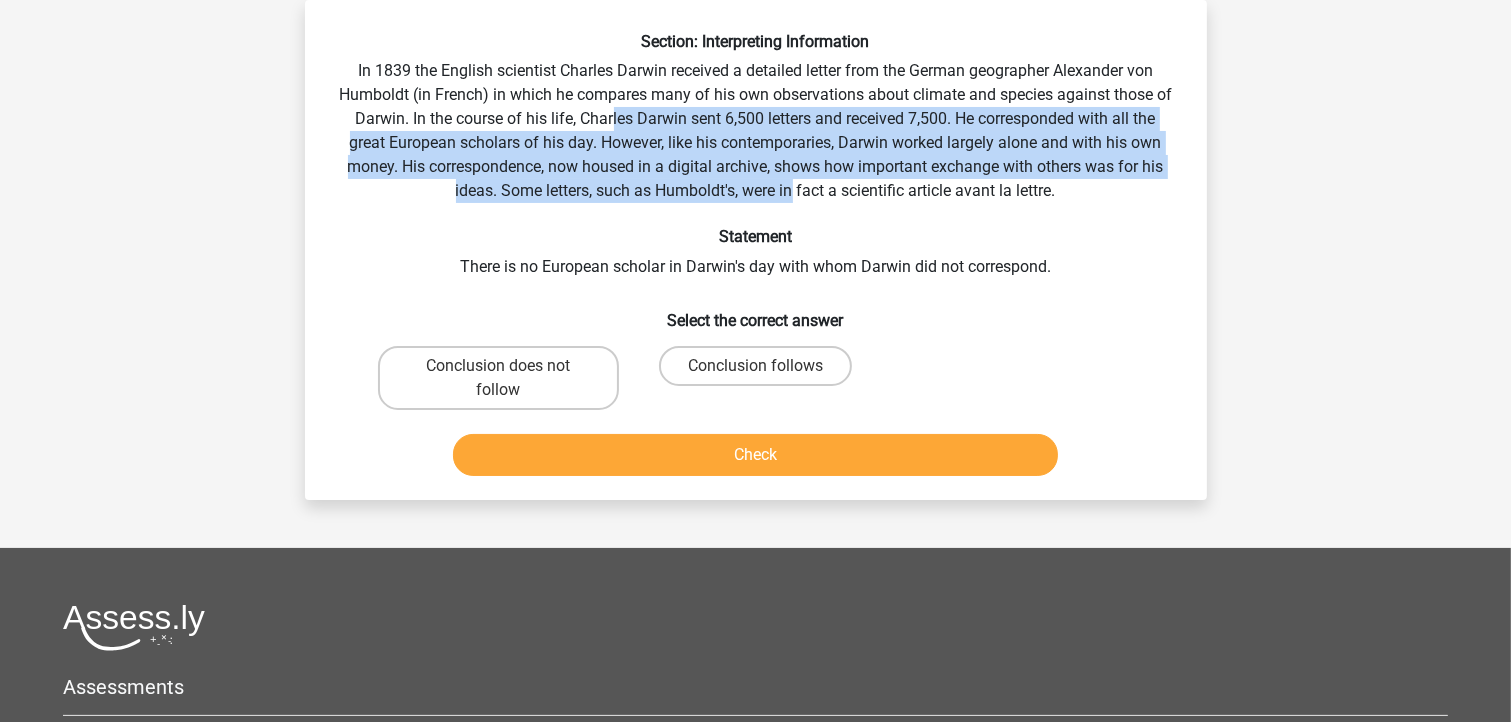 drag, startPoint x: 610, startPoint y: 121, endPoint x: 791, endPoint y: 189, distance: 193.352 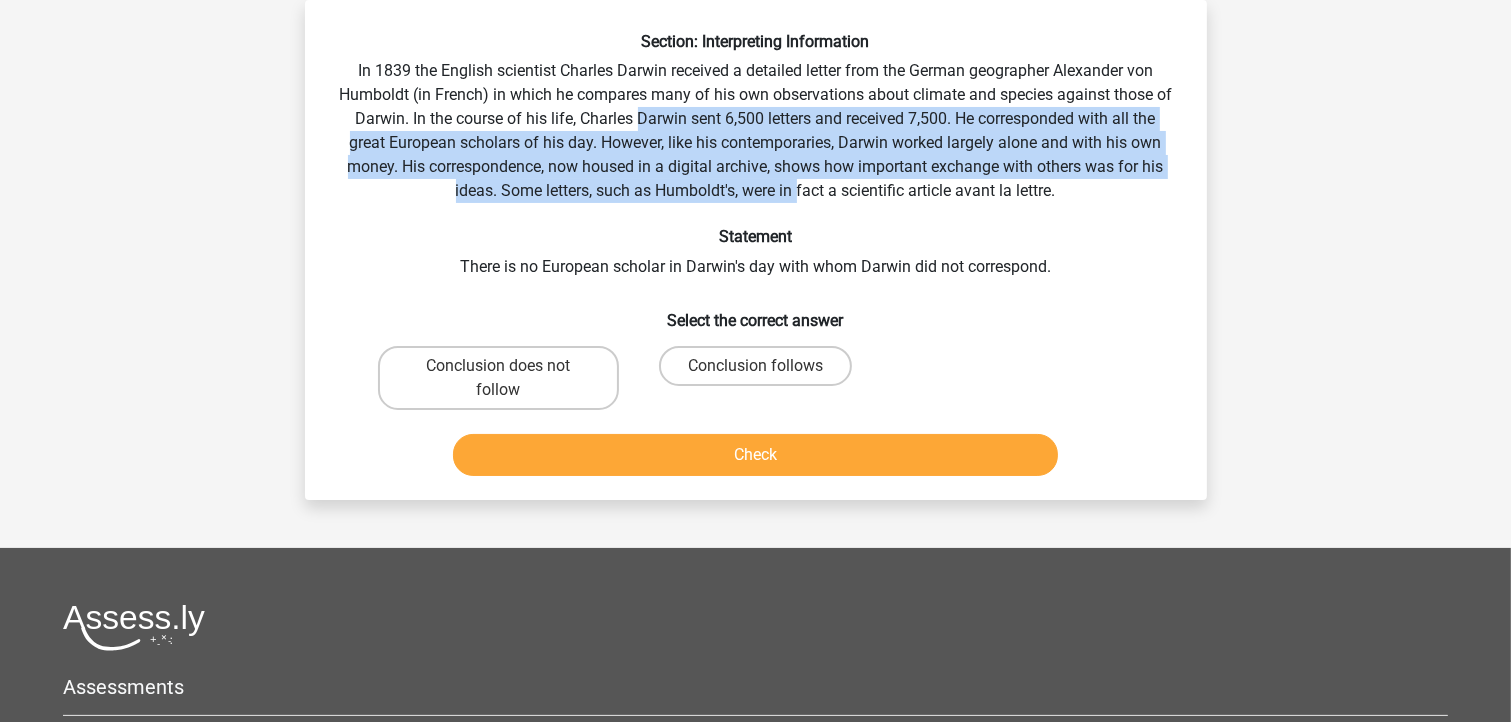 drag, startPoint x: 791, startPoint y: 189, endPoint x: 635, endPoint y: 116, distance: 172.2353 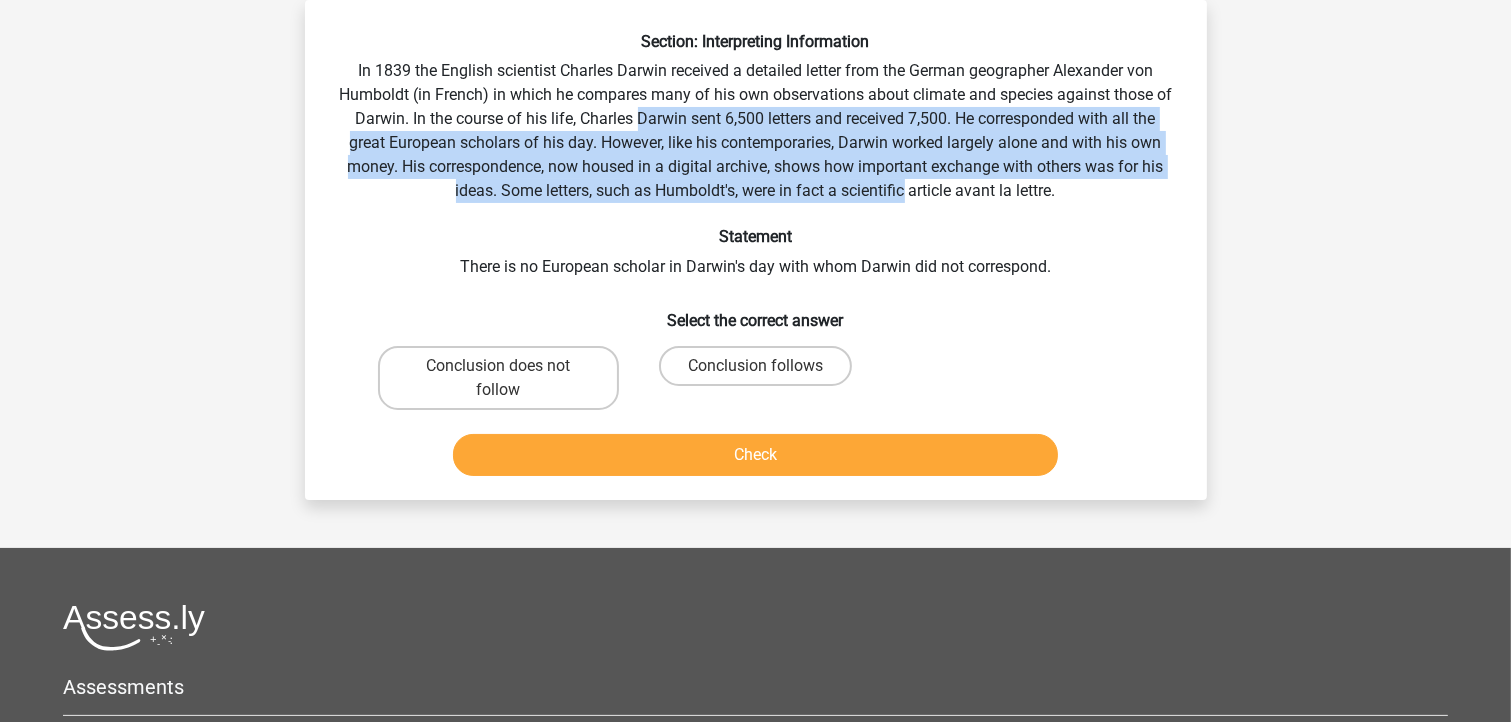 drag, startPoint x: 635, startPoint y: 116, endPoint x: 847, endPoint y: 180, distance: 221.44977 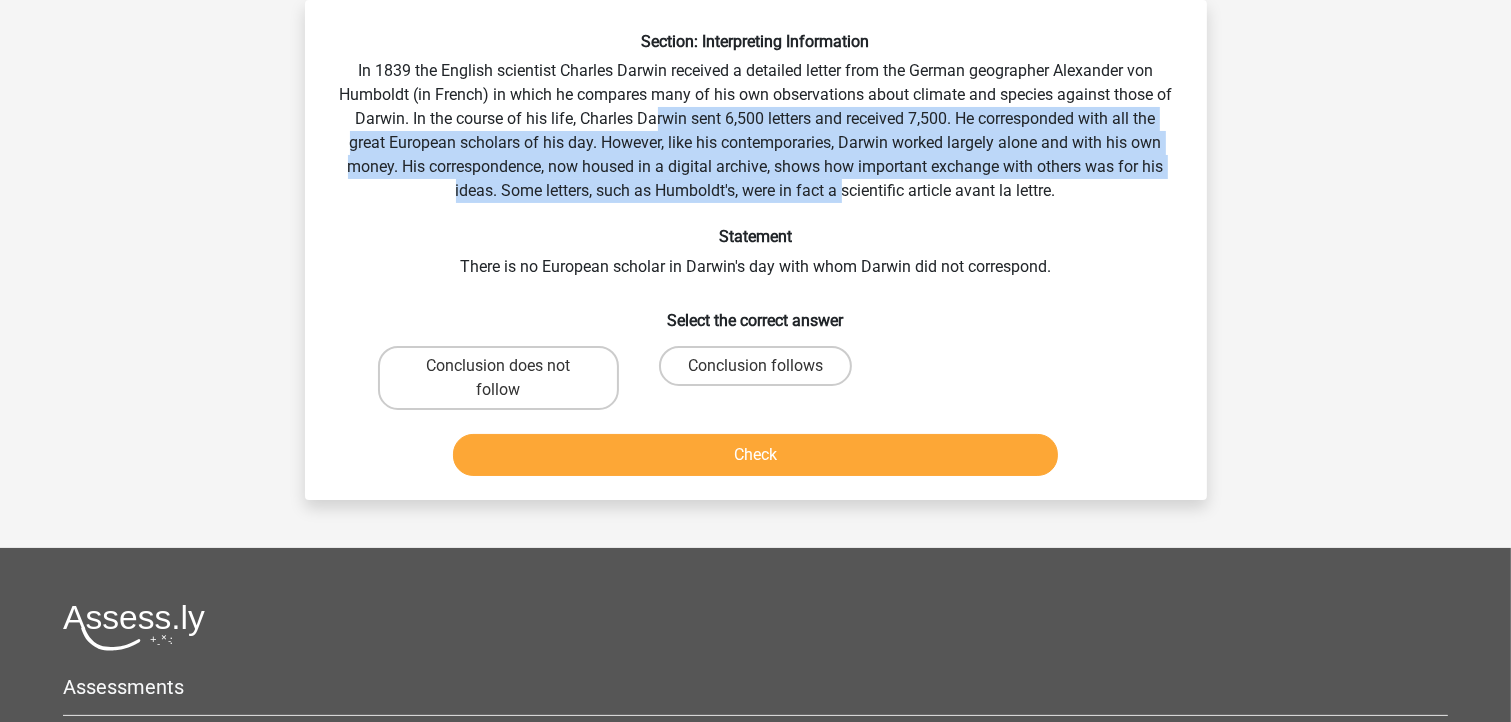 drag, startPoint x: 653, startPoint y: 123, endPoint x: 841, endPoint y: 202, distance: 203.92401 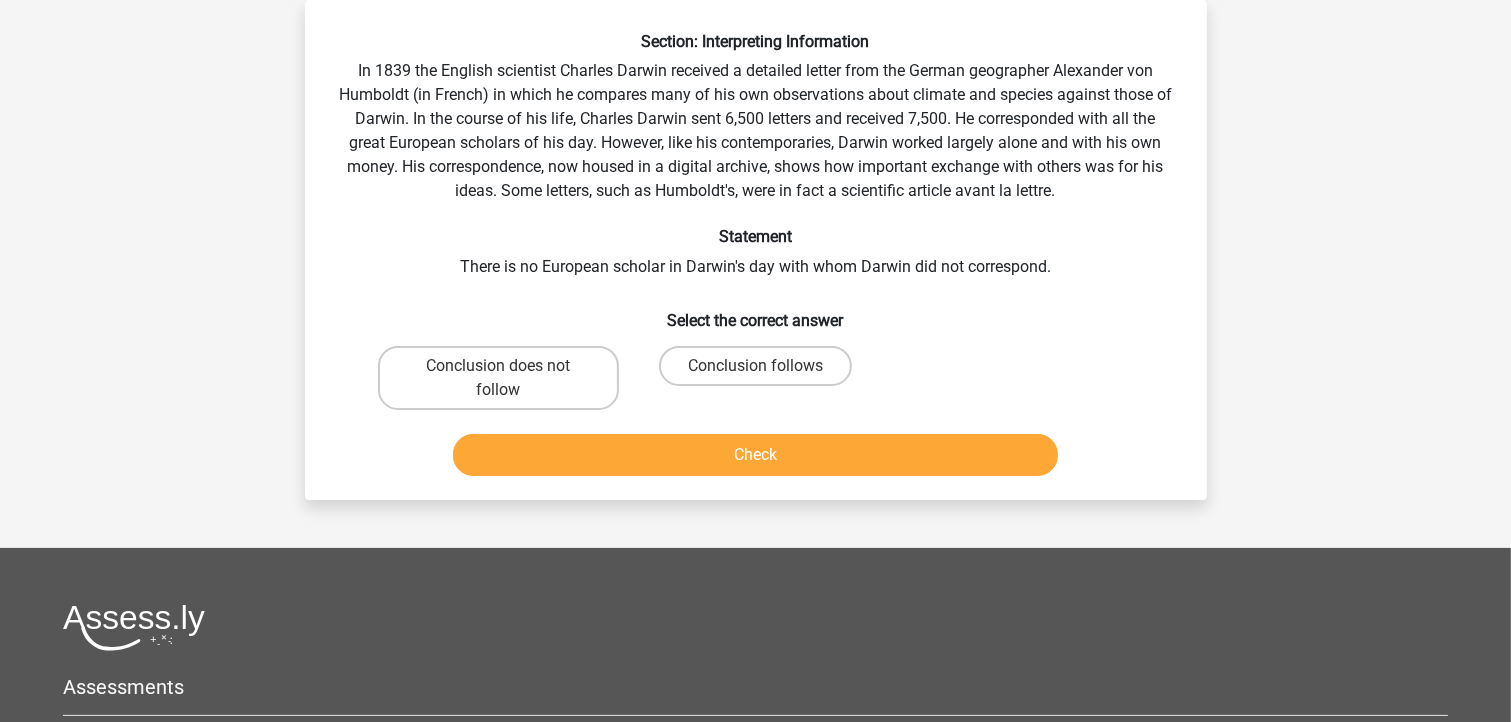 click on "Section: Interpreting Information In 1839 the English scientist Charles Darwin received a detailed letter from the German geographer Alexander von Humboldt (in French) in which he compares many of his own observations about climate and species against those of Darwin. In the course of his life, Charles Darwin sent 6,500 letters and received 7,500. He corresponded with all the great European scholars of his day. However, like his contemporaries, Darwin worked largely alone and with his own money. His correspondence, now housed in a digital archive, shows how important exchange with others was for his ideas. Some letters, such as Humboldt's, were in fact a scientific article avant la lettre. Statement There is no European scholar in Darwin's day with whom Darwin did not correspond.
Select the correct answer" at bounding box center [756, 258] 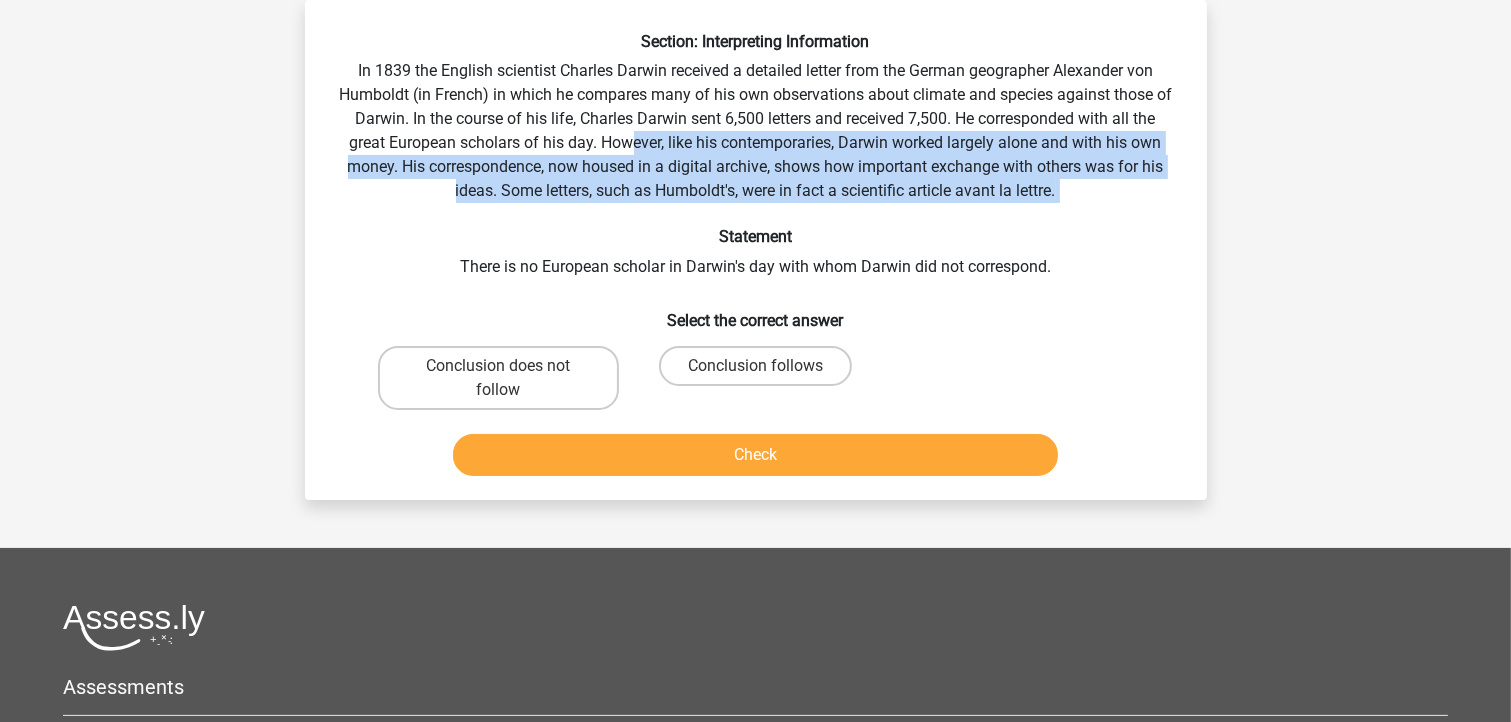 drag, startPoint x: 874, startPoint y: 206, endPoint x: 623, endPoint y: 135, distance: 260.8486 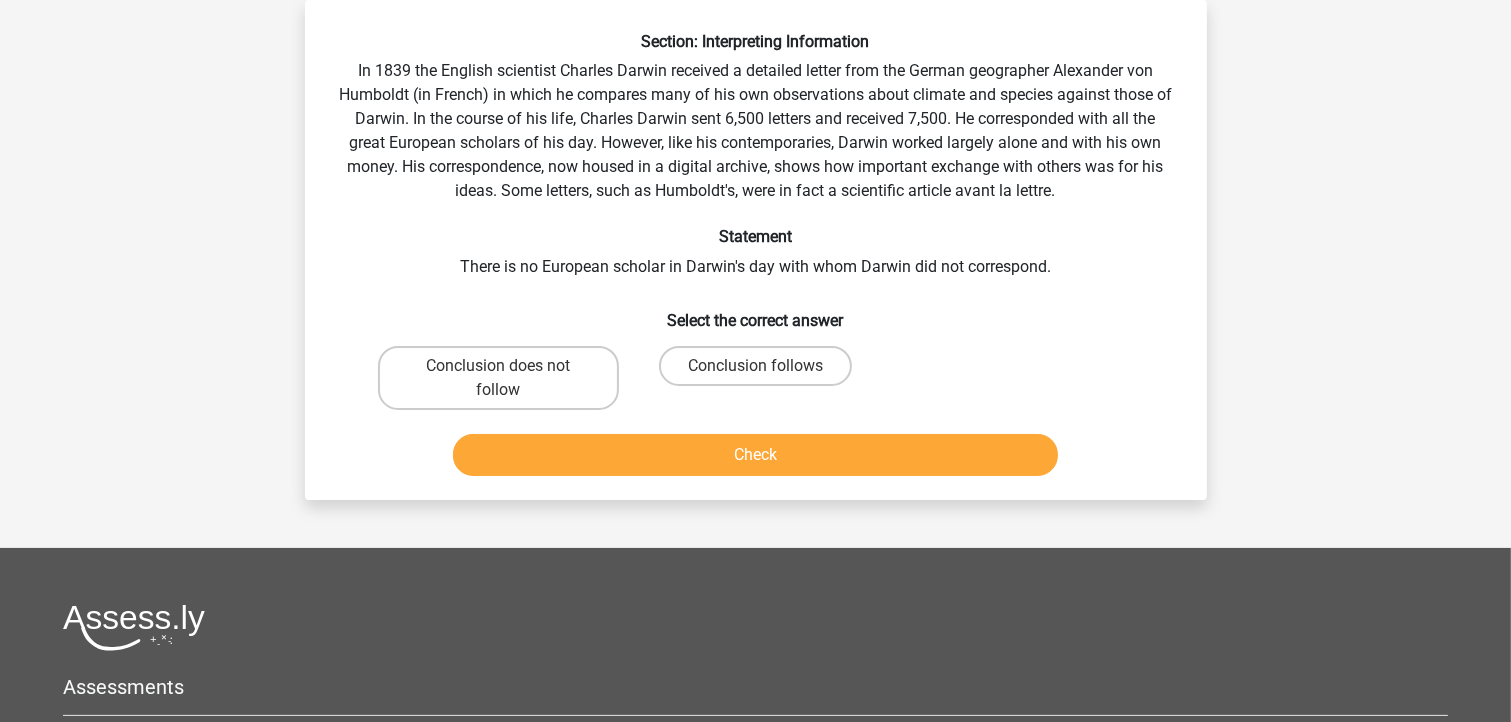 click on "Section: Interpreting Information In 1839 the English scientist Charles Darwin received a detailed letter from the German geographer Alexander von Humboldt (in French) in which he compares many of his own observations about climate and species against those of Darwin. In the course of his life, Charles Darwin sent 6,500 letters and received 7,500. He corresponded with all the great European scholars of his day. However, like his contemporaries, Darwin worked largely alone and with his own money. His correspondence, now housed in a digital archive, shows how important exchange with others was for his ideas. Some letters, such as Humboldt's, were in fact a scientific article avant la lettre. Statement There is no European scholar in Darwin's day with whom Darwin did not correspond.
Select the correct answer" at bounding box center [756, 258] 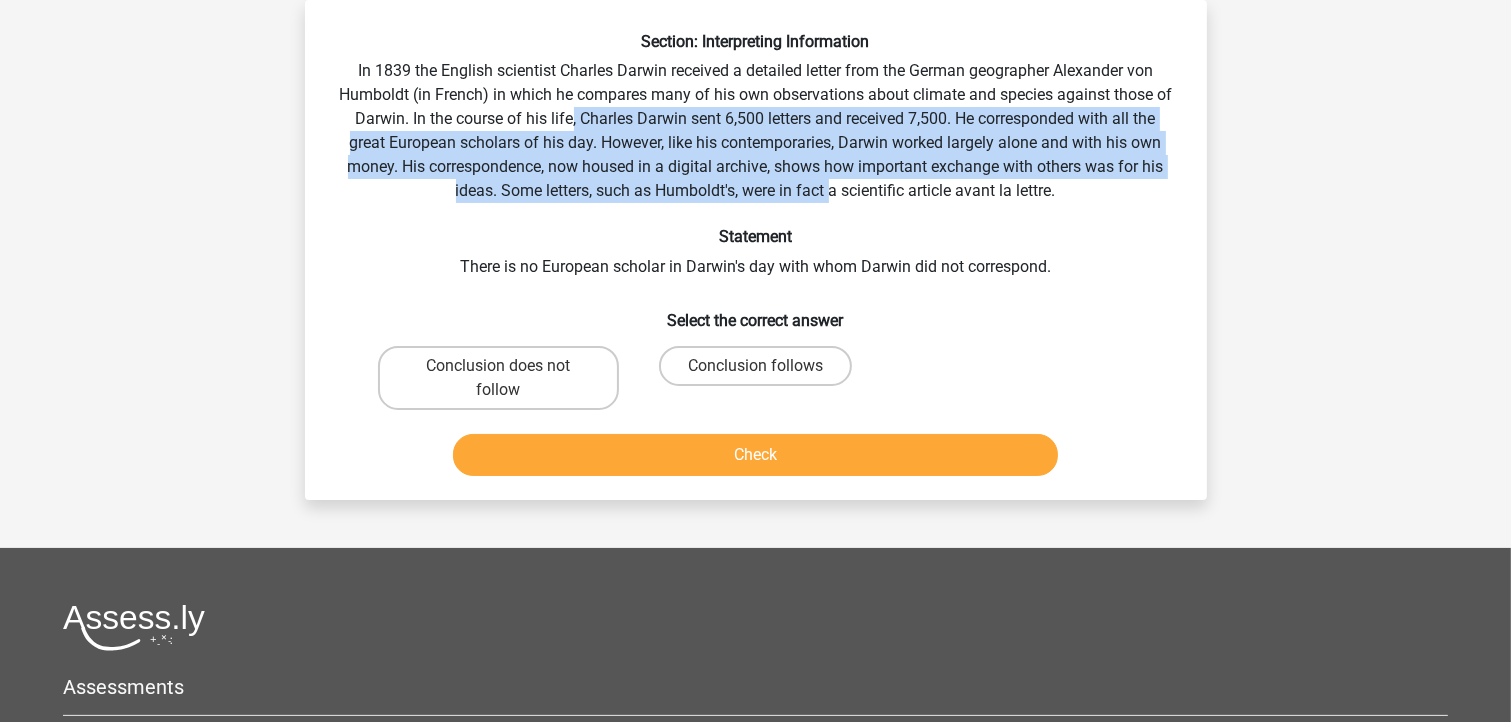 drag, startPoint x: 778, startPoint y: 181, endPoint x: 830, endPoint y: 197, distance: 54.405884 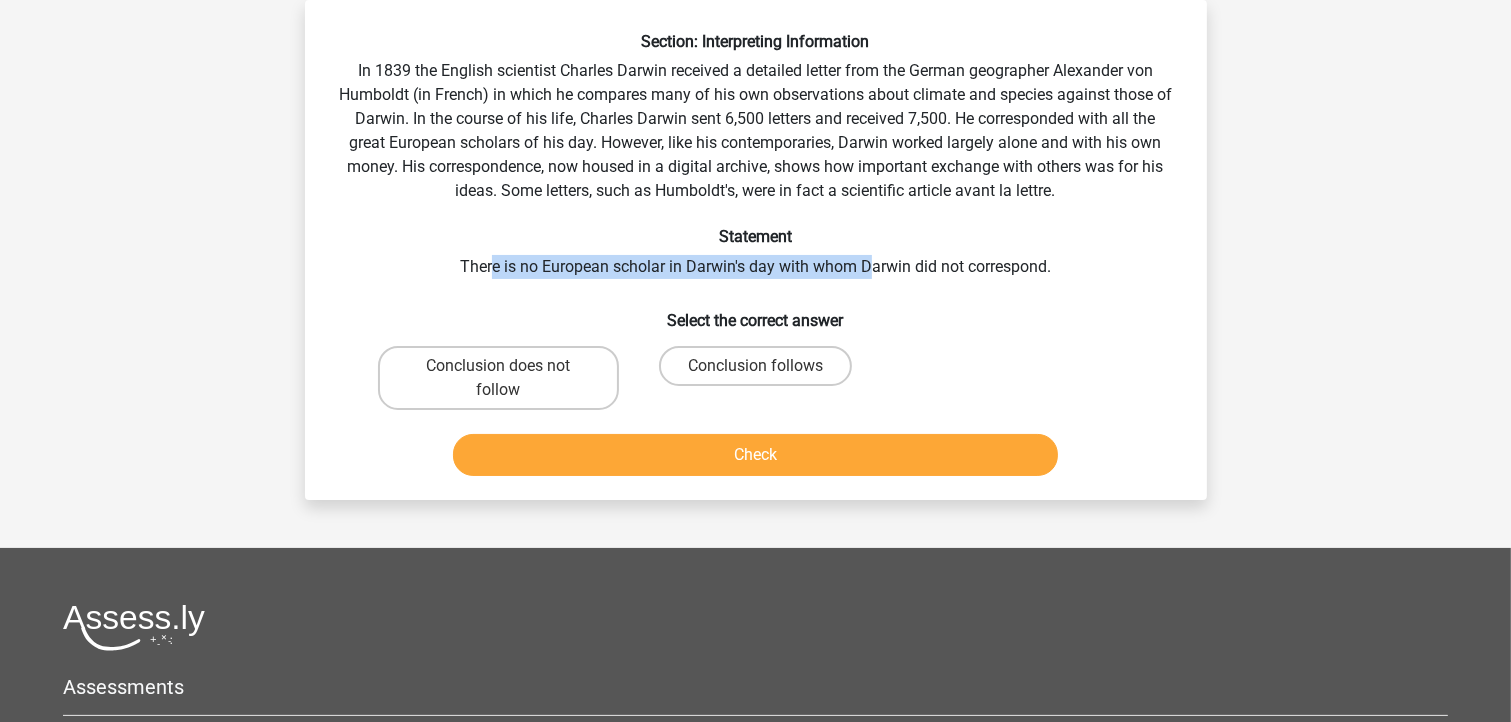drag, startPoint x: 494, startPoint y: 260, endPoint x: 868, endPoint y: 265, distance: 374.03342 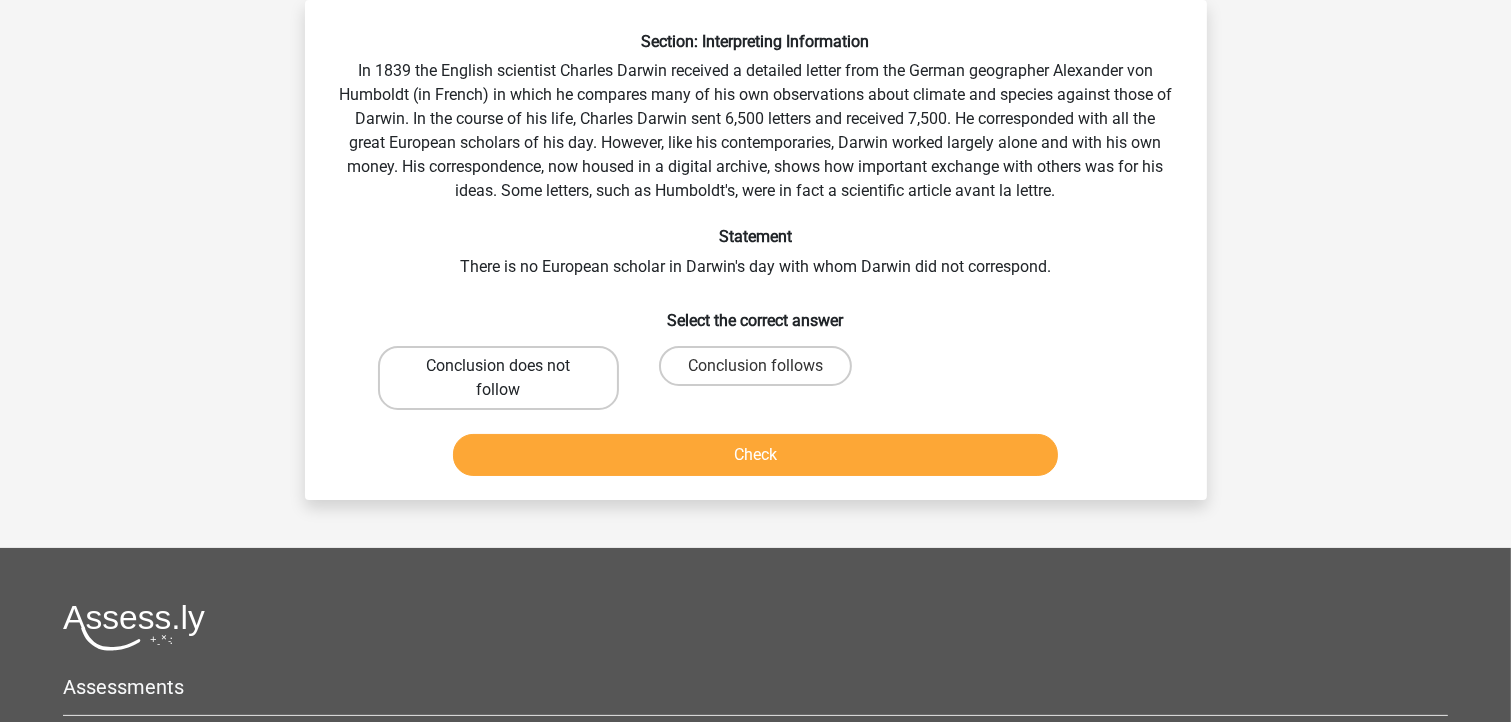 click on "Conclusion does not follow" at bounding box center (498, 378) 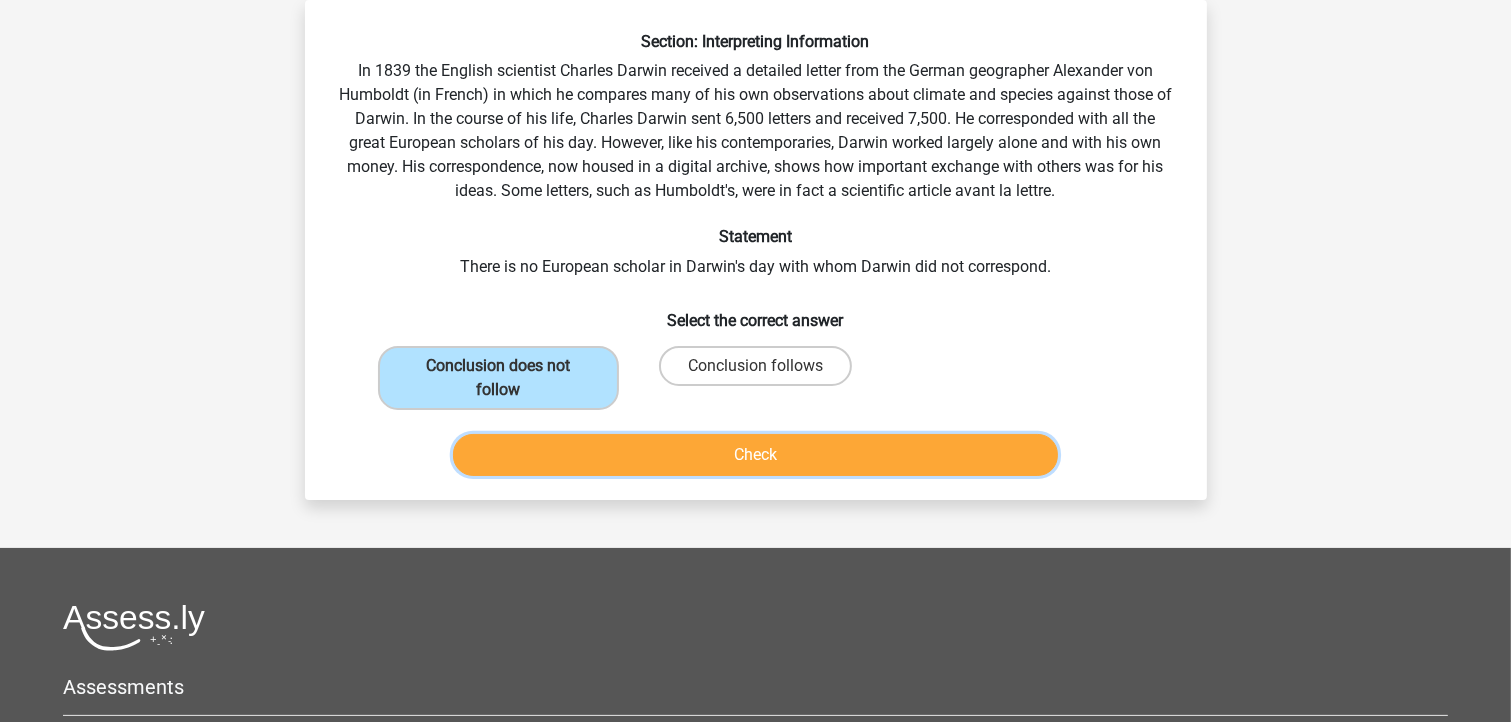 click on "Check" at bounding box center [755, 455] 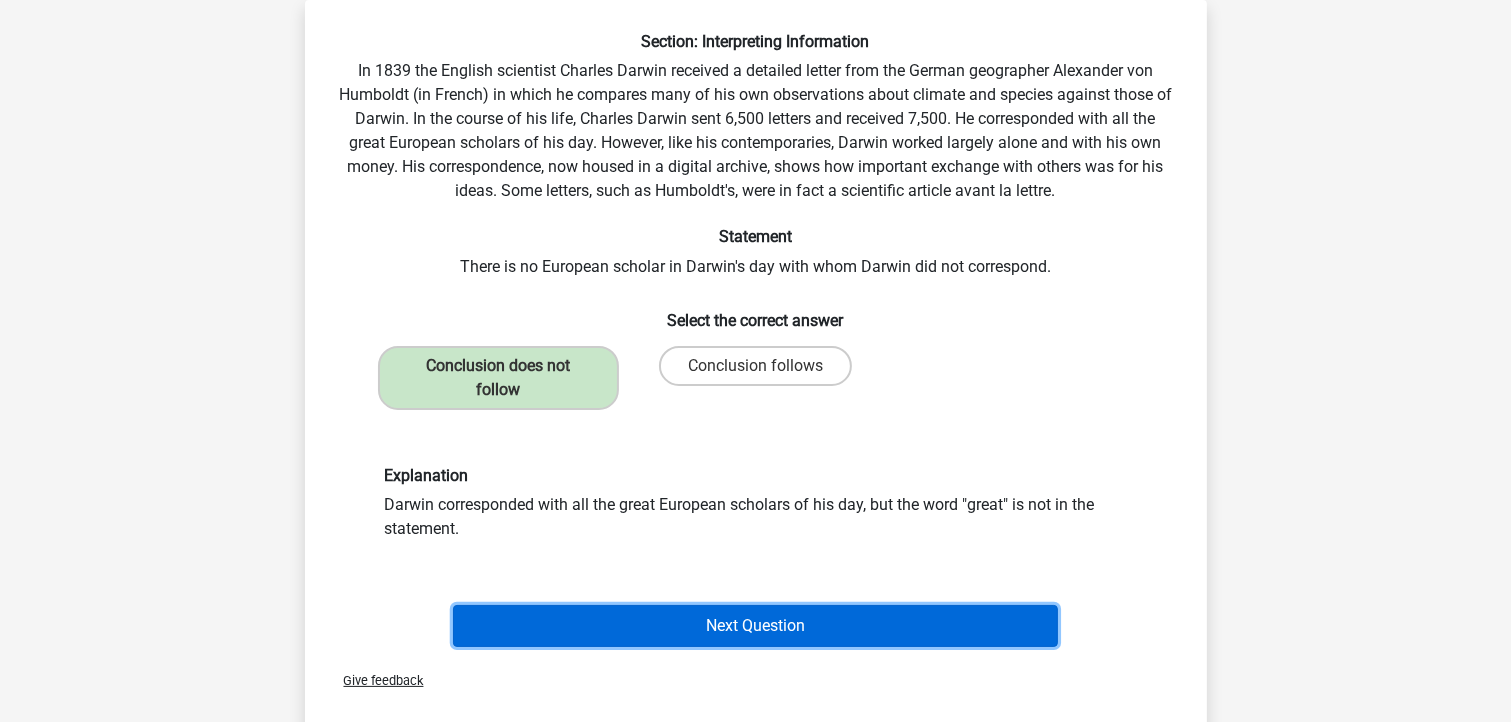 click on "Next Question" at bounding box center (755, 626) 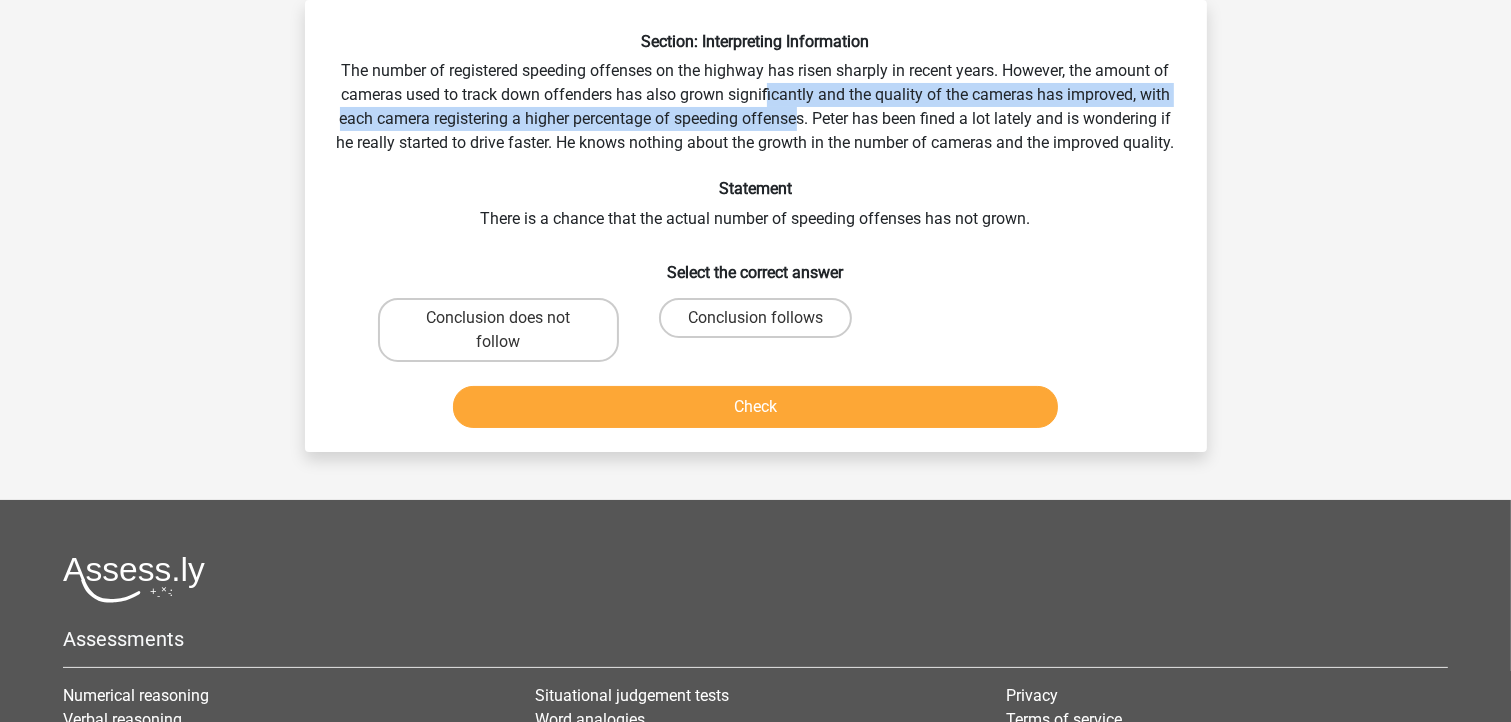 drag, startPoint x: 808, startPoint y: 113, endPoint x: 768, endPoint y: 102, distance: 41.484936 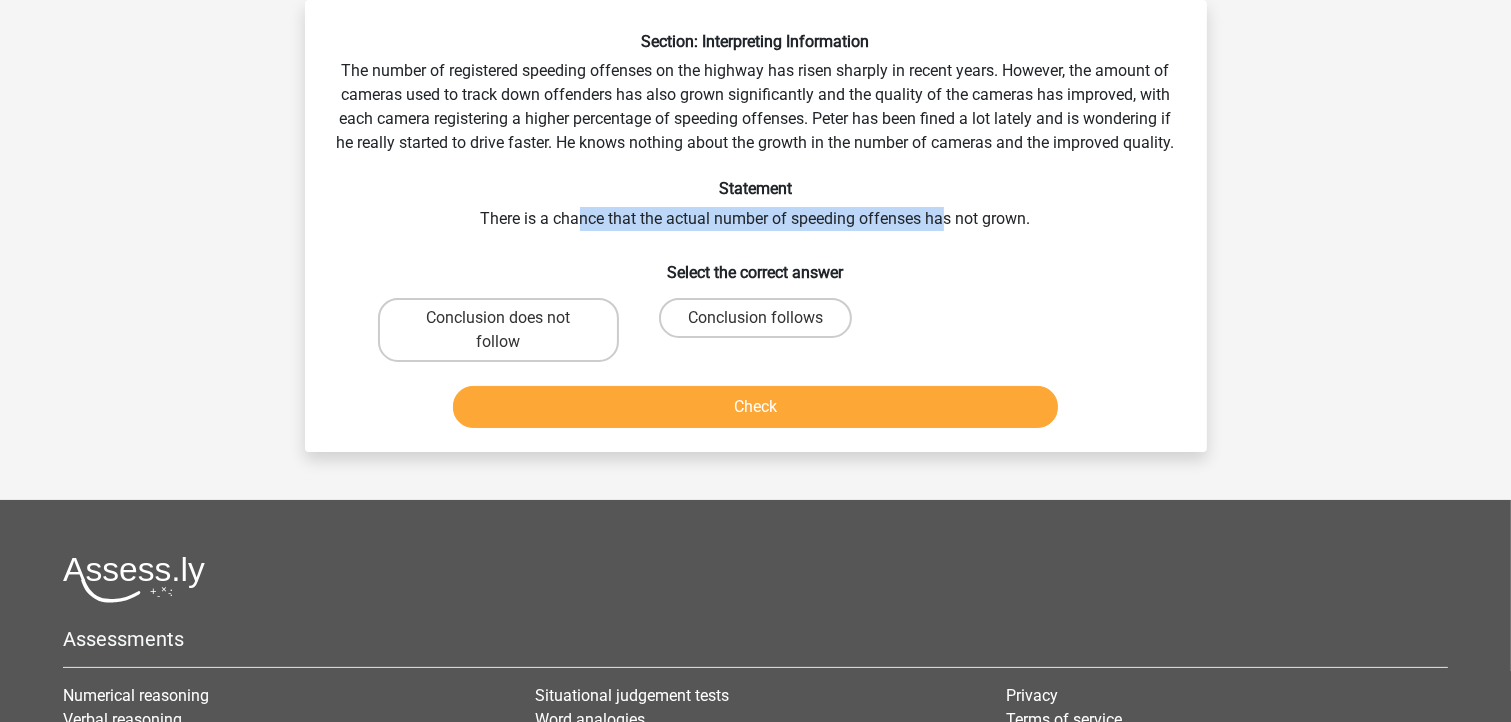 drag, startPoint x: 605, startPoint y: 240, endPoint x: 944, endPoint y: 247, distance: 339.07227 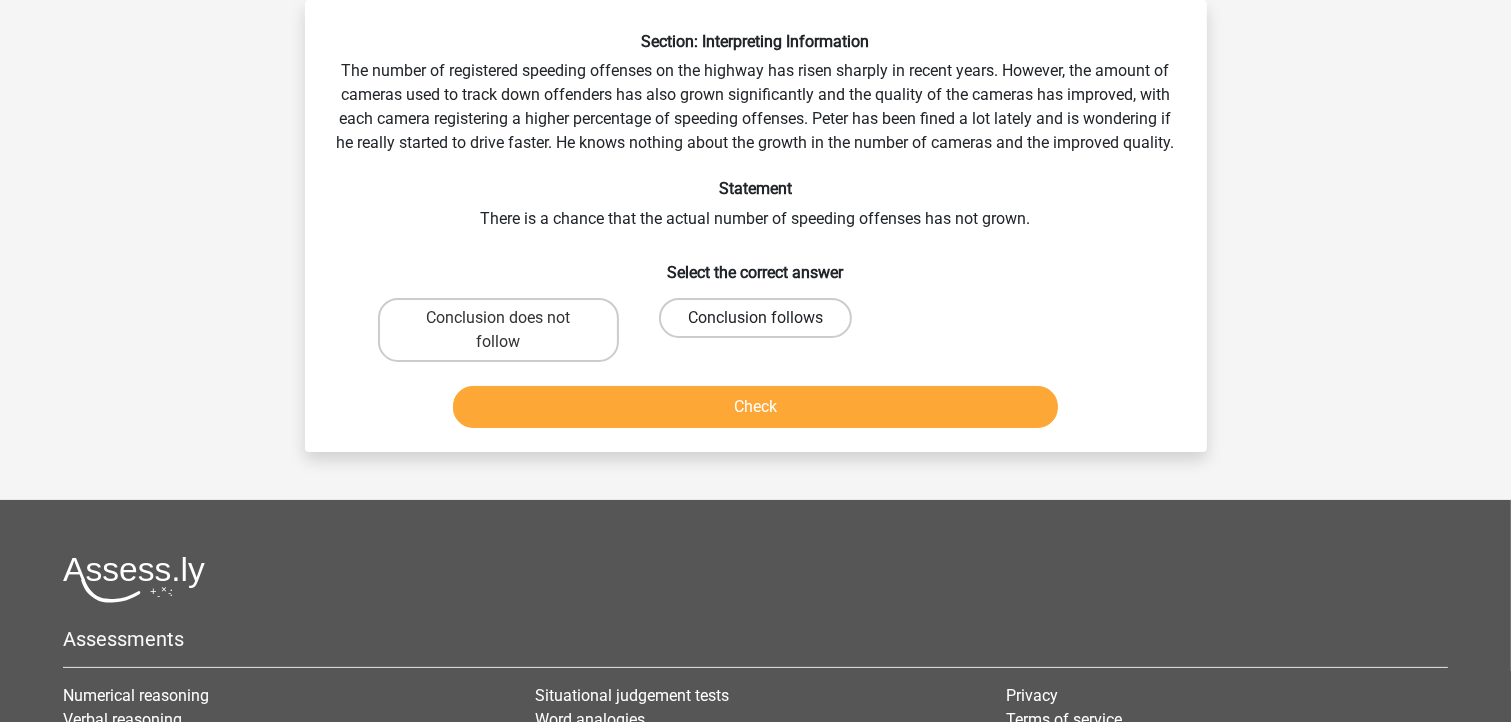 click on "Conclusion follows" at bounding box center (755, 318) 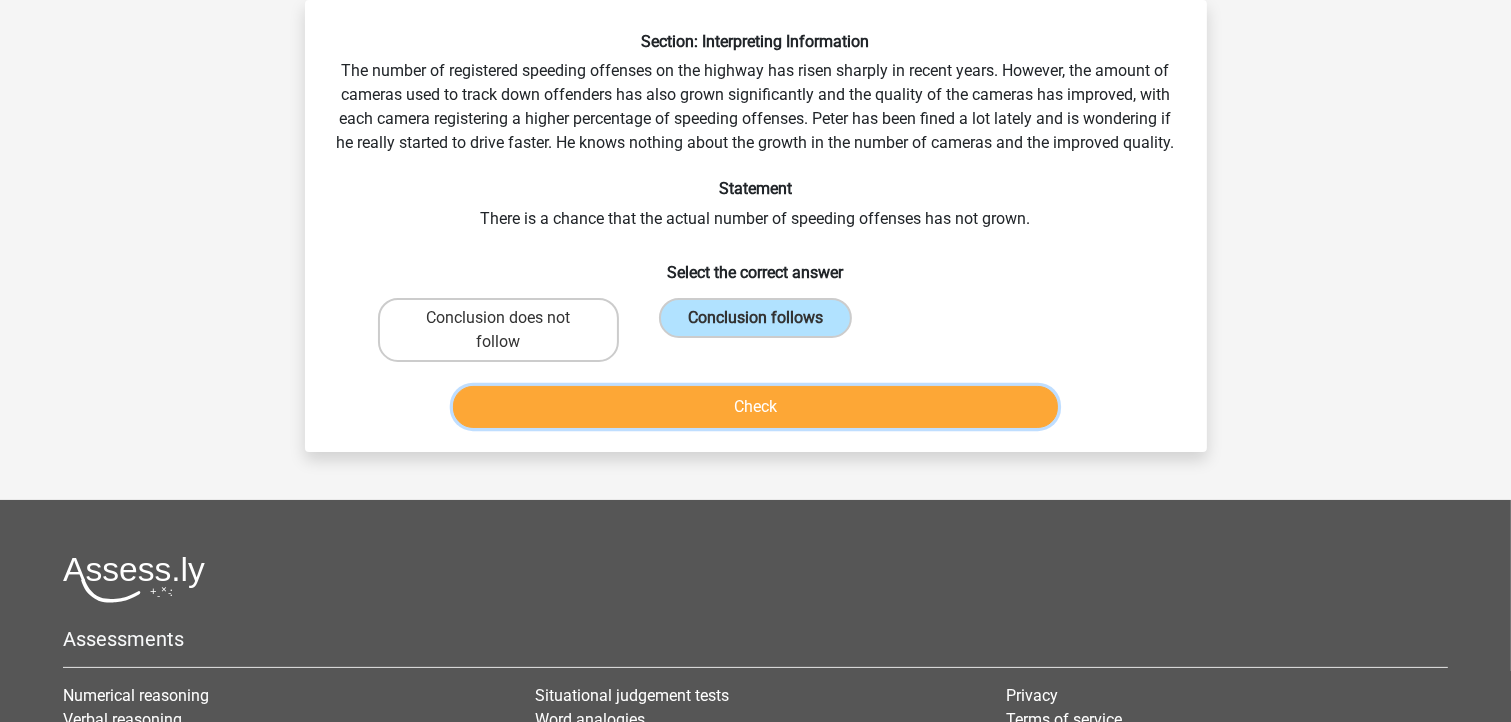 click on "Check" at bounding box center (755, 407) 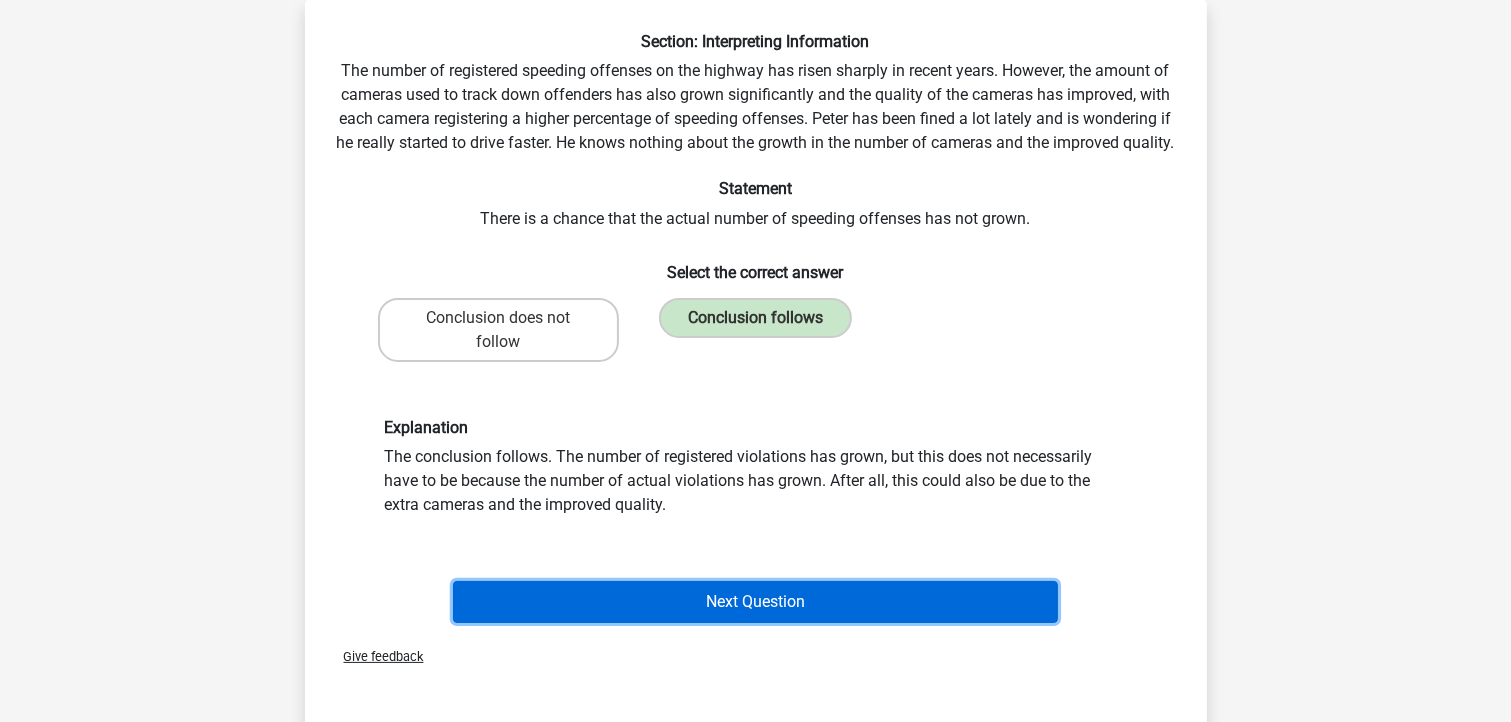 click on "Next Question" at bounding box center (755, 602) 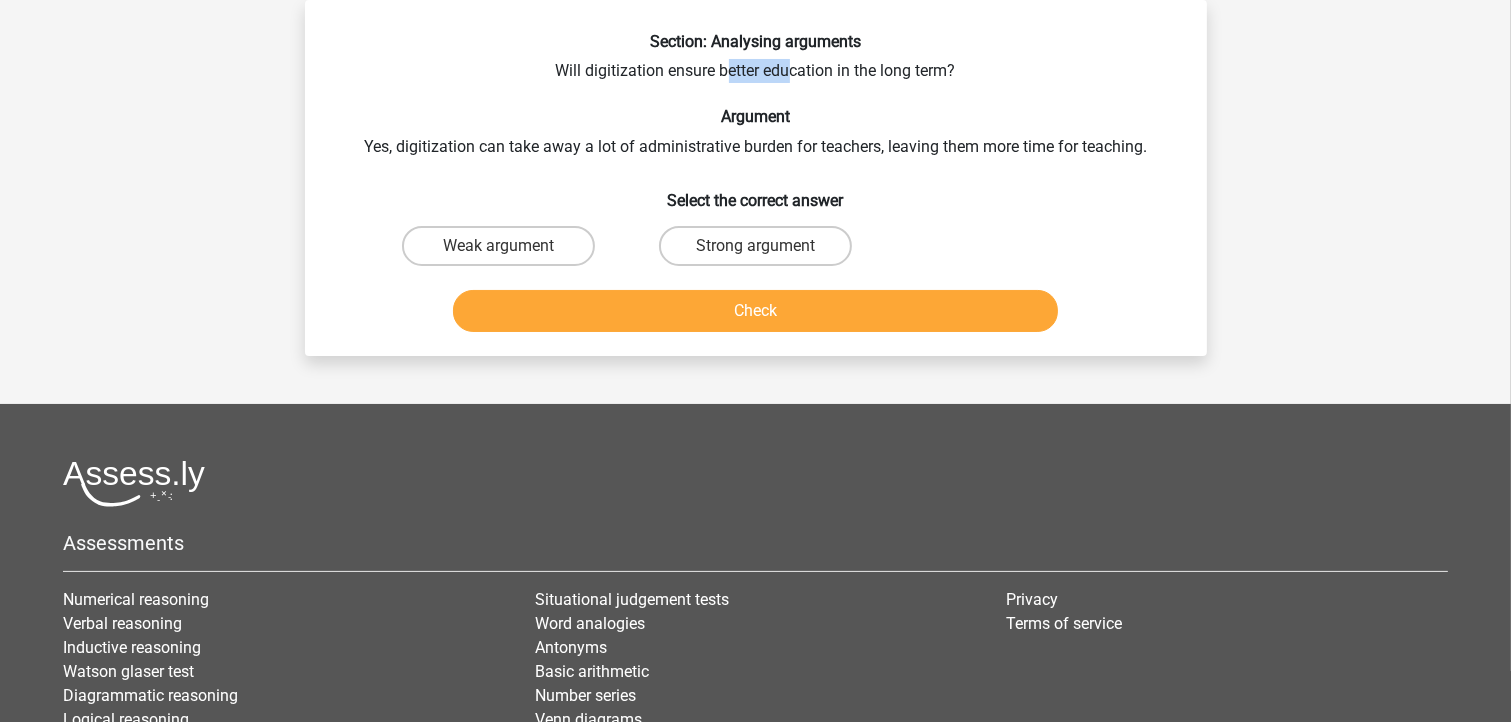 drag, startPoint x: 743, startPoint y: 78, endPoint x: 794, endPoint y: 76, distance: 51.0392 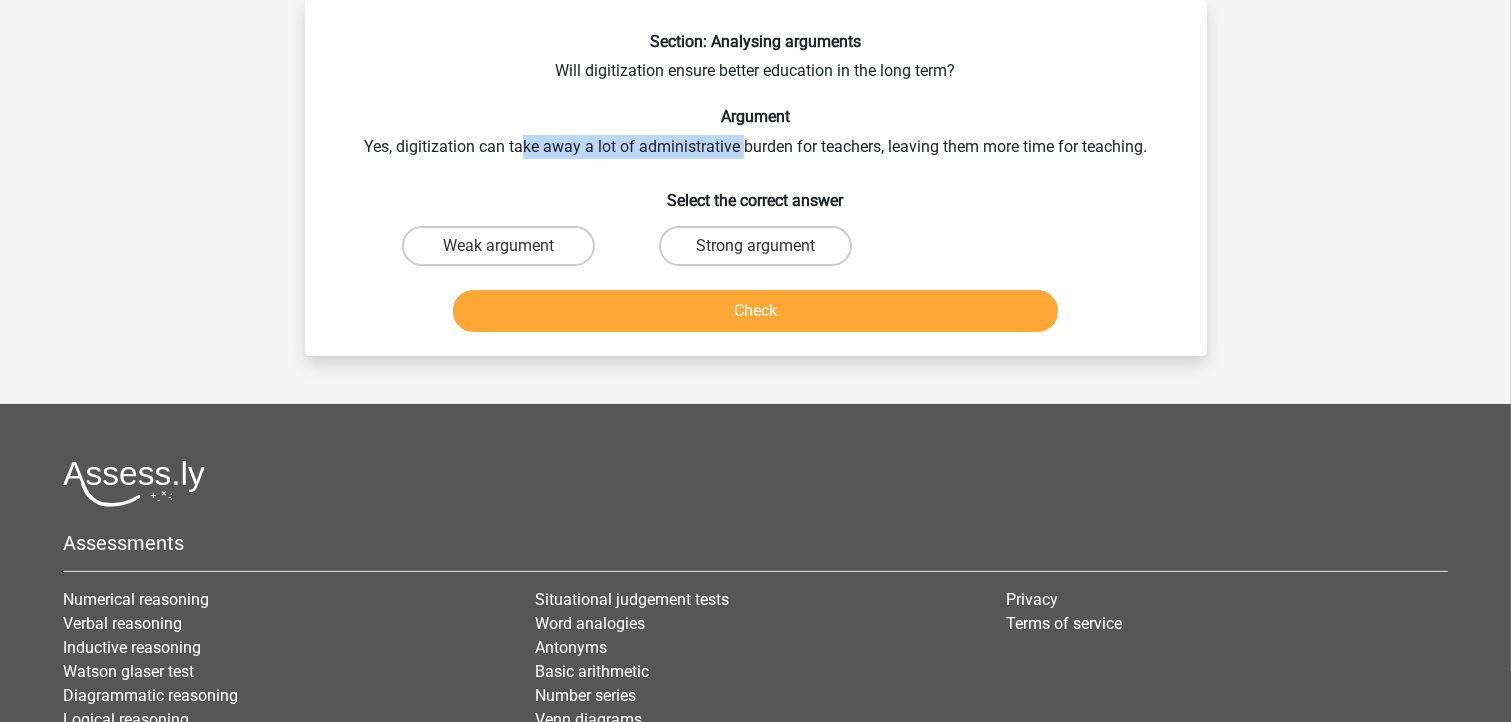 drag, startPoint x: 524, startPoint y: 145, endPoint x: 743, endPoint y: 148, distance: 219.02055 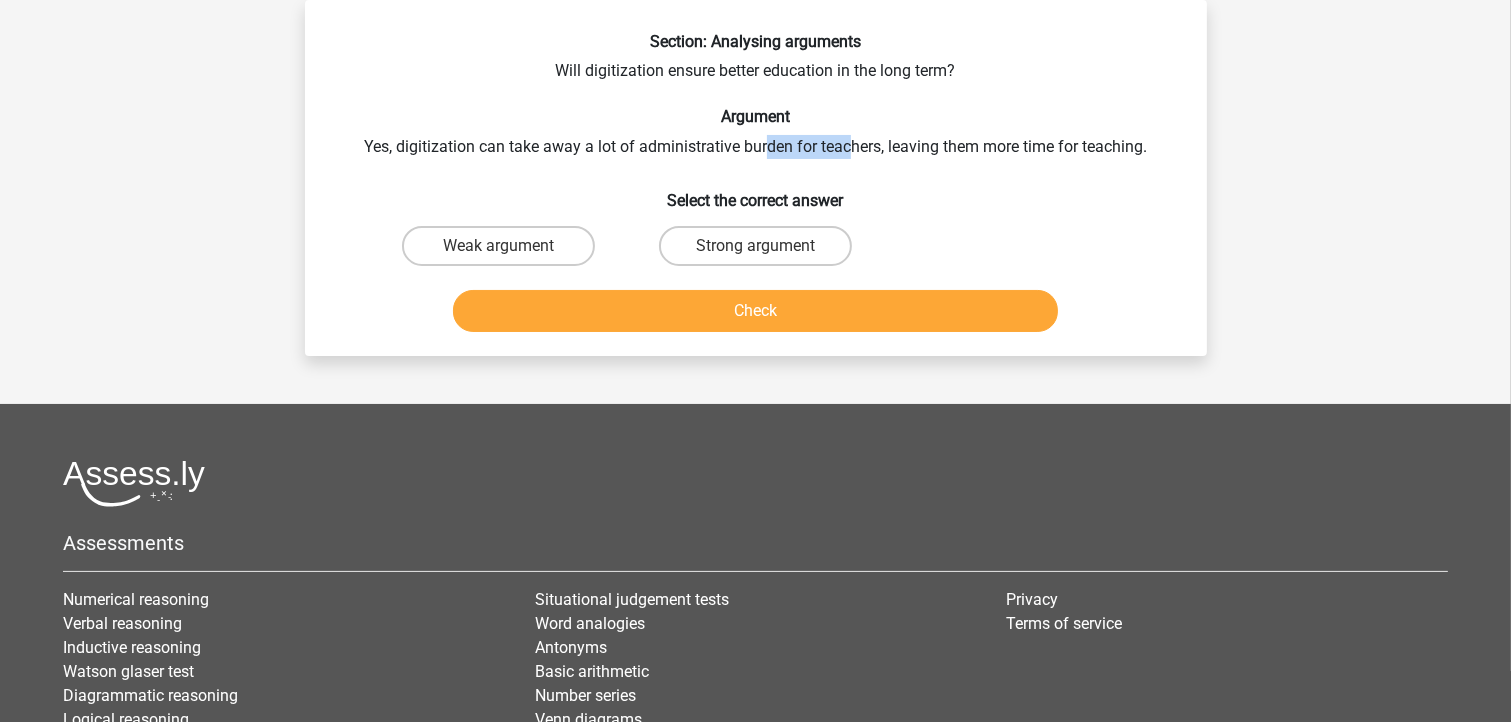 drag, startPoint x: 776, startPoint y: 149, endPoint x: 851, endPoint y: 149, distance: 75 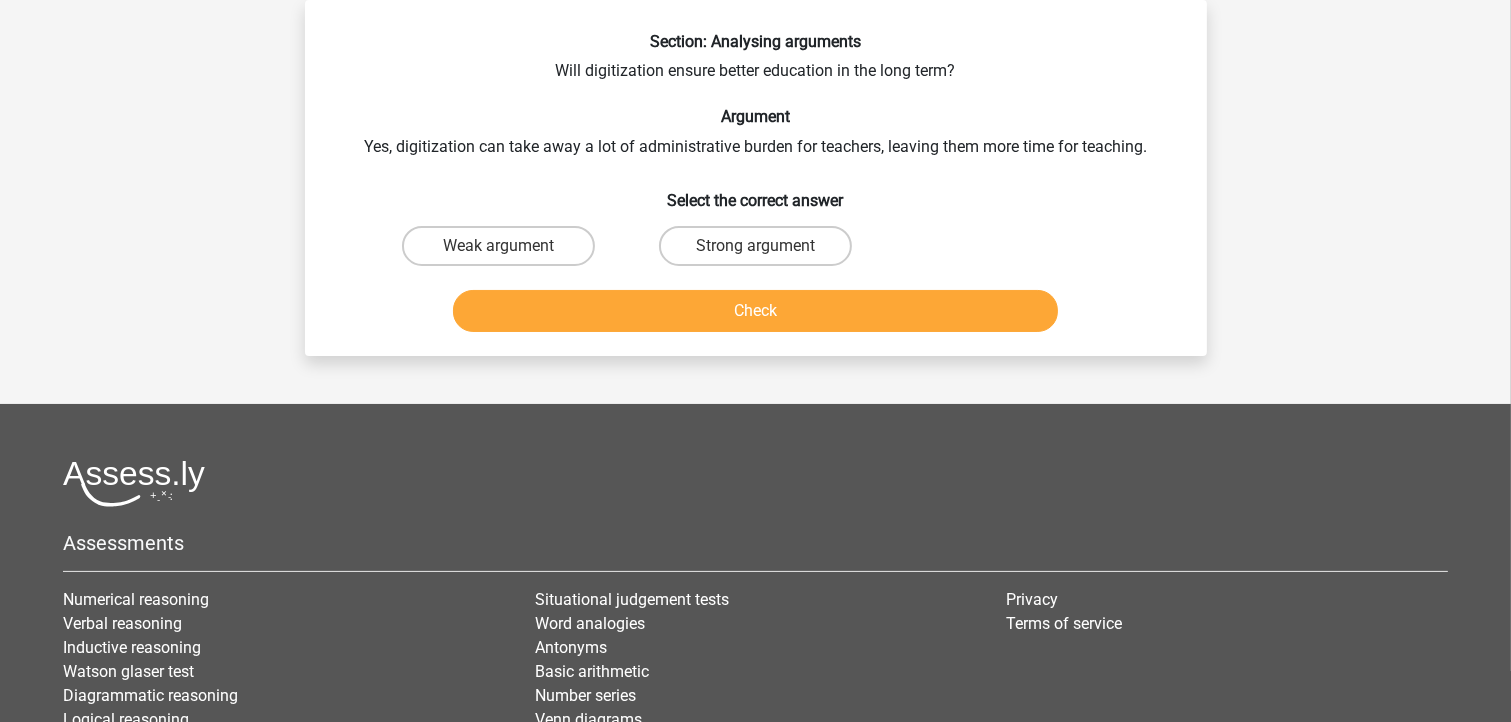 click on "Strong argument" at bounding box center [761, 252] 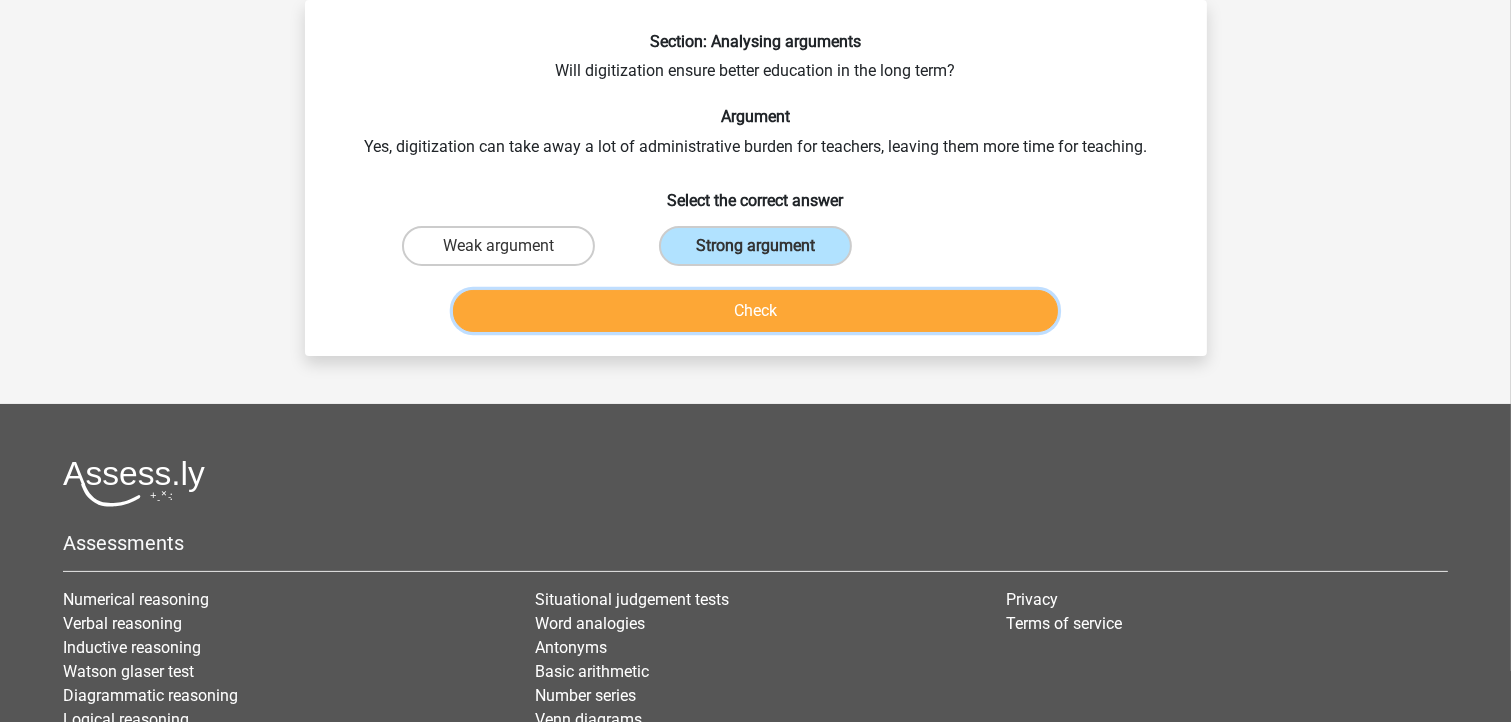 click on "Check" at bounding box center [755, 311] 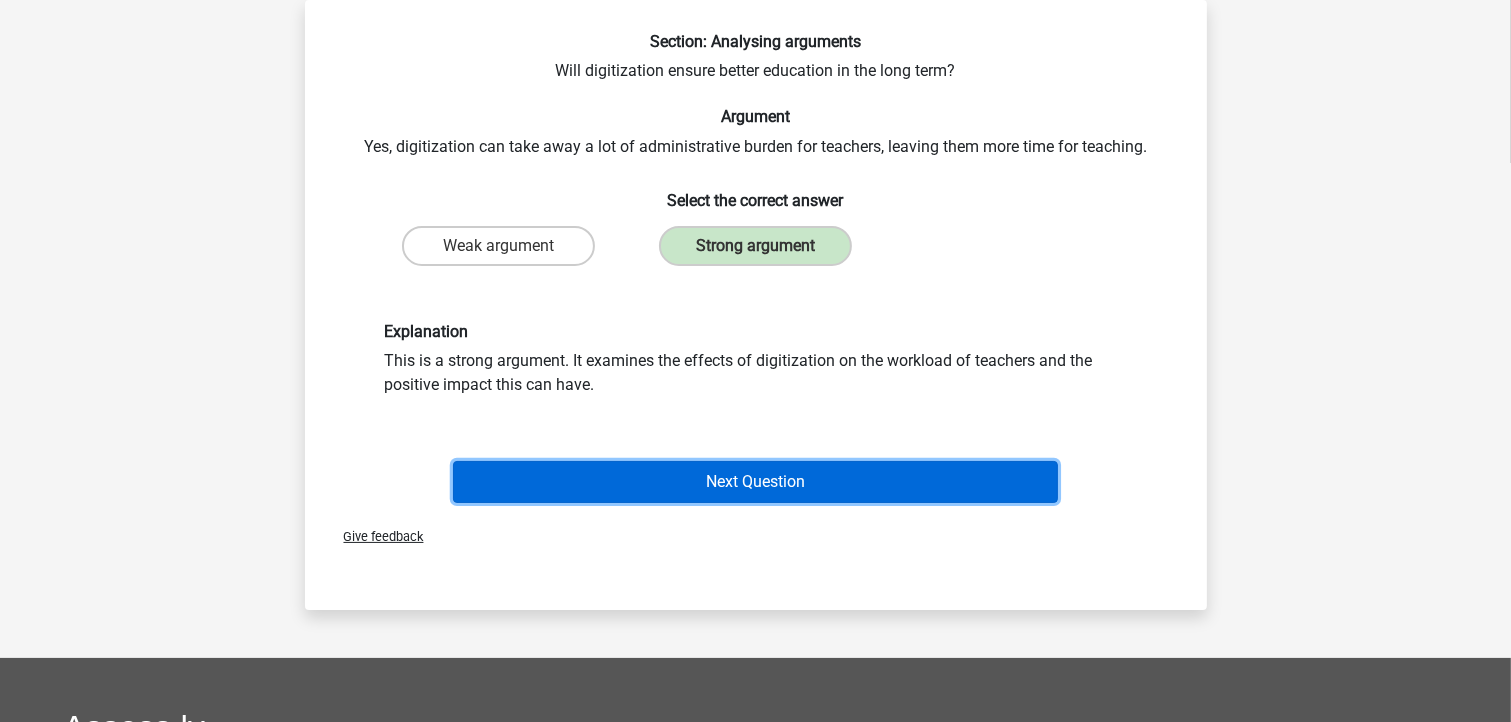 click on "Next Question" at bounding box center (755, 482) 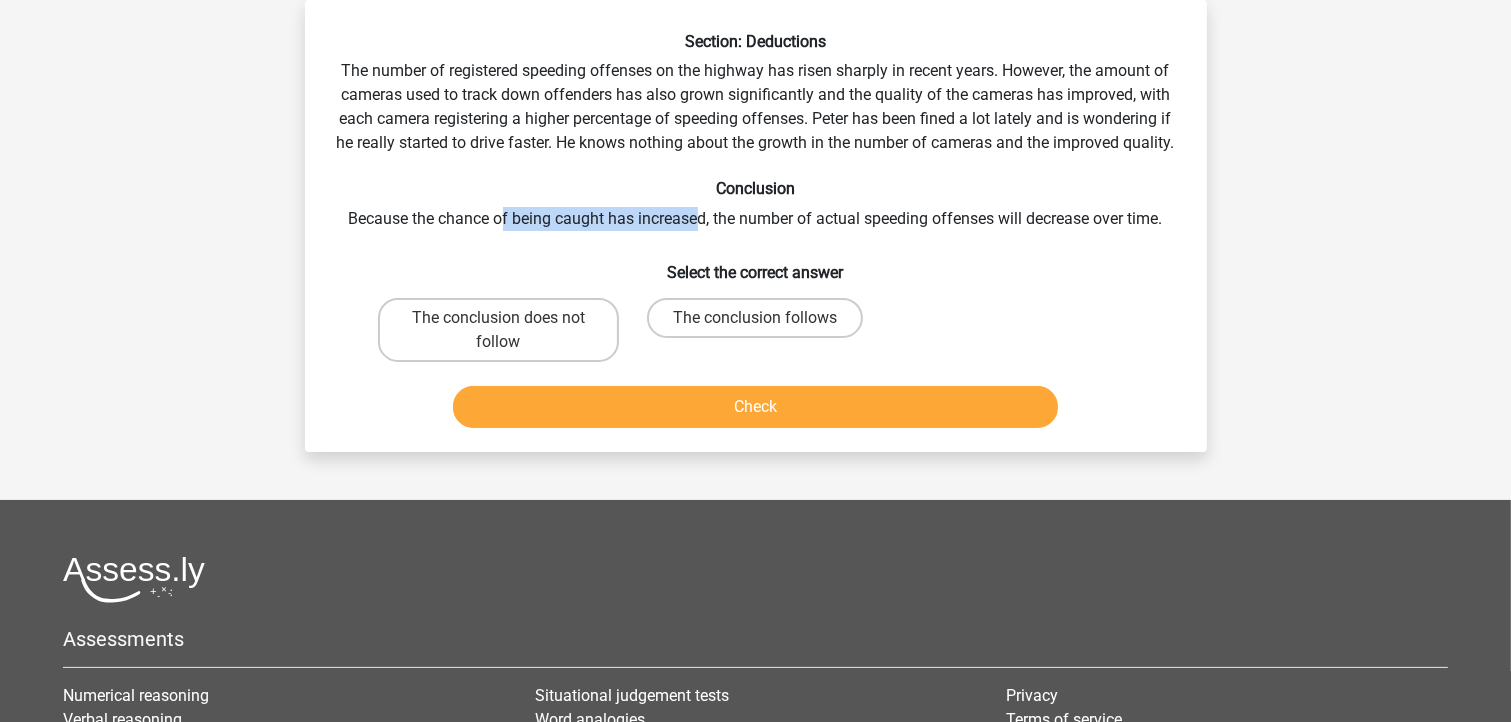 drag, startPoint x: 523, startPoint y: 239, endPoint x: 694, endPoint y: 246, distance: 171.14322 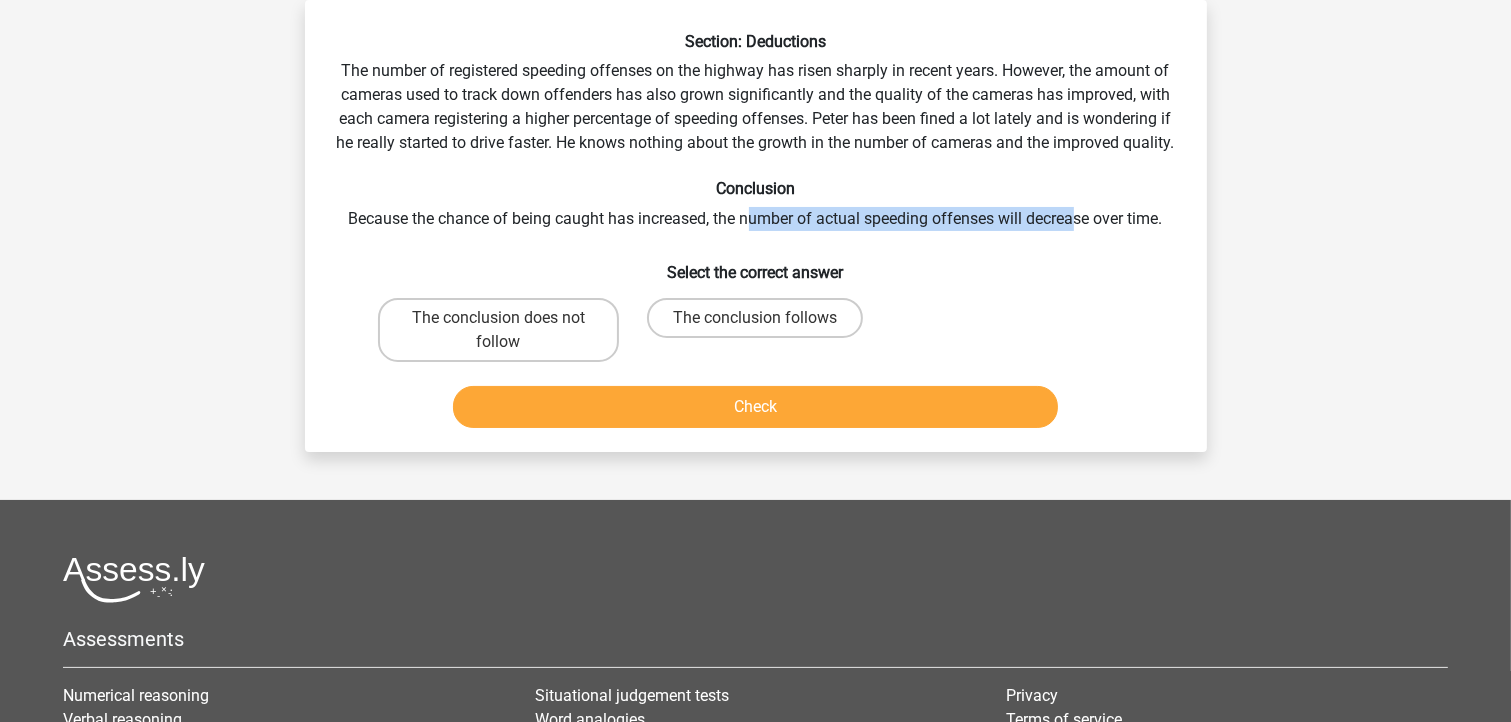 drag, startPoint x: 744, startPoint y: 248, endPoint x: 1071, endPoint y: 248, distance: 327 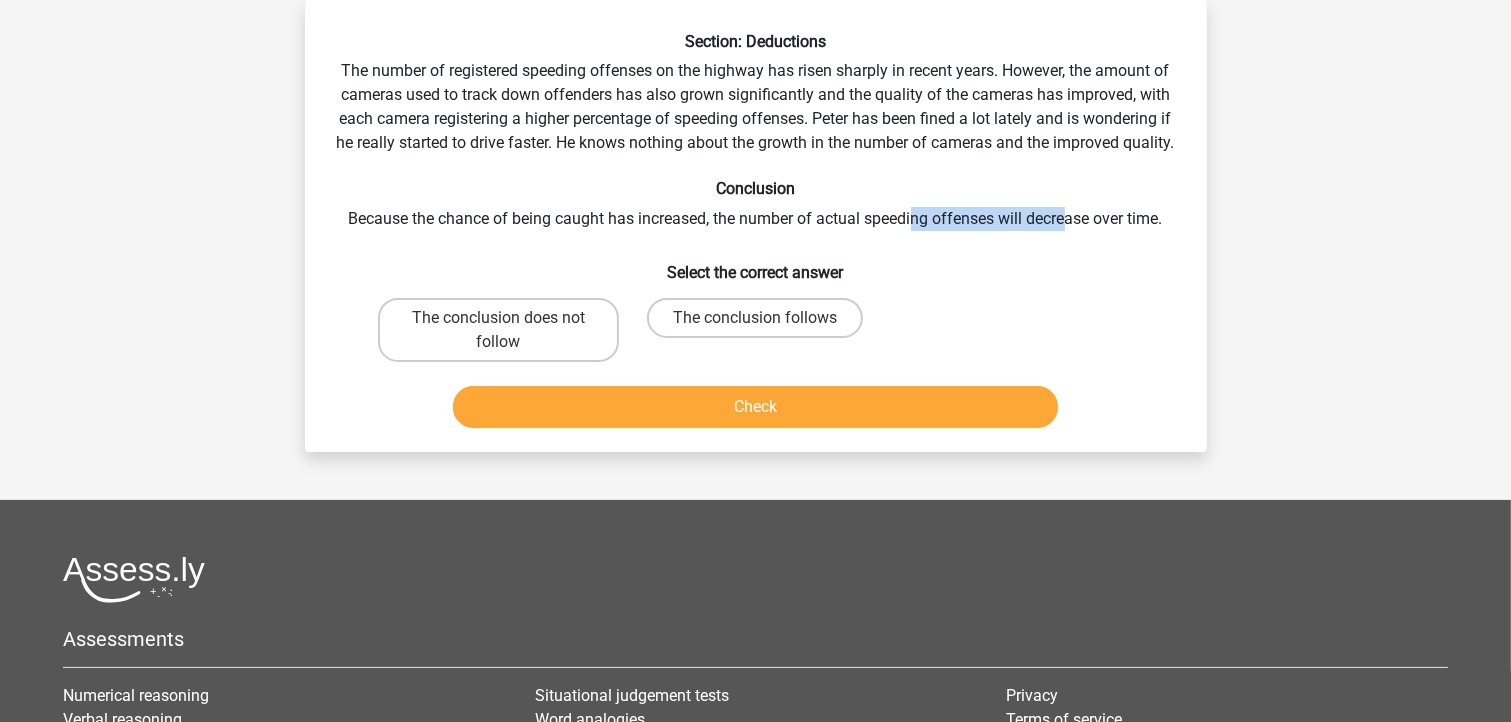 drag, startPoint x: 1064, startPoint y: 246, endPoint x: 910, endPoint y: 244, distance: 154.01299 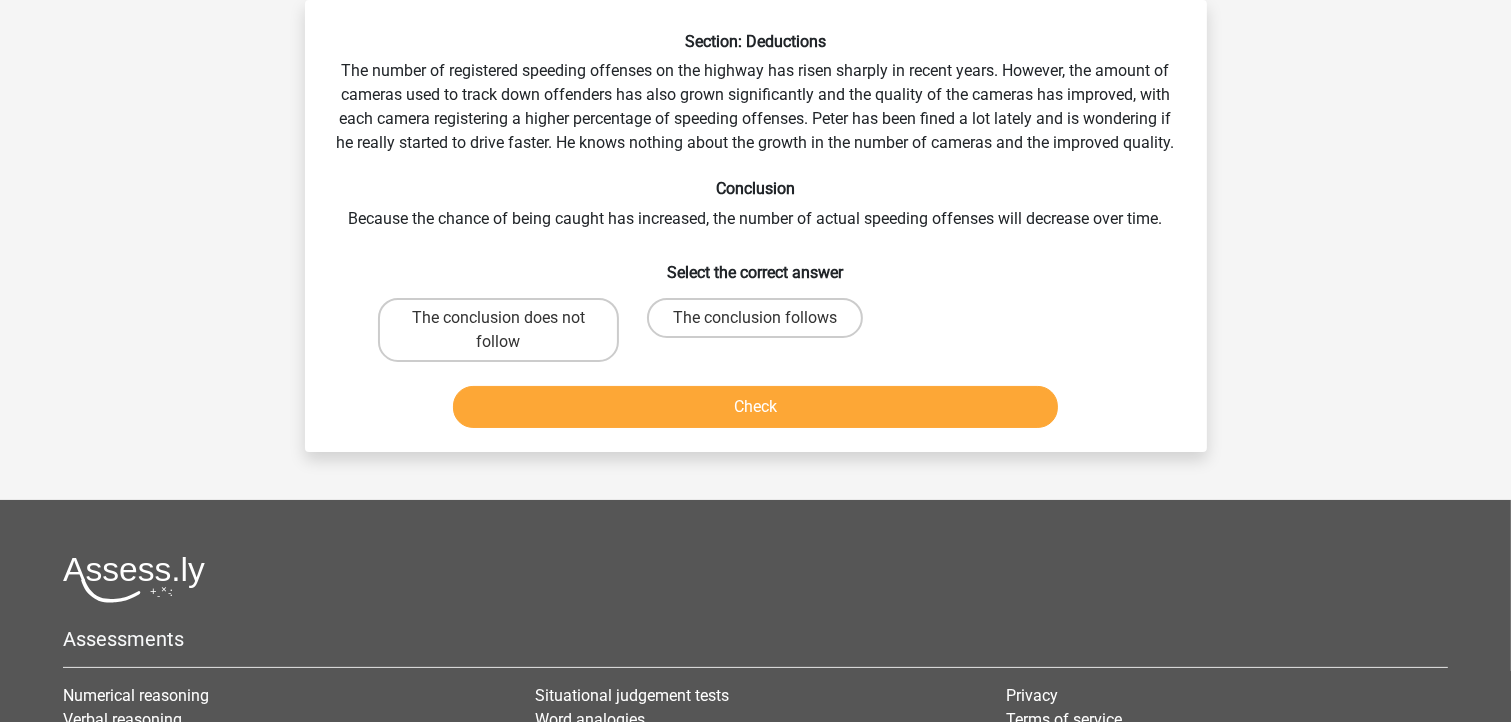 click at bounding box center (755, 579) 